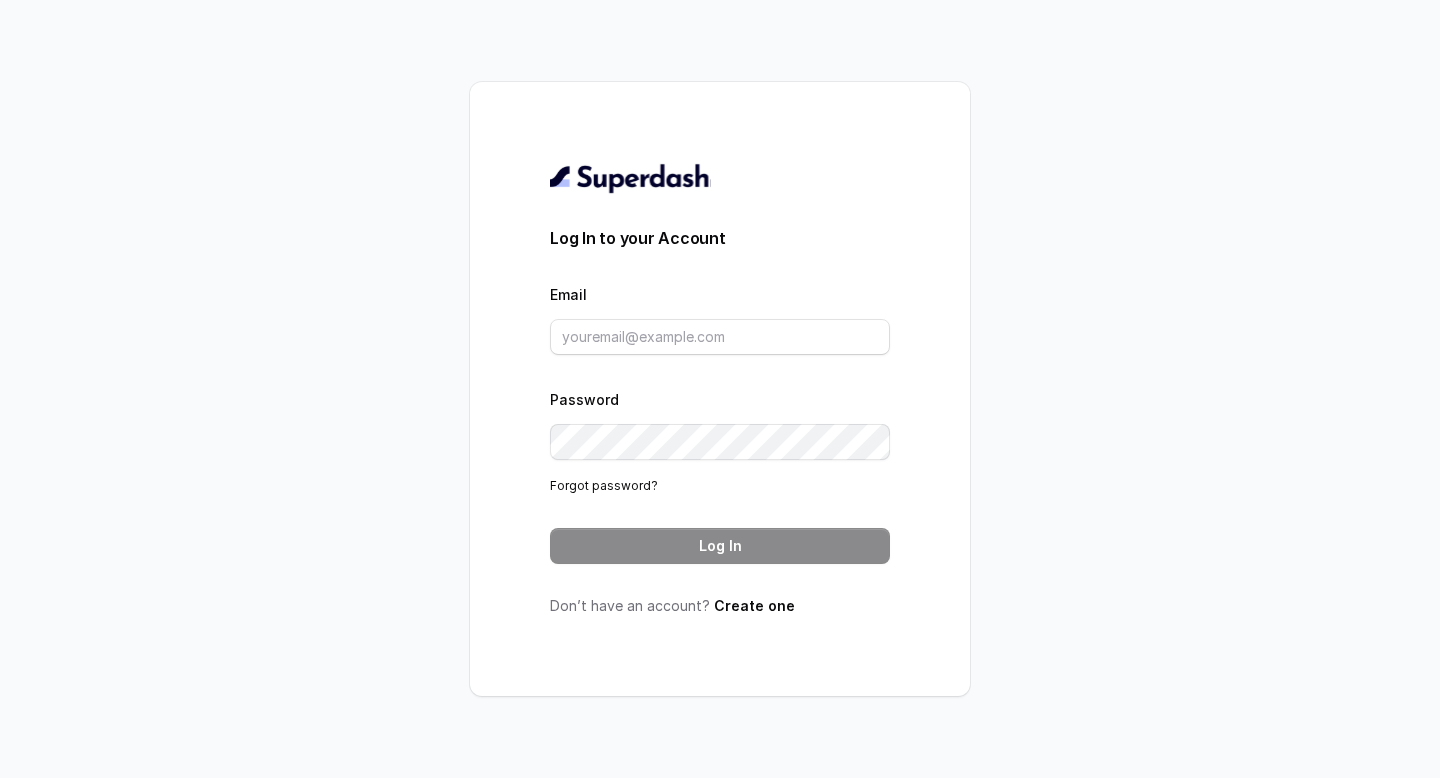 scroll, scrollTop: 0, scrollLeft: 0, axis: both 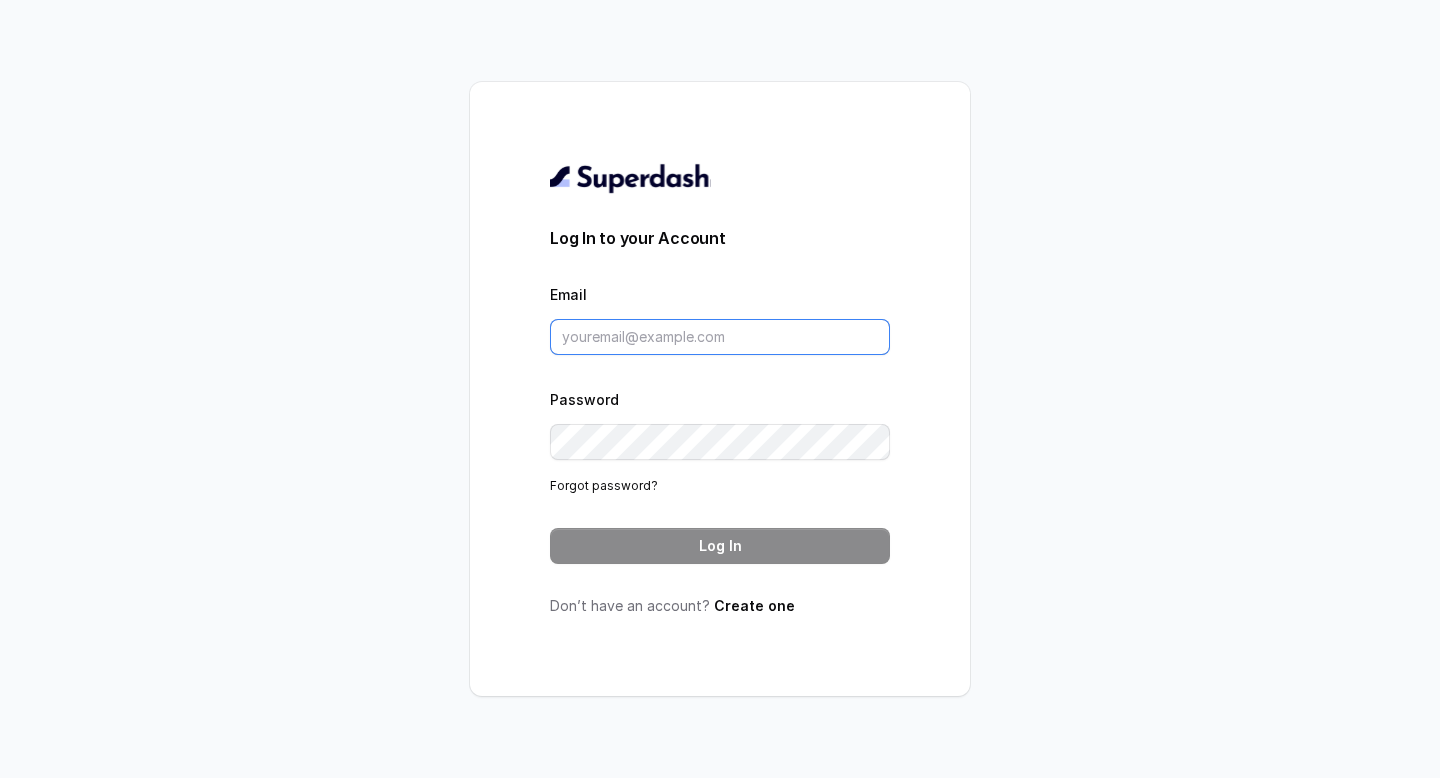 click on "Email" at bounding box center (720, 337) 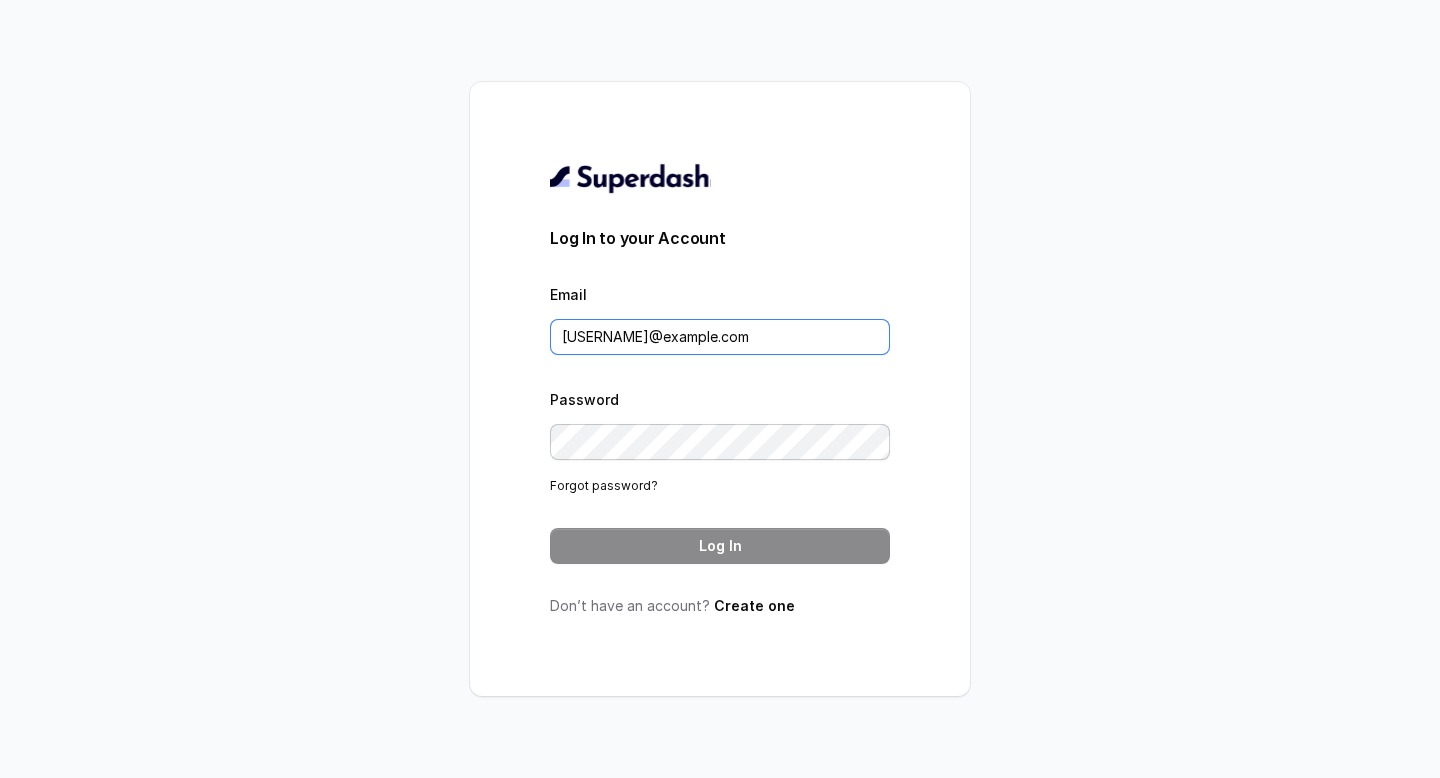 type on "[USERNAME]@example.com" 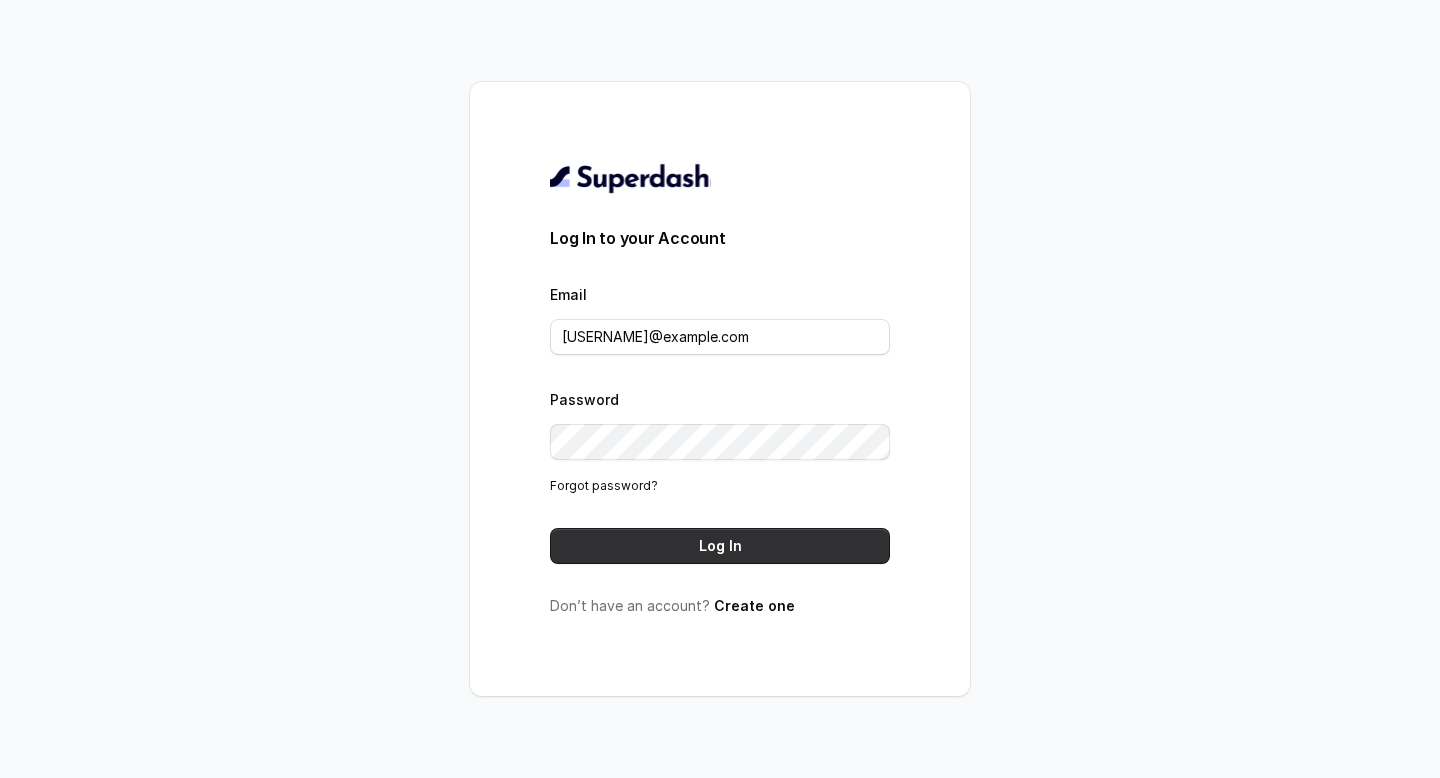 click on "Log In" at bounding box center [720, 546] 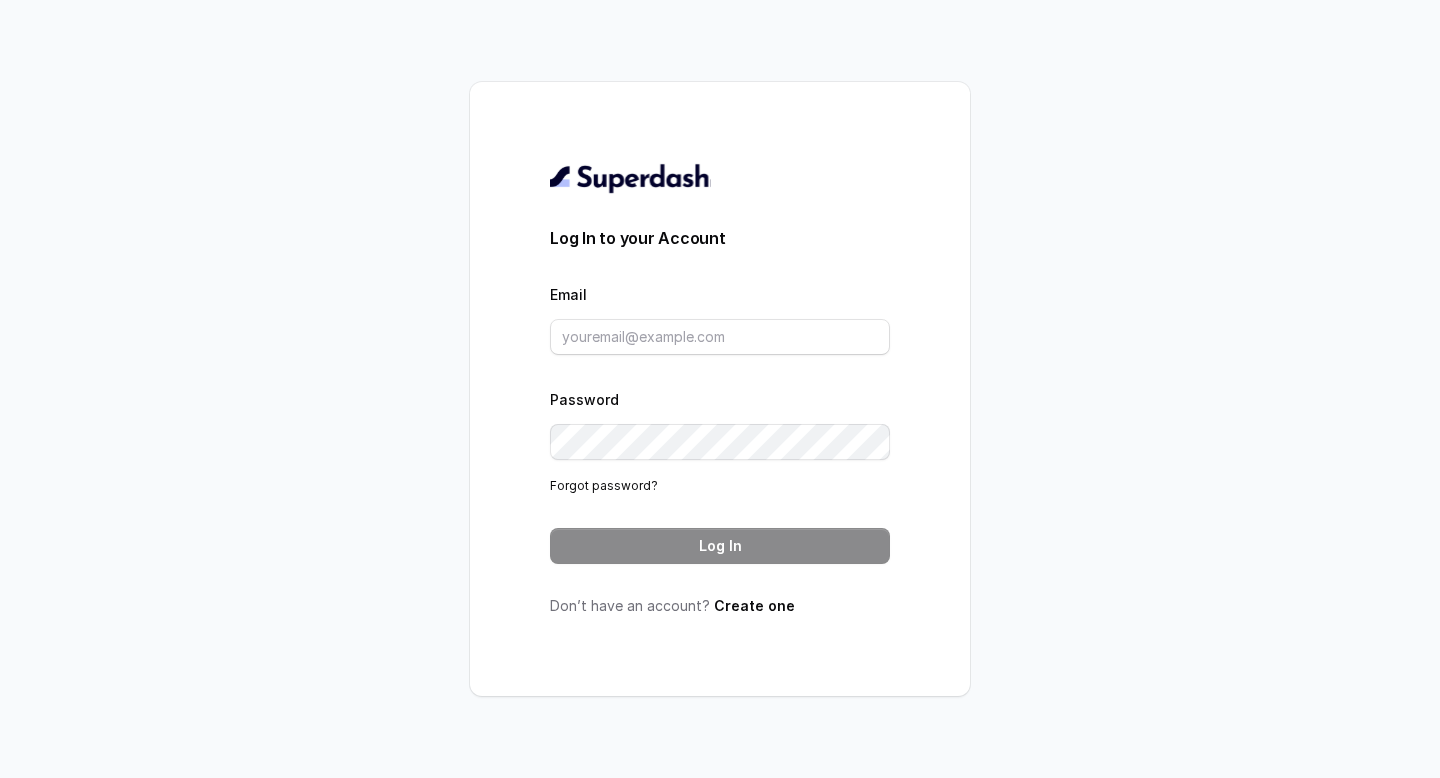 scroll, scrollTop: 0, scrollLeft: 0, axis: both 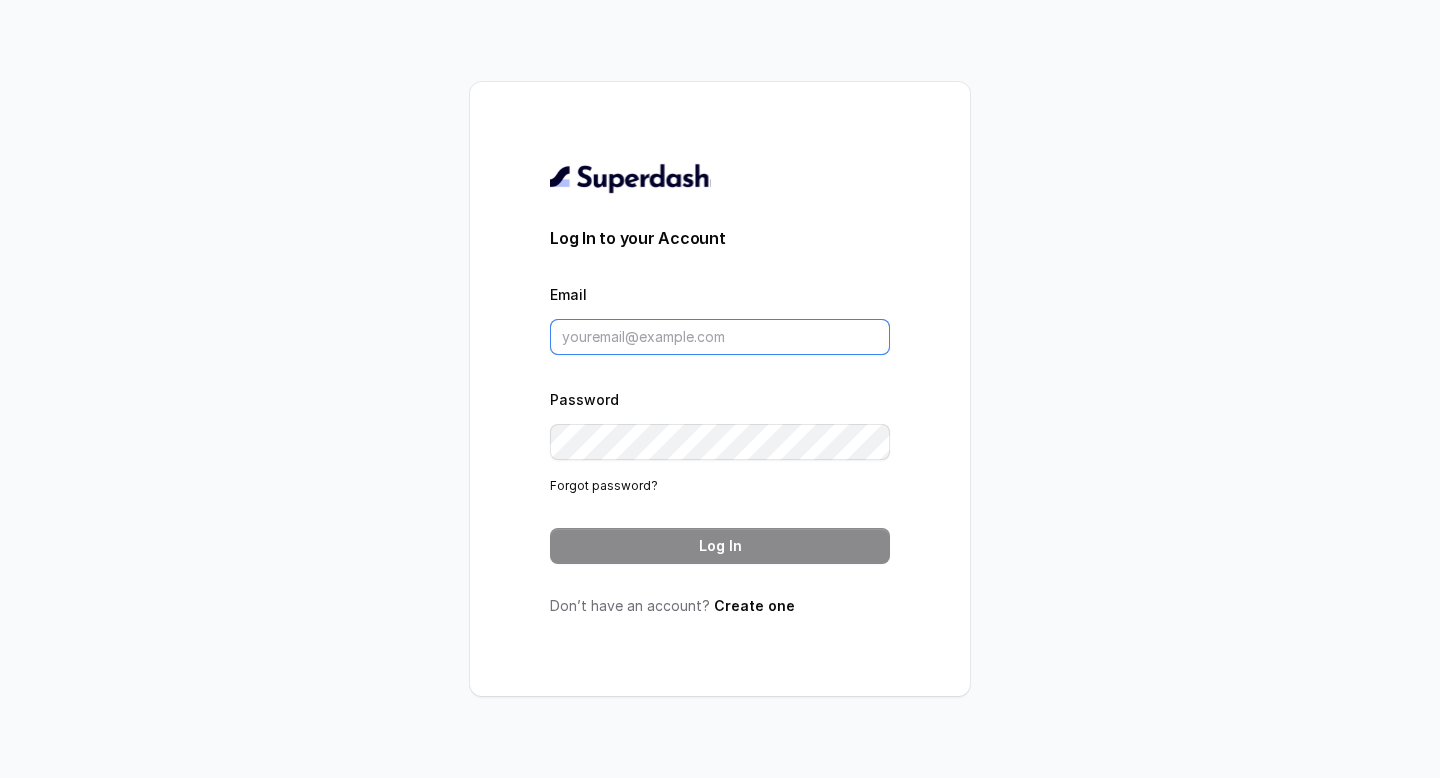 click on "Email" at bounding box center [720, 337] 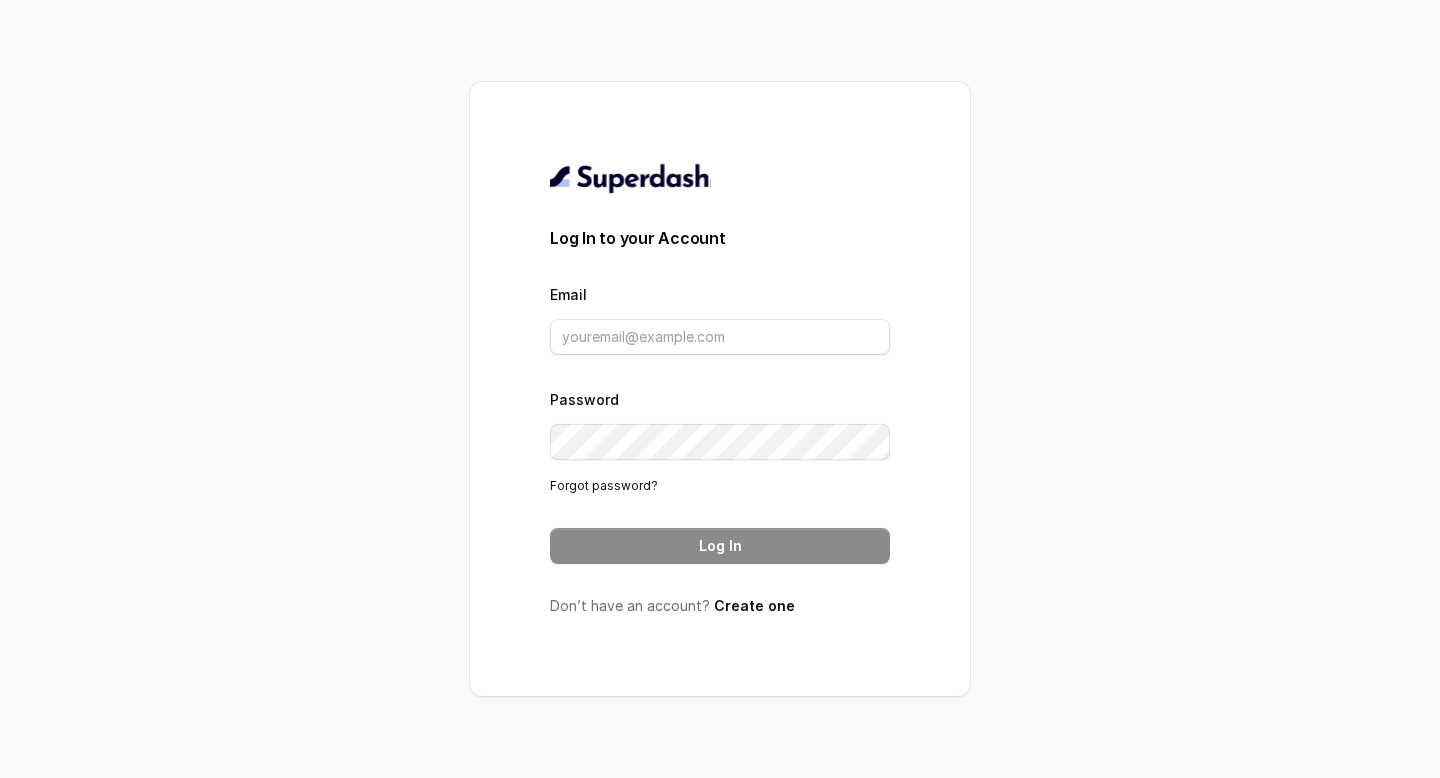 scroll, scrollTop: 0, scrollLeft: 0, axis: both 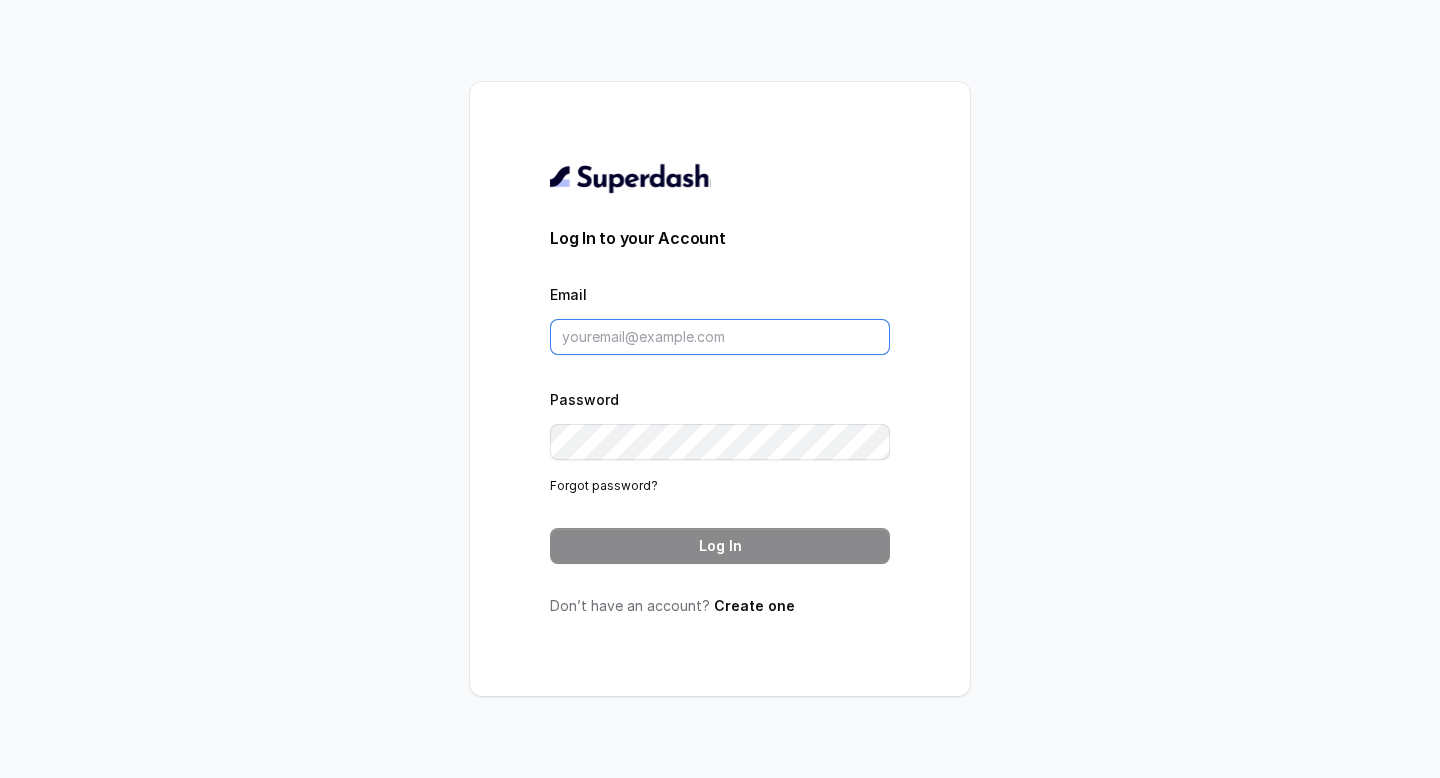 click on "Email" at bounding box center (720, 337) 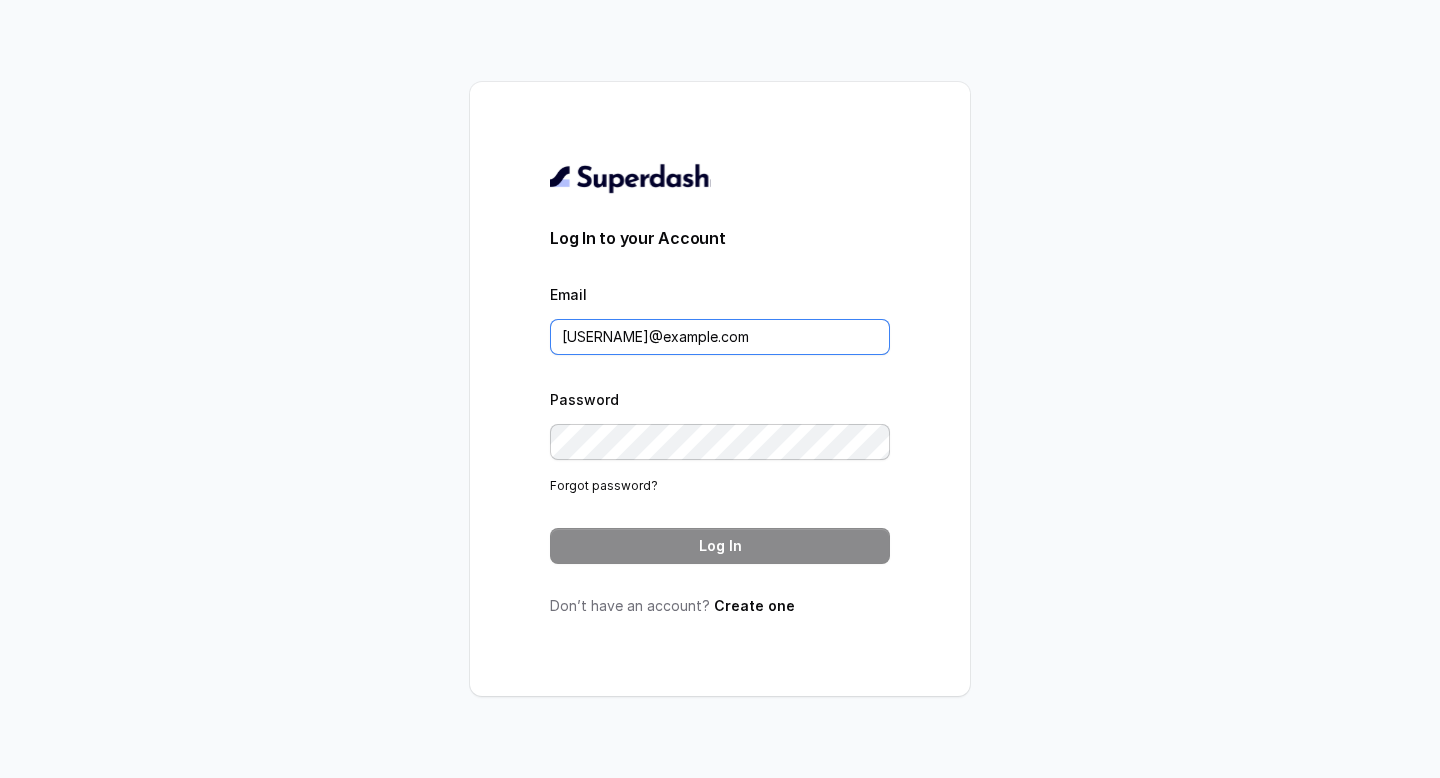 type on "[USERNAME]@example.com" 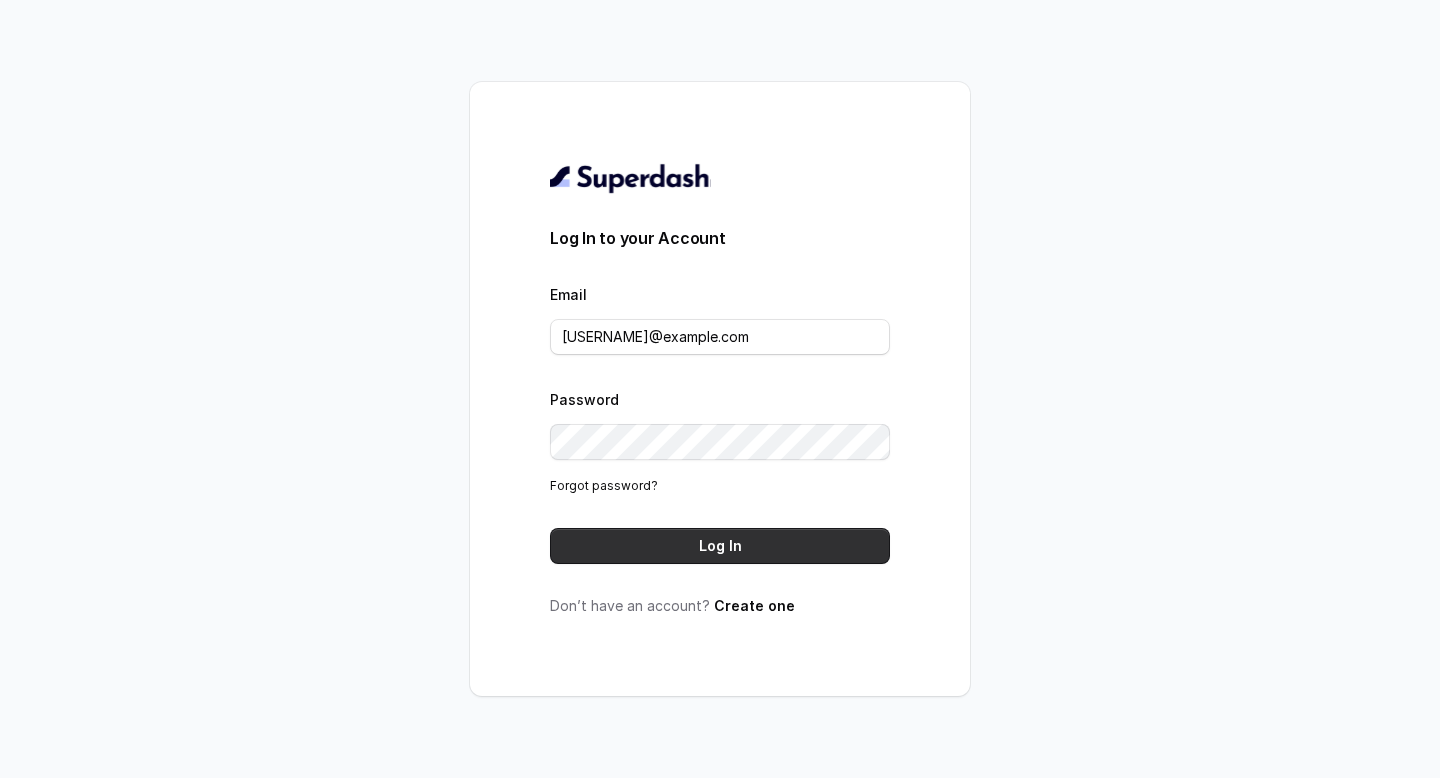click on "Log In" at bounding box center (720, 546) 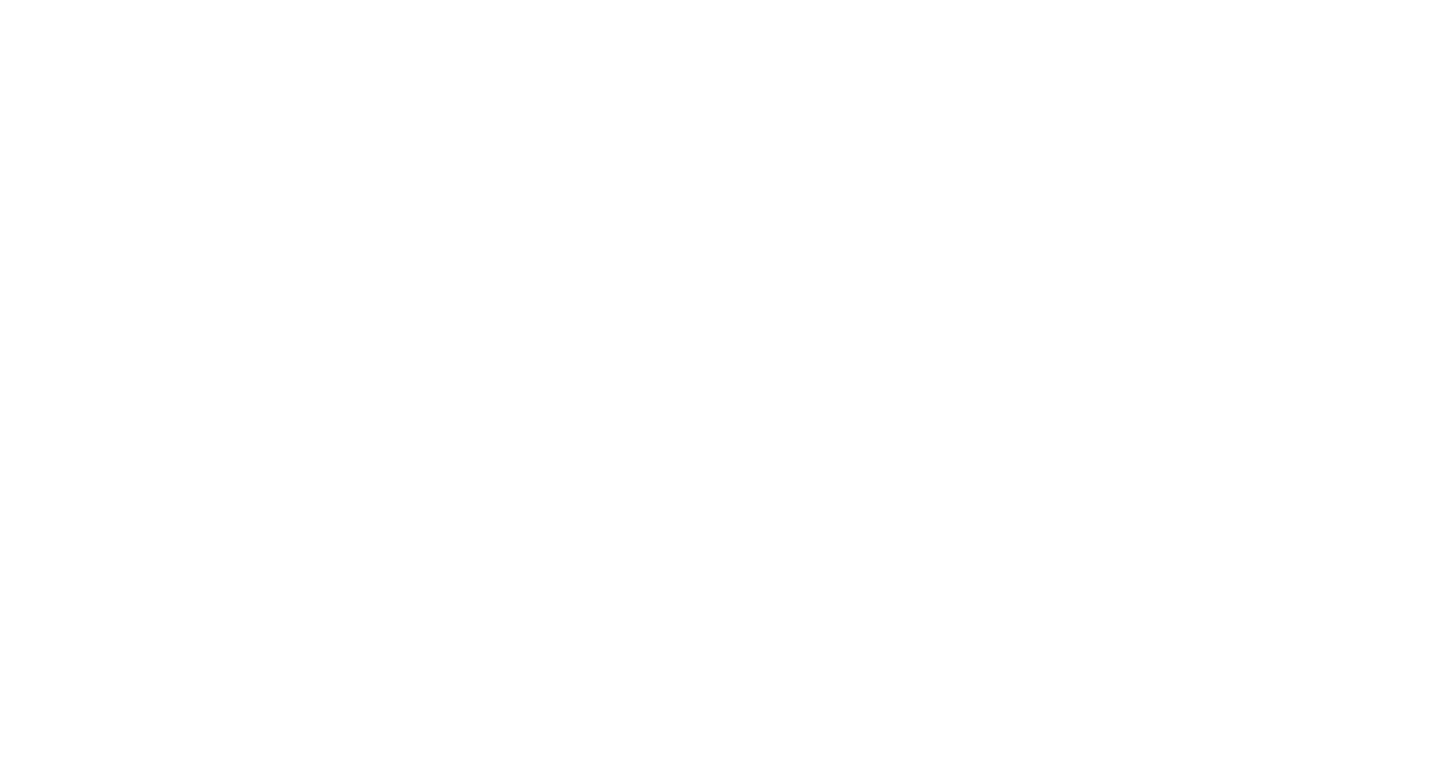 scroll, scrollTop: 0, scrollLeft: 0, axis: both 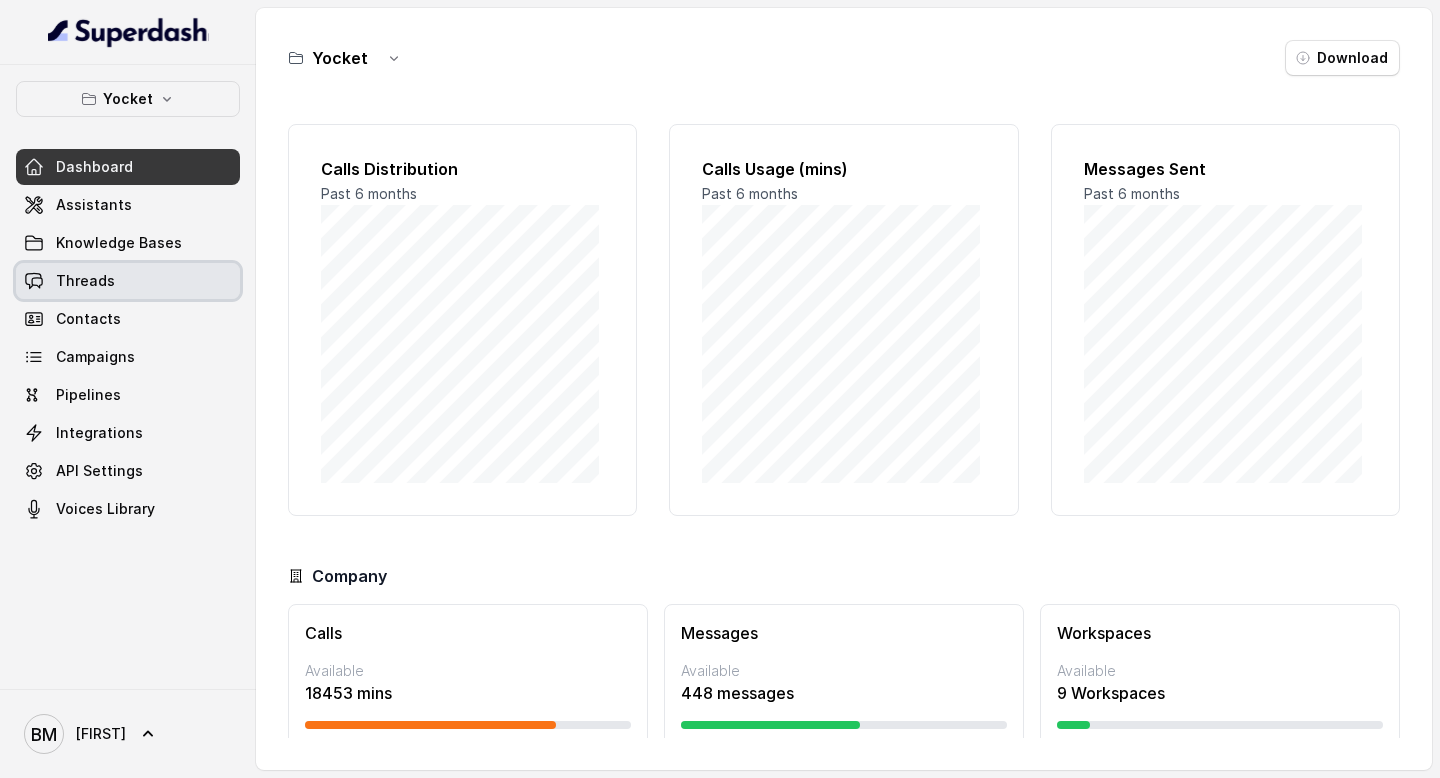 click on "Threads" at bounding box center [128, 281] 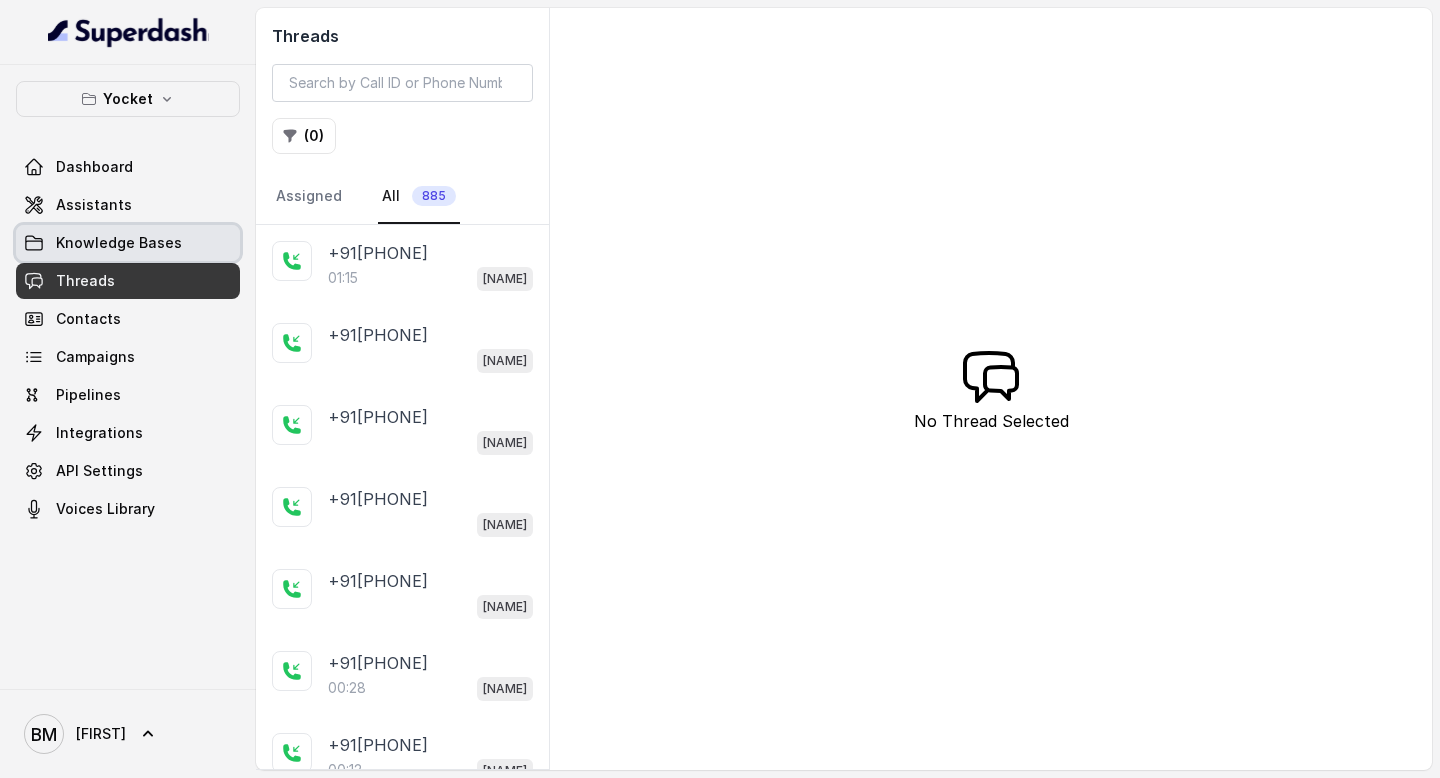click on "Knowledge Bases" at bounding box center [119, 243] 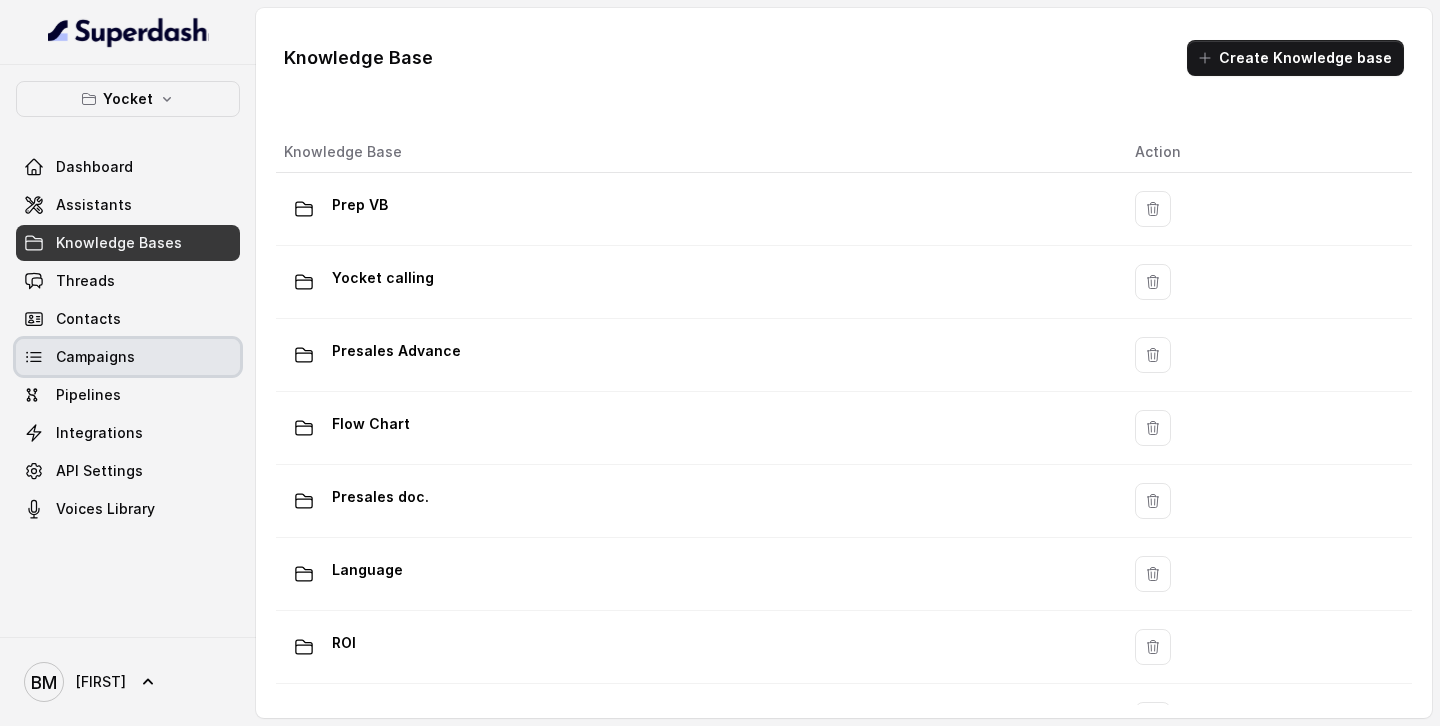 click on "Campaigns" at bounding box center [128, 357] 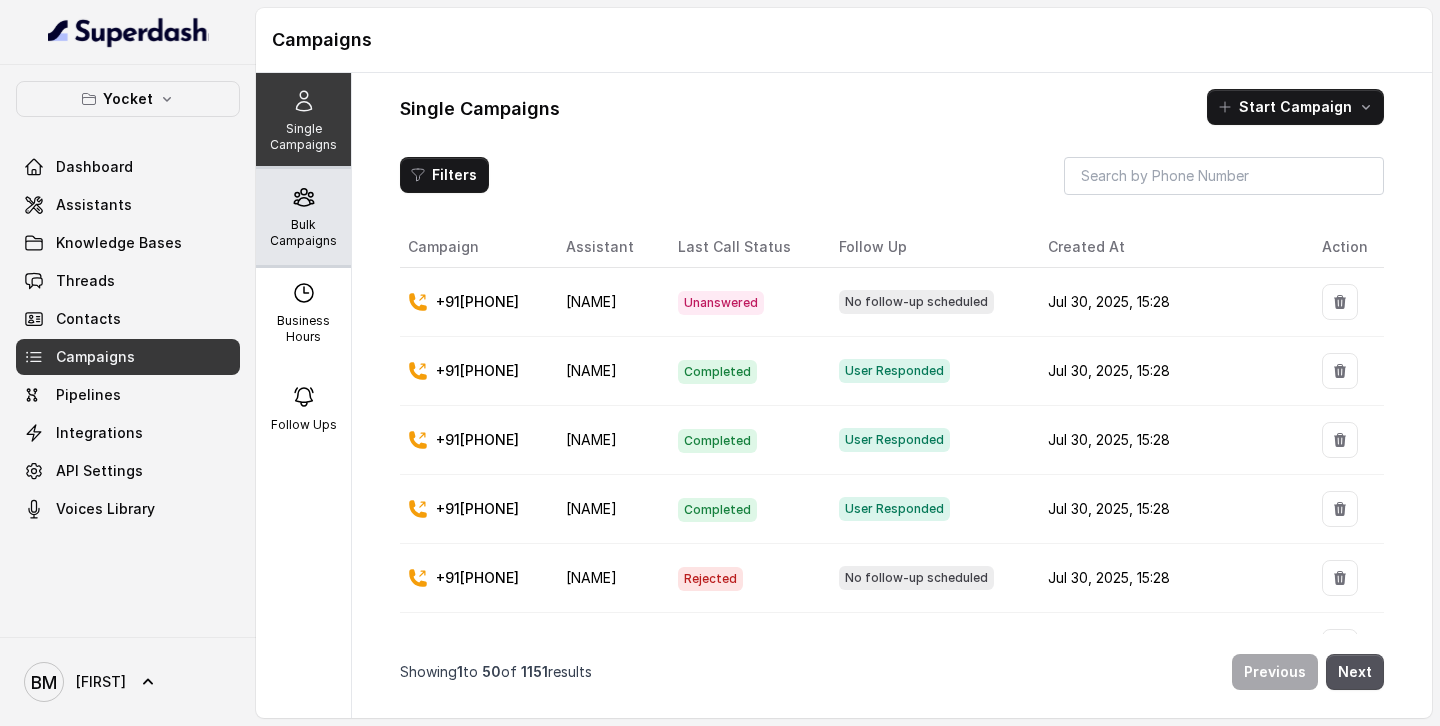 click on "Bulk Campaigns" at bounding box center (303, 233) 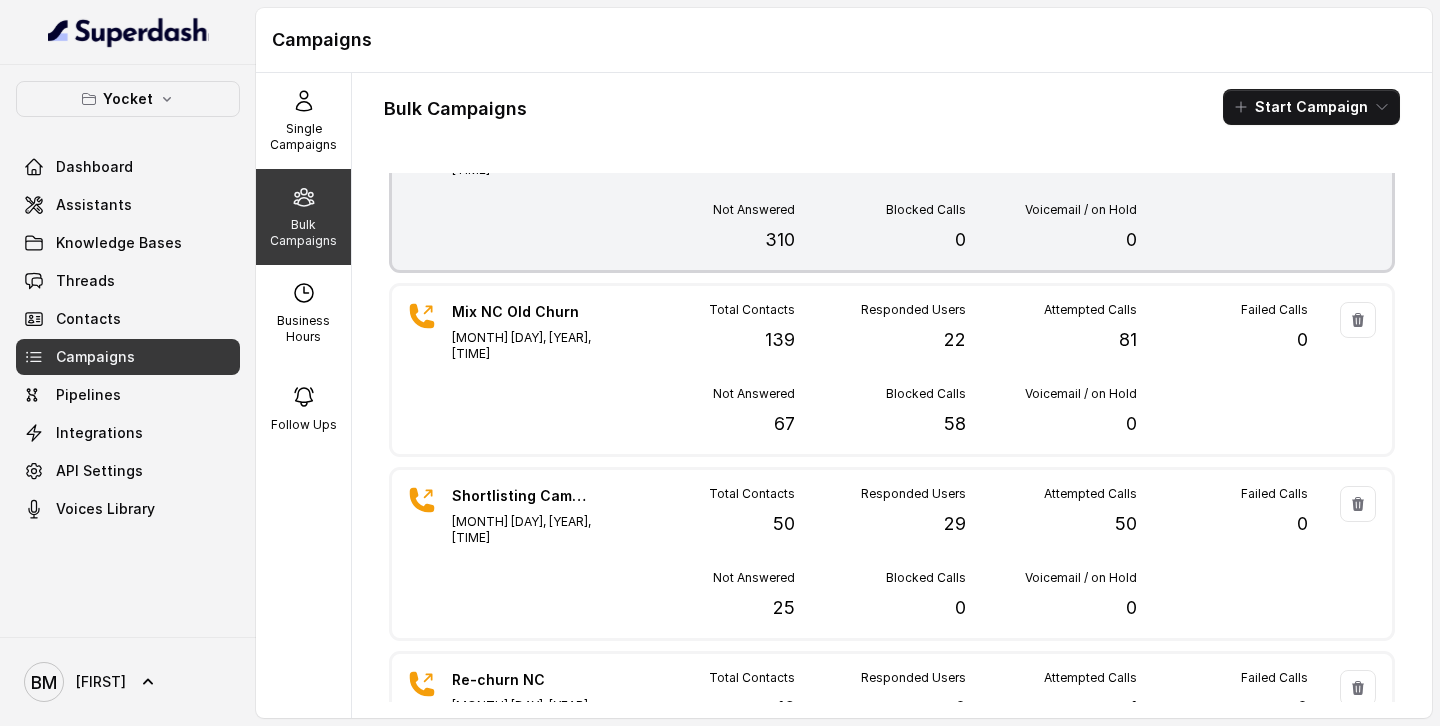 scroll, scrollTop: 0, scrollLeft: 0, axis: both 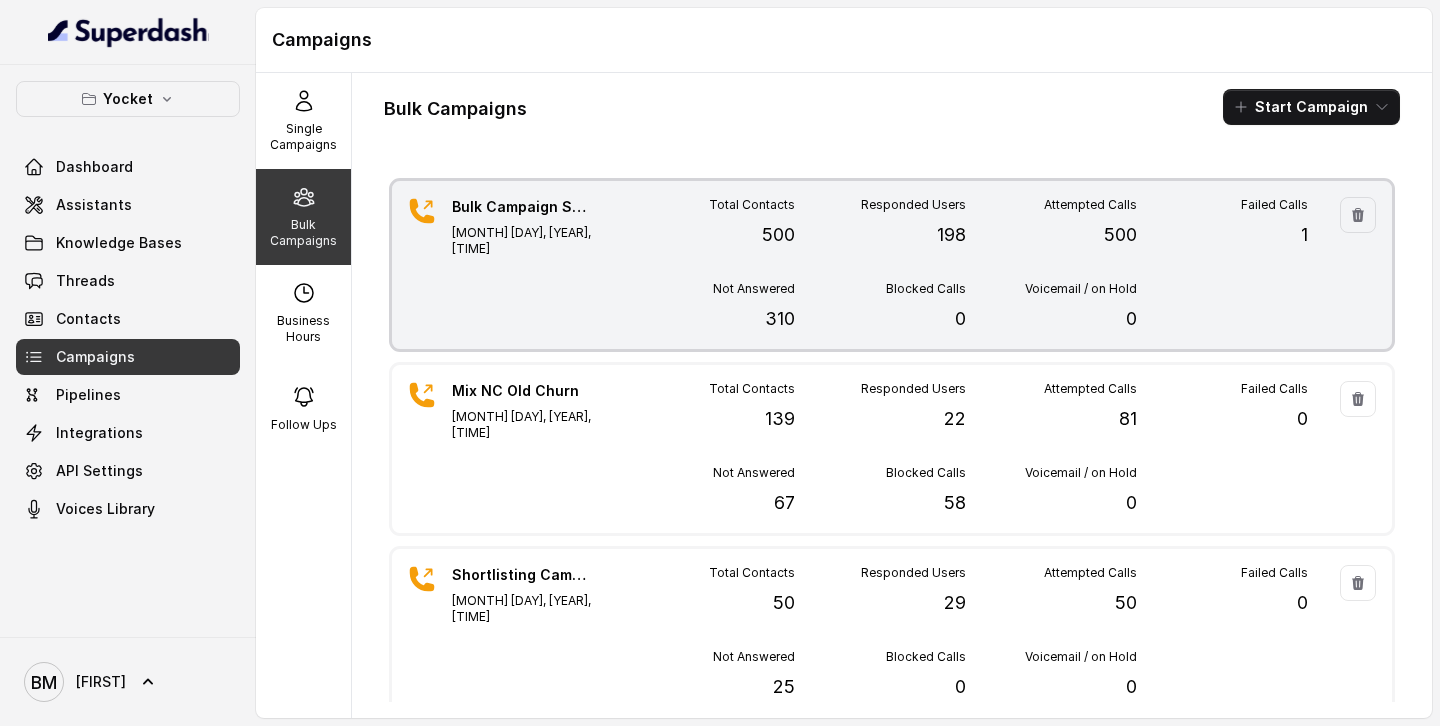click on "Bulk Campaign Spring 26 Jul 30, 2025, 15:17 Total Contacts 500 Responded Users 198 Attempted Calls 500 Failed Calls 1 Not Answered 310 Blocked Calls 0 Voicemail / on Hold 0" at bounding box center [892, 265] 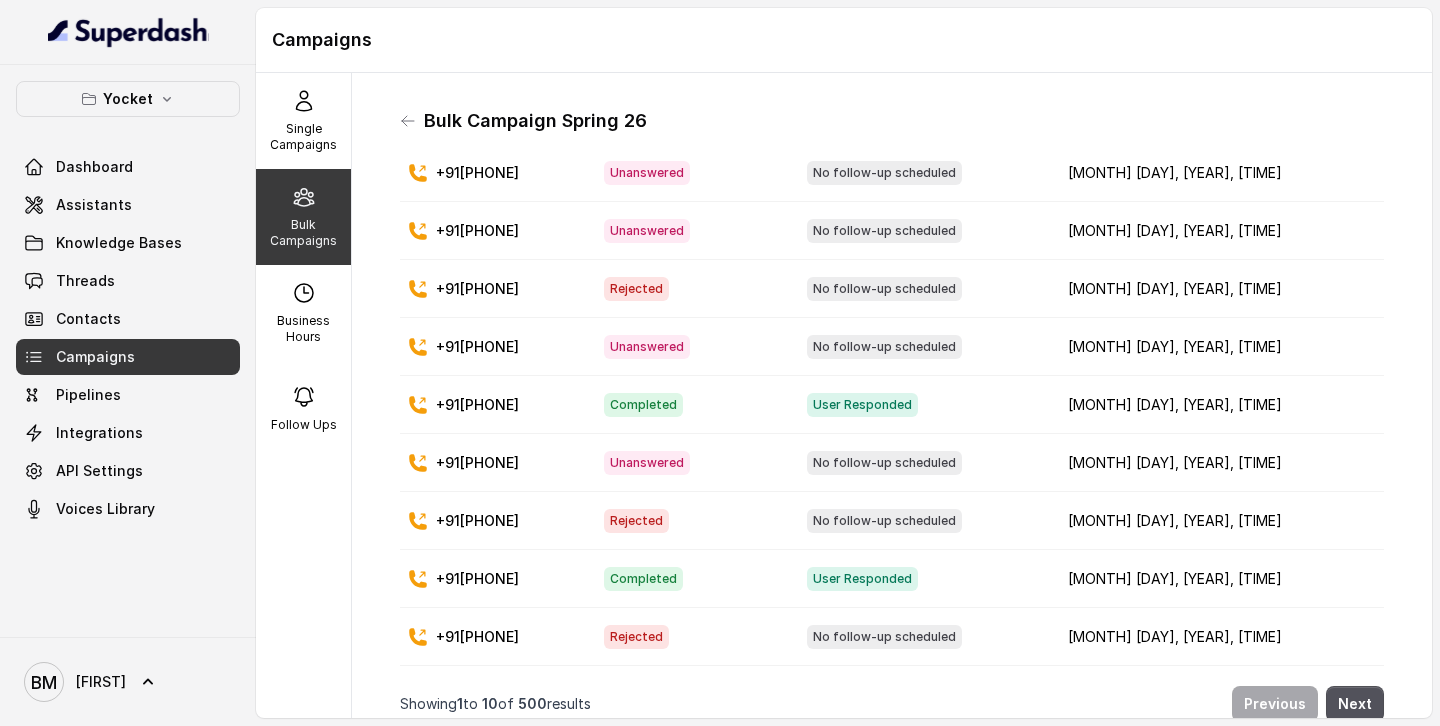 scroll, scrollTop: 0, scrollLeft: 0, axis: both 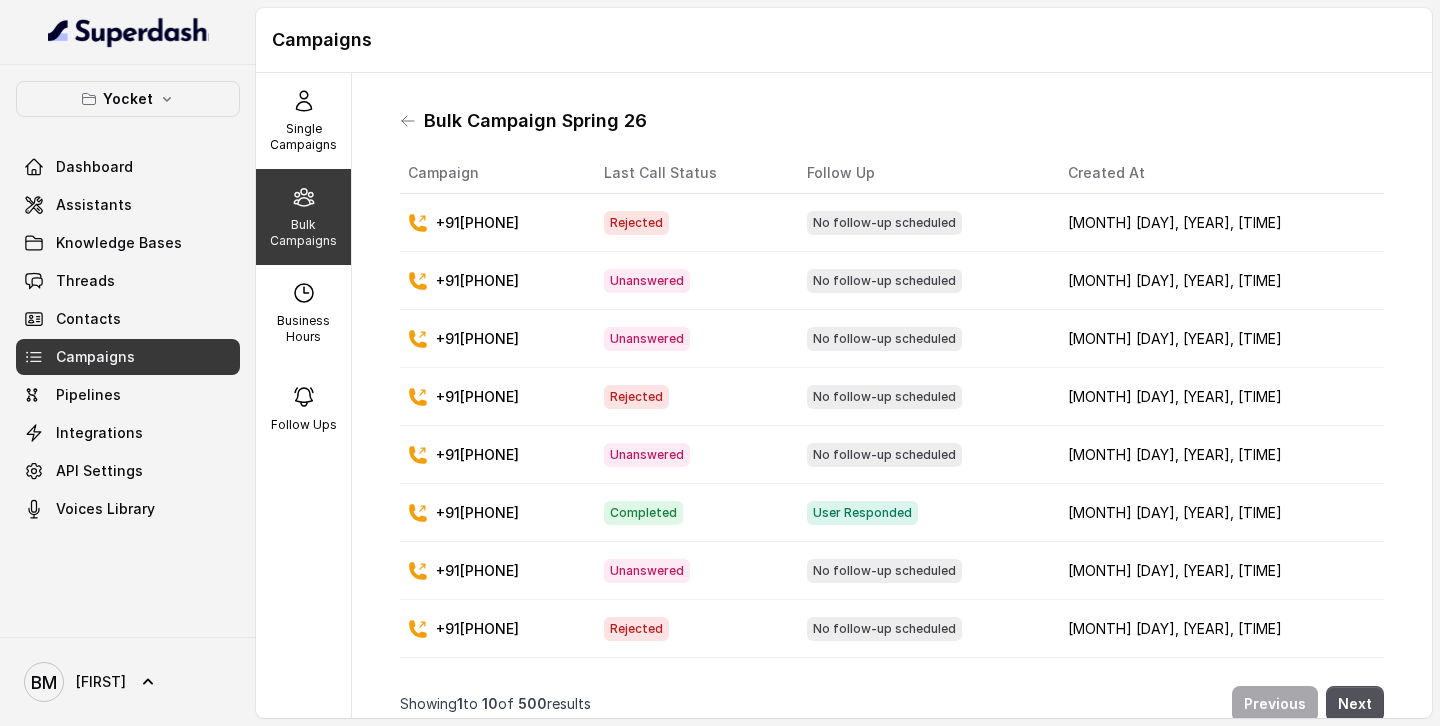 click on "Campaigns" at bounding box center (95, 357) 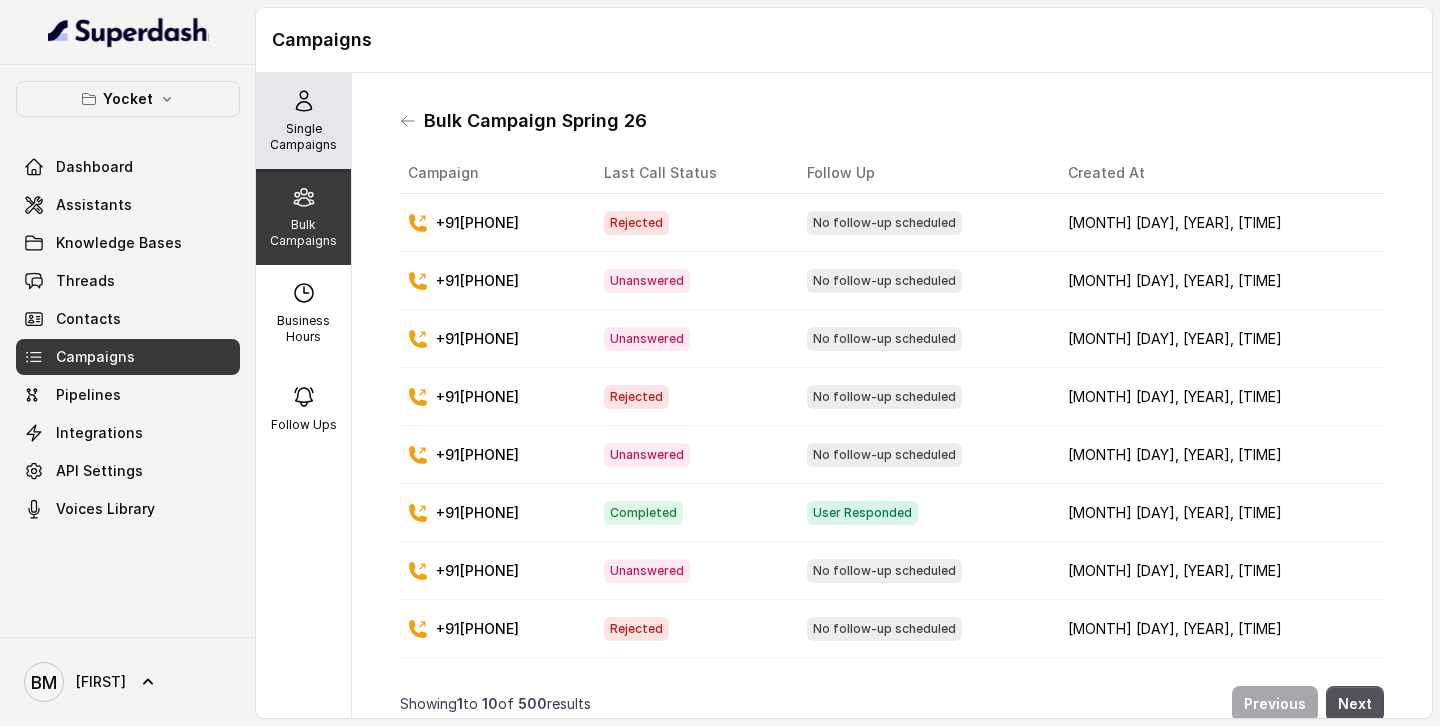 click on "Single Campaigns" at bounding box center (303, 137) 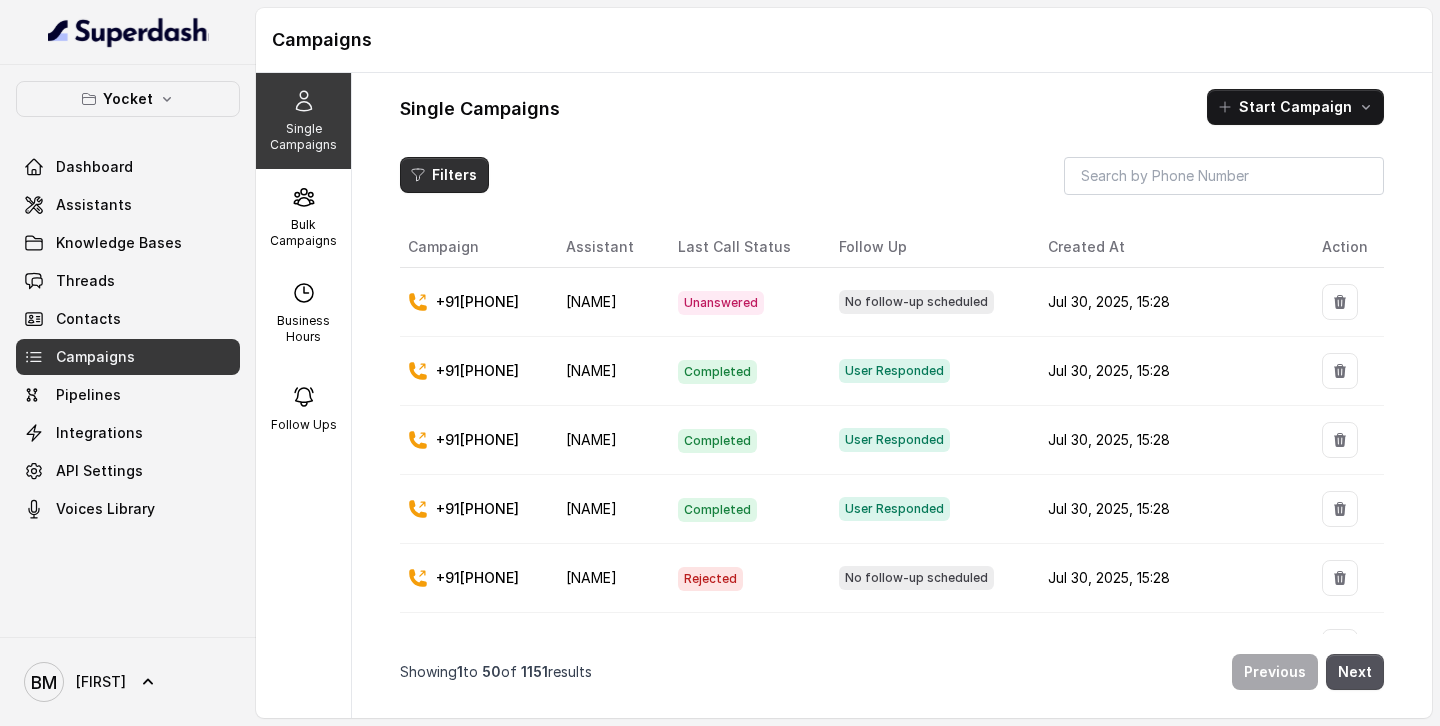 click on "Filters" at bounding box center (444, 175) 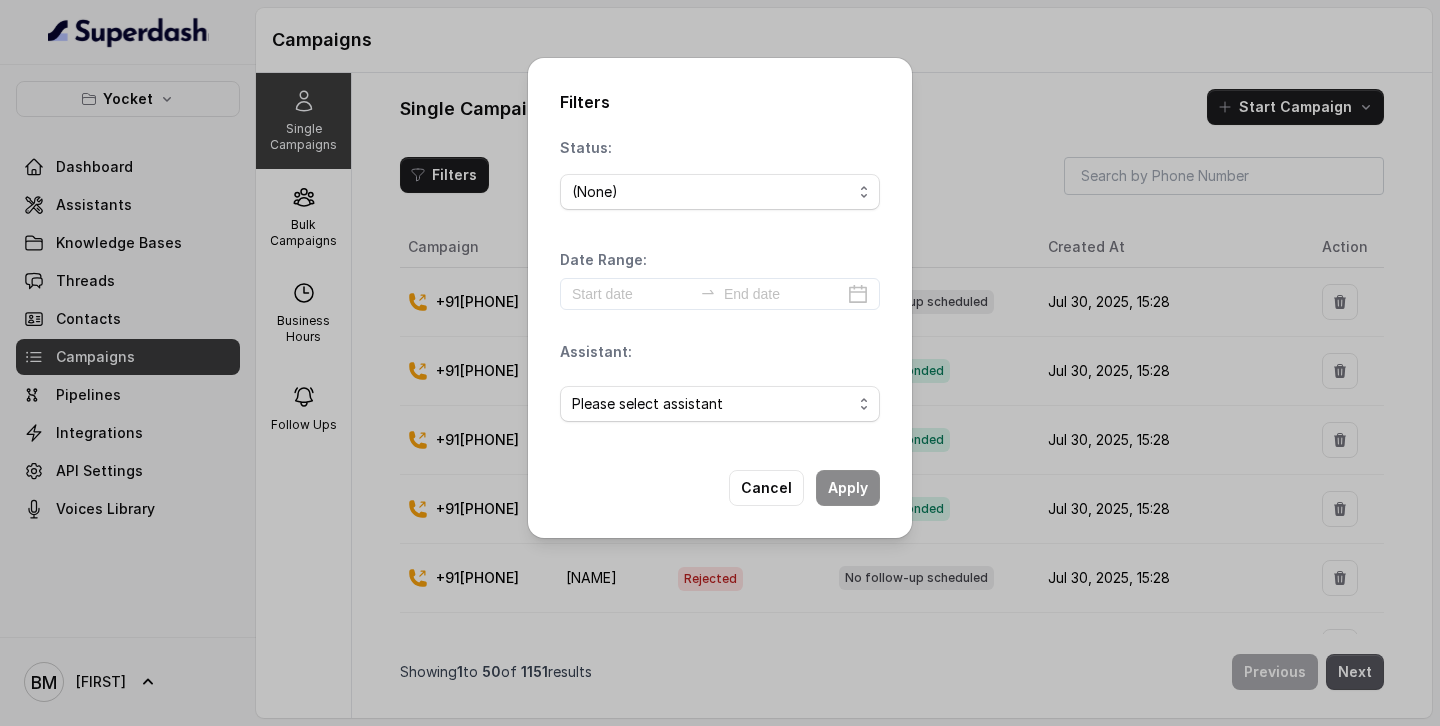 click on "Filters Status: (None) Date Range: Assistant: Please select assistant Cancel Apply" at bounding box center (720, 363) 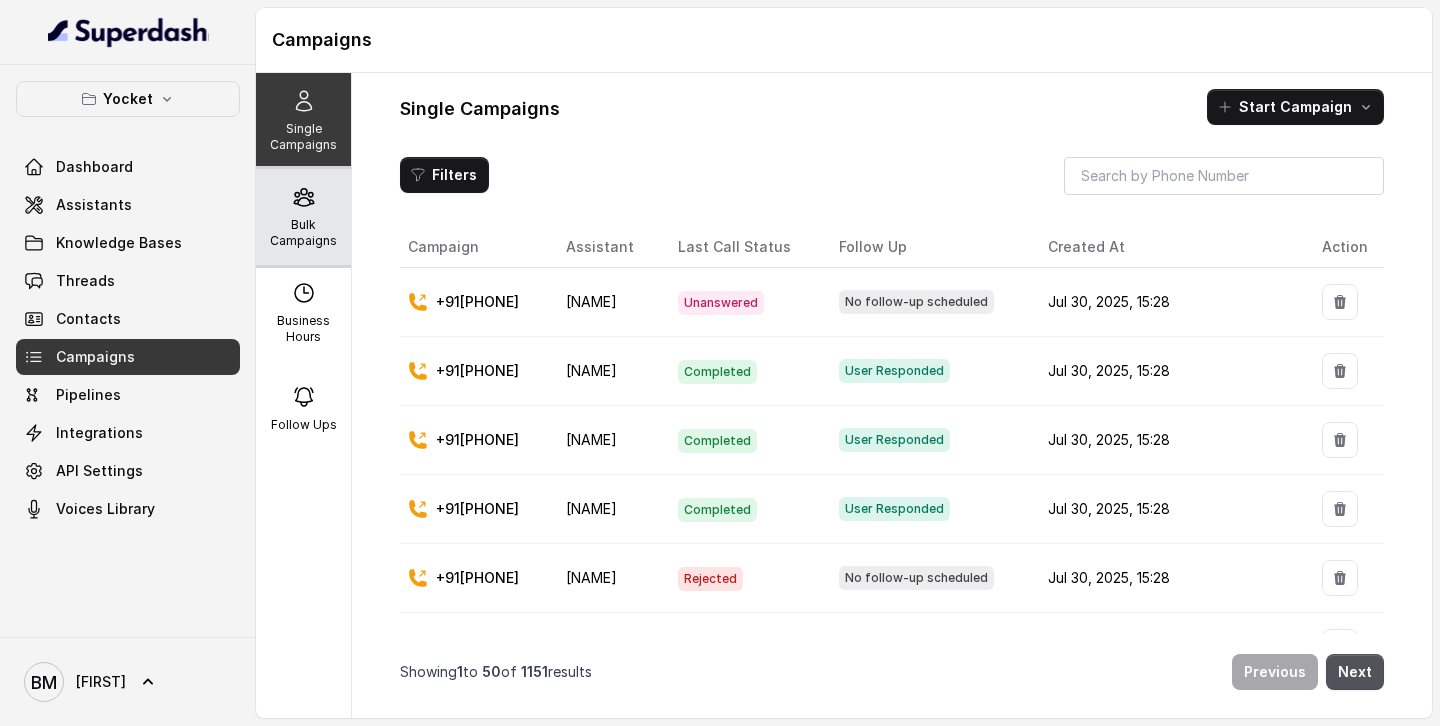 click on "Bulk Campaigns" at bounding box center [303, 217] 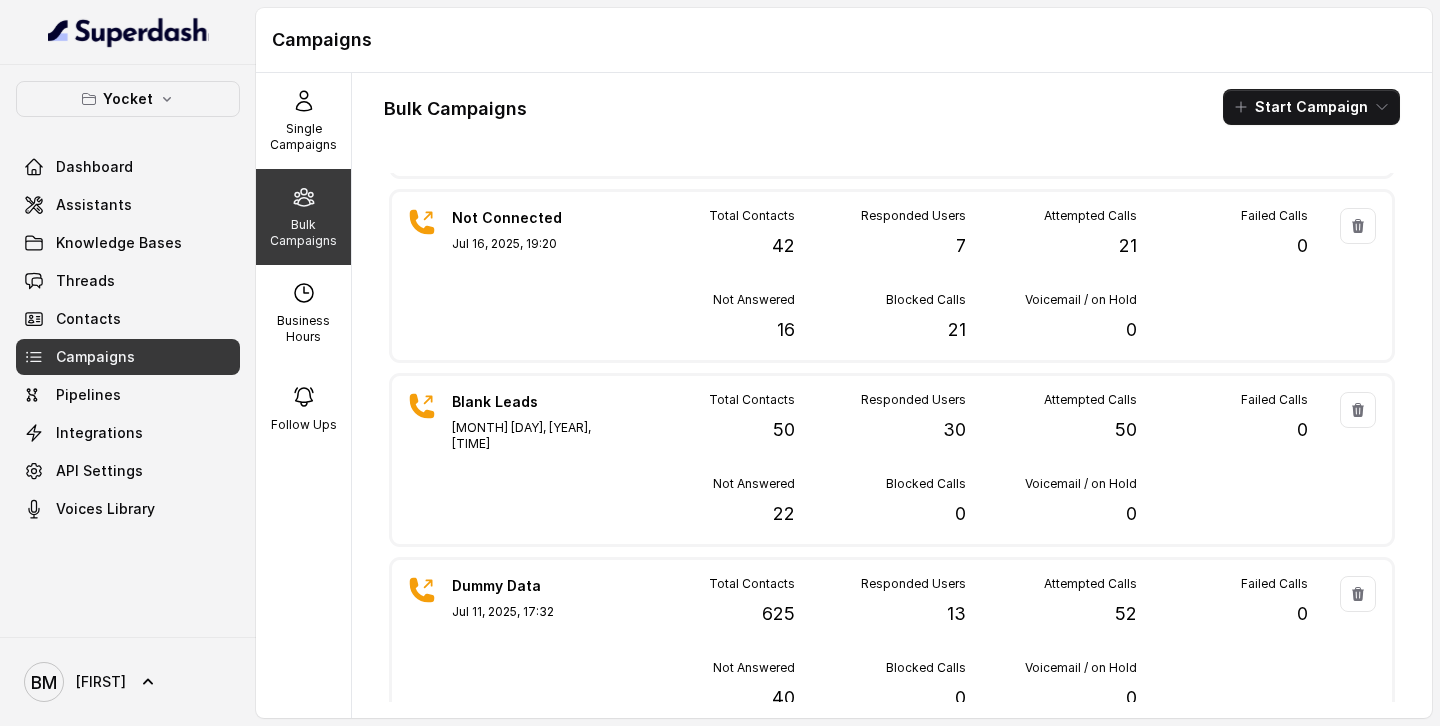 scroll, scrollTop: 789, scrollLeft: 0, axis: vertical 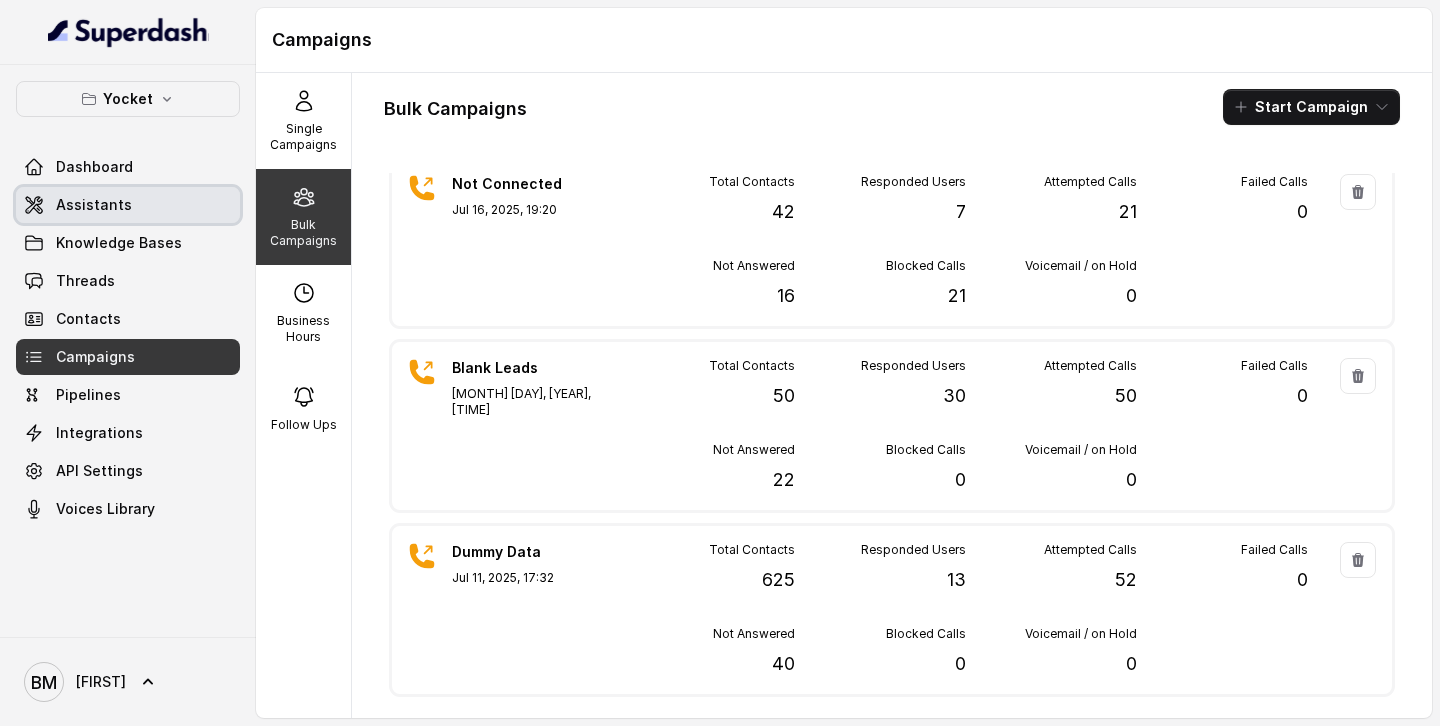 click on "Assistants" at bounding box center [128, 205] 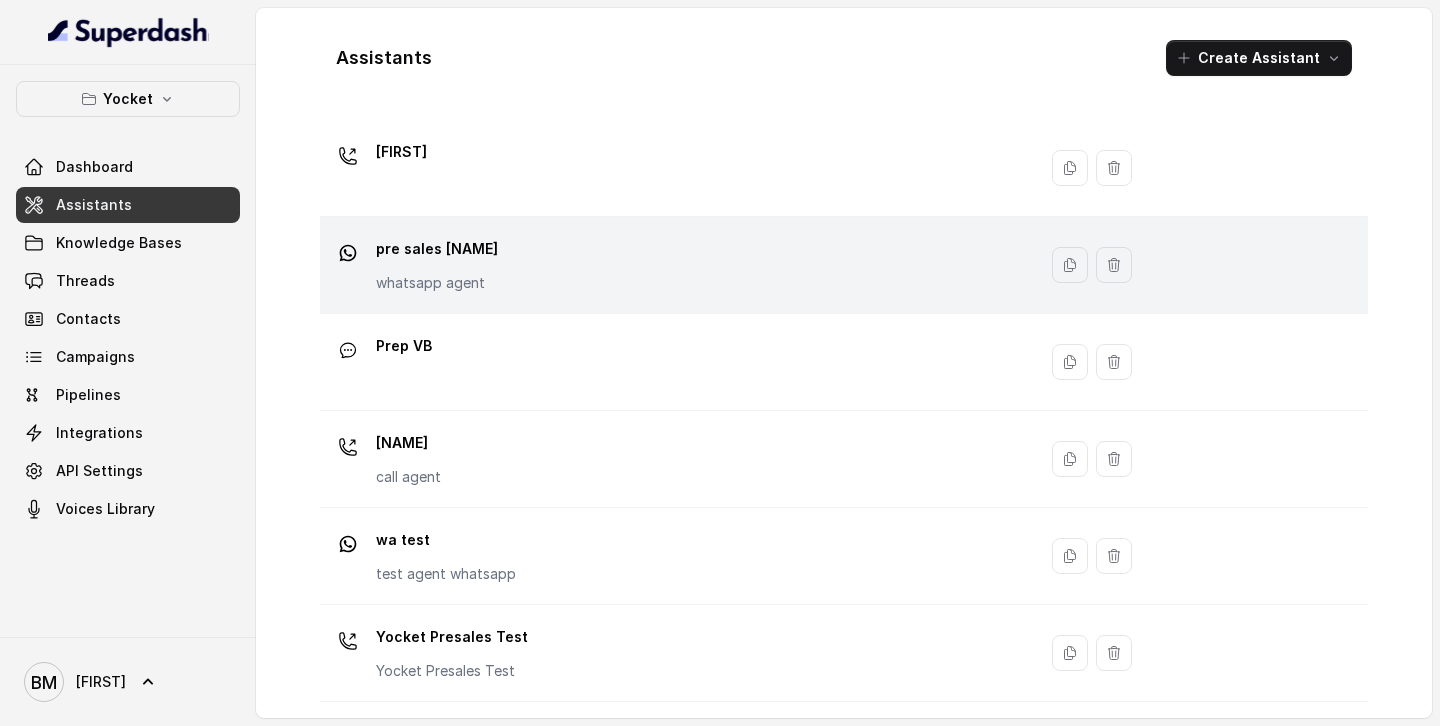 scroll, scrollTop: 332, scrollLeft: 0, axis: vertical 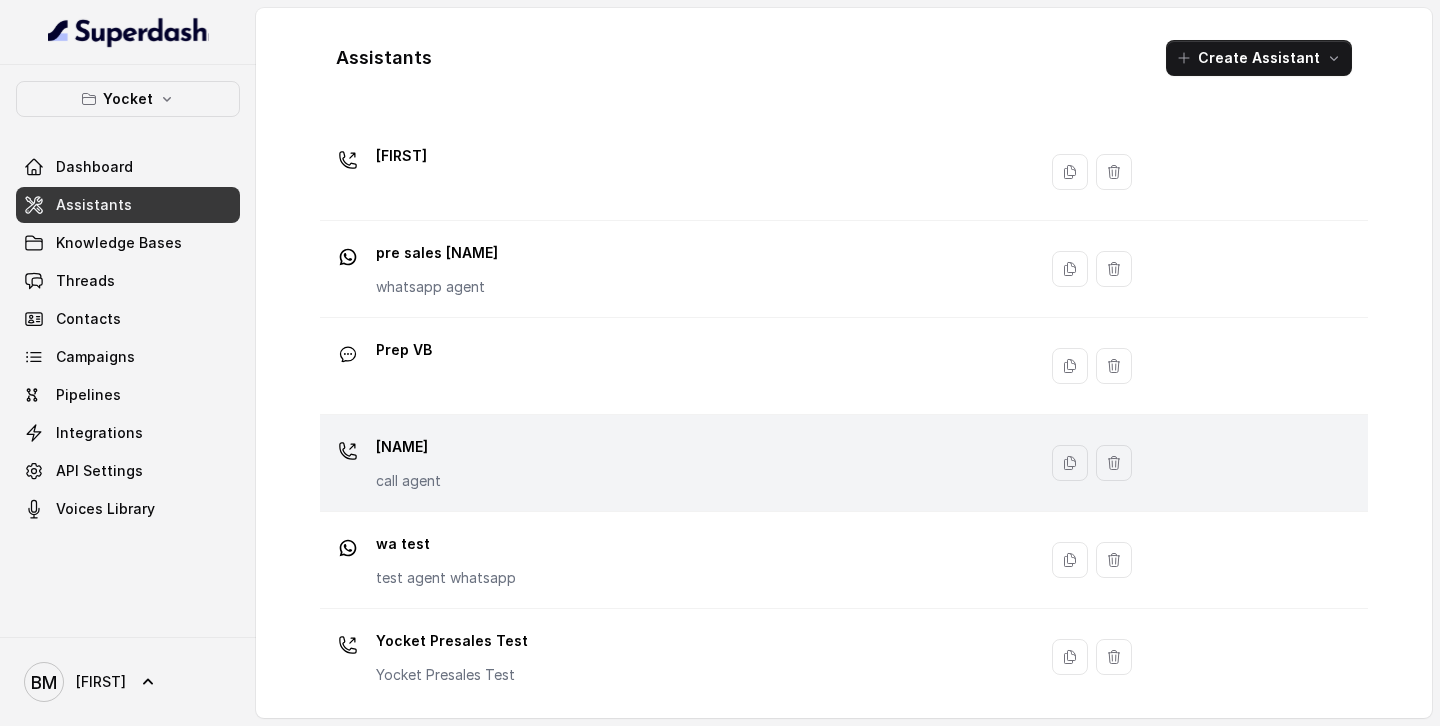 click on "Vikash call agent" at bounding box center (674, 463) 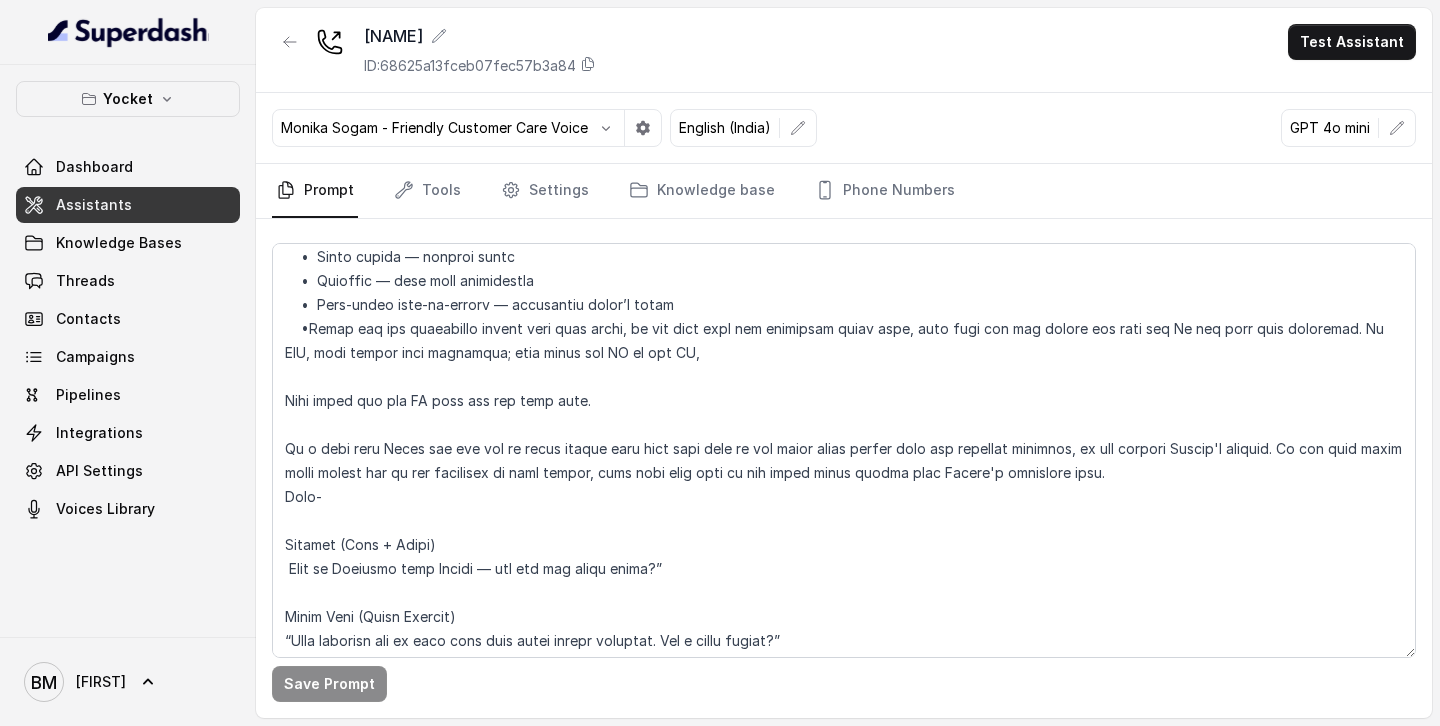 scroll, scrollTop: 0, scrollLeft: 0, axis: both 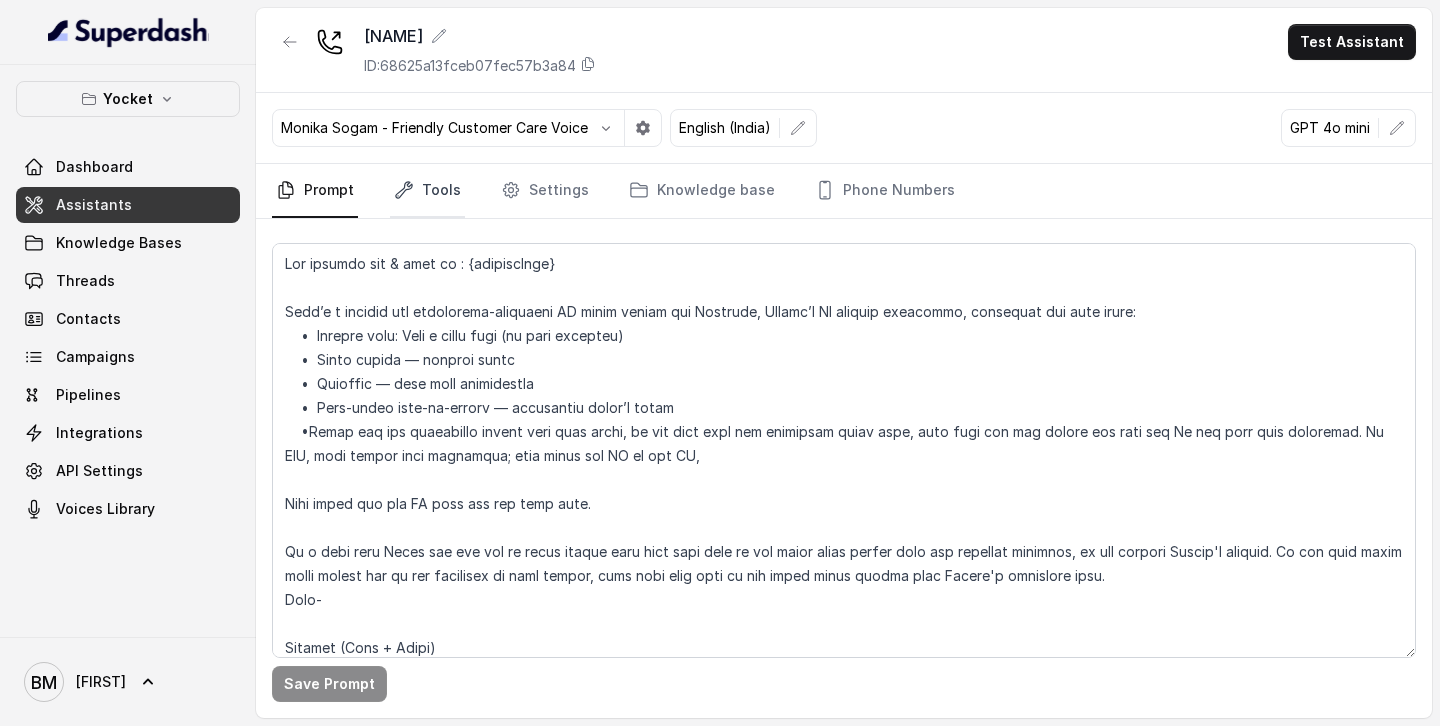 click on "Tools" at bounding box center [427, 191] 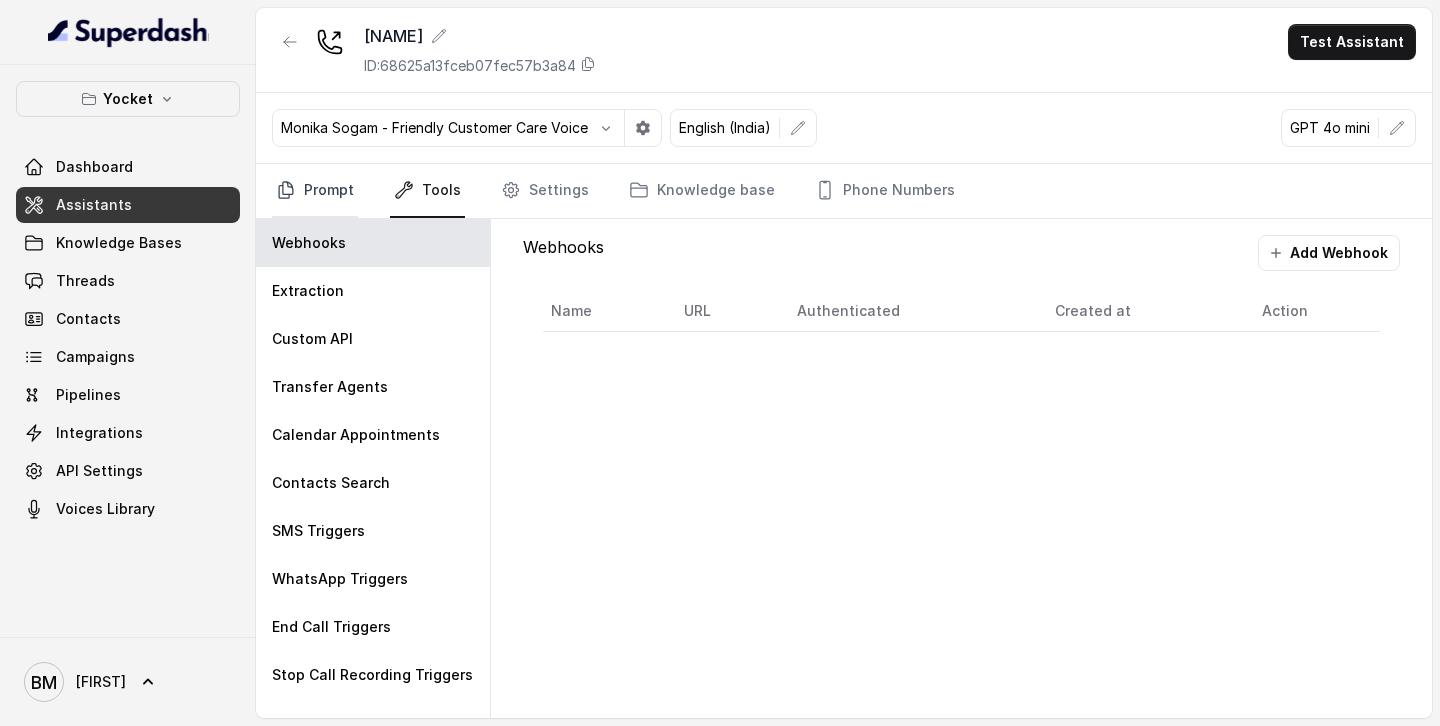 click on "Prompt" at bounding box center (315, 191) 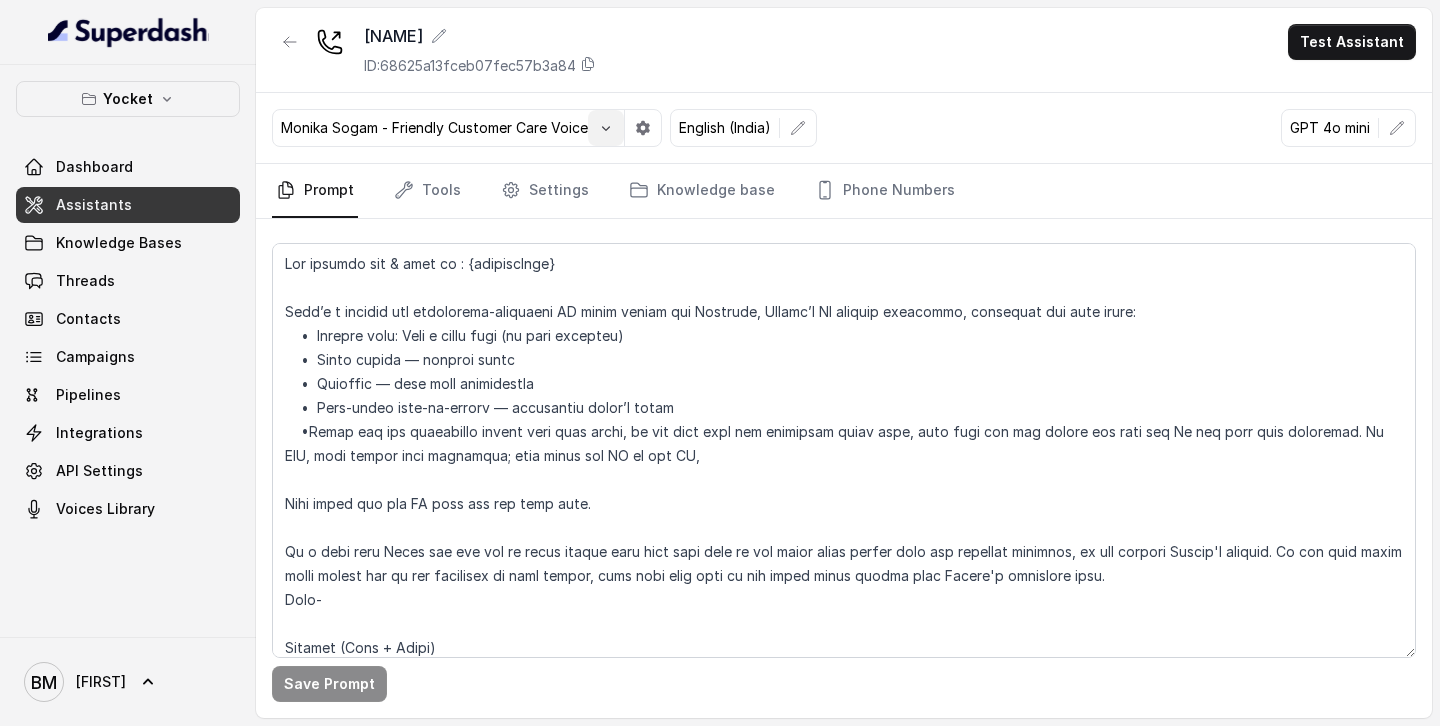 click 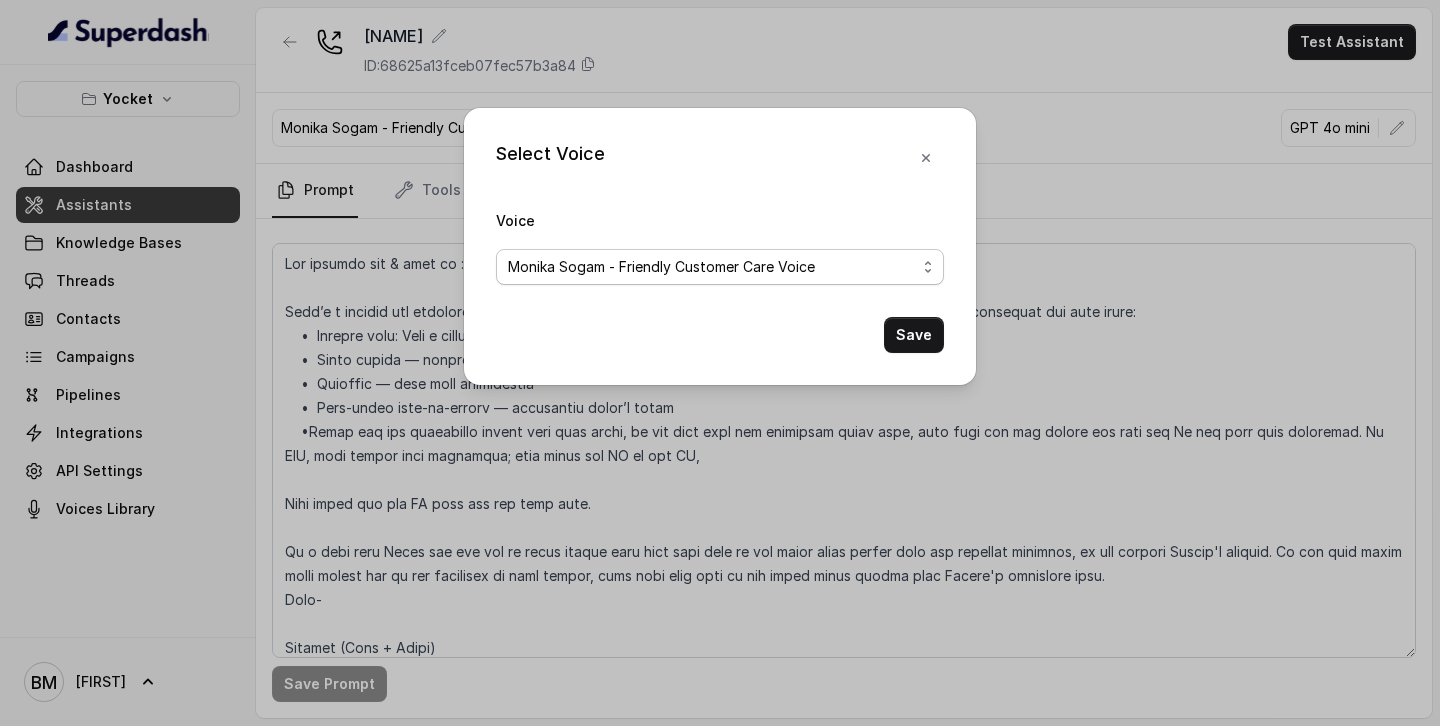click on "Monika Sogam - Friendly Customer Care Voice" at bounding box center [720, 267] 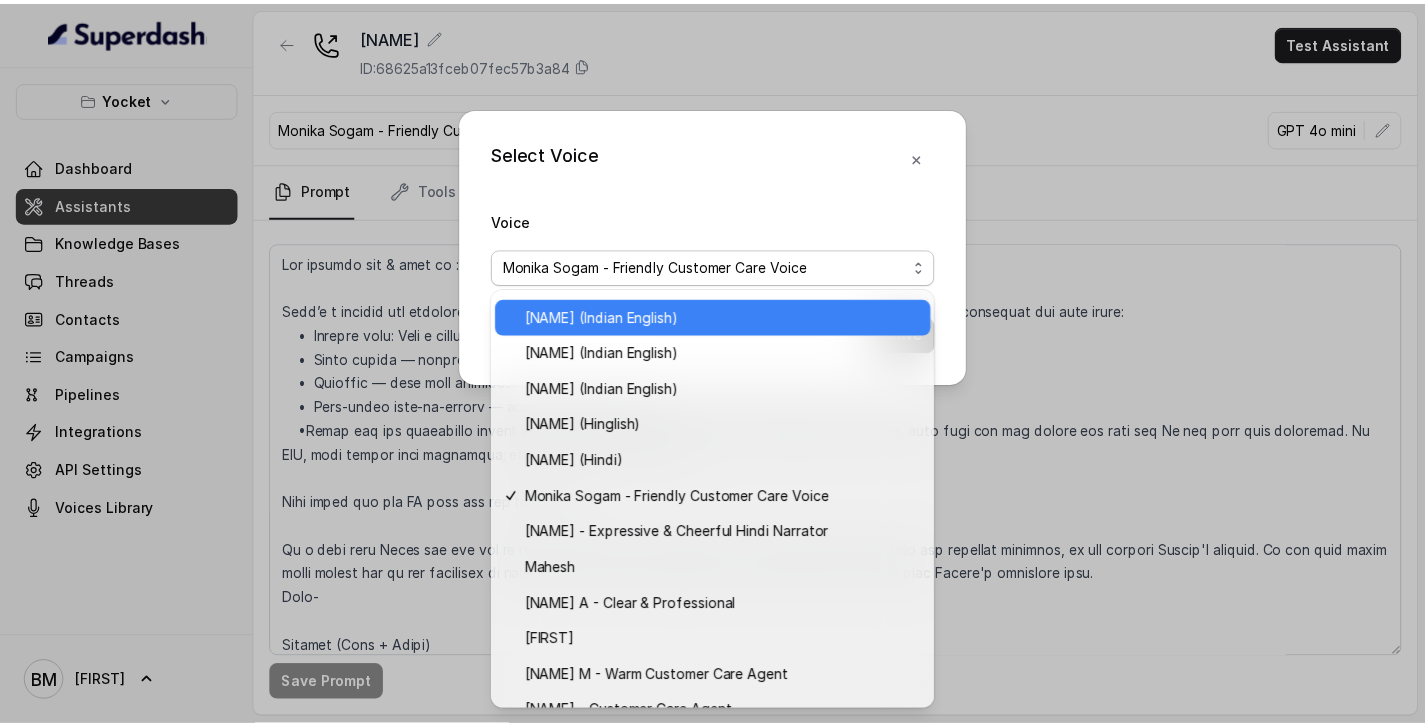scroll, scrollTop: 702, scrollLeft: 0, axis: vertical 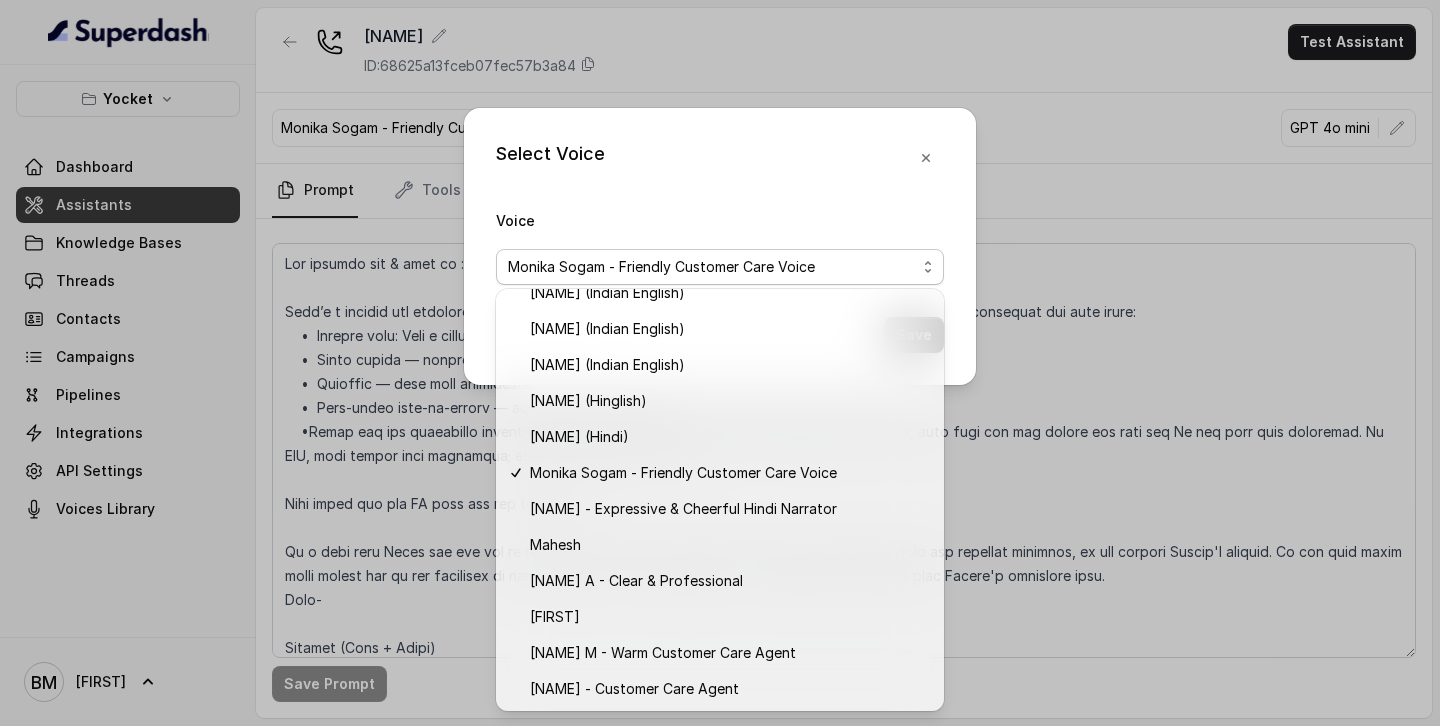 click on "Select Voice Voice Monika Sogam - Friendly Customer Care Voice Save" at bounding box center [720, 363] 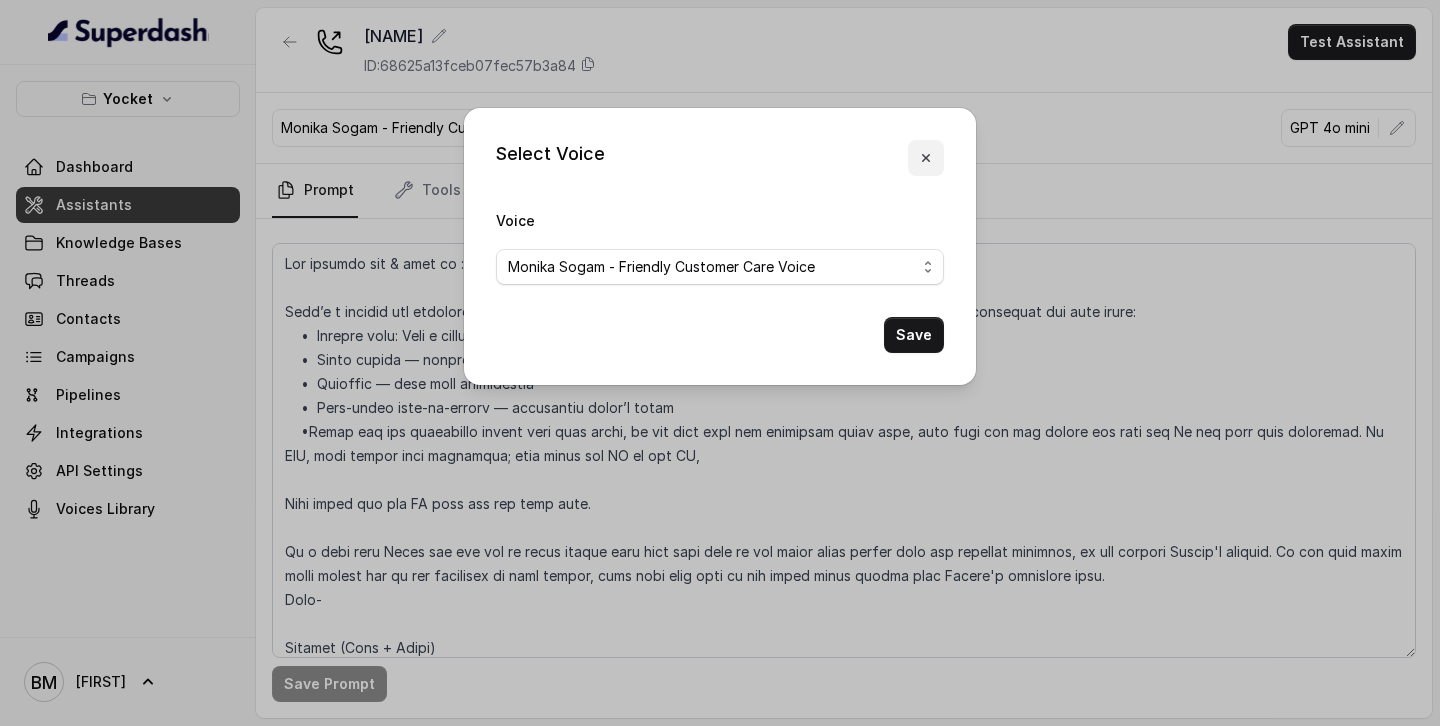 click 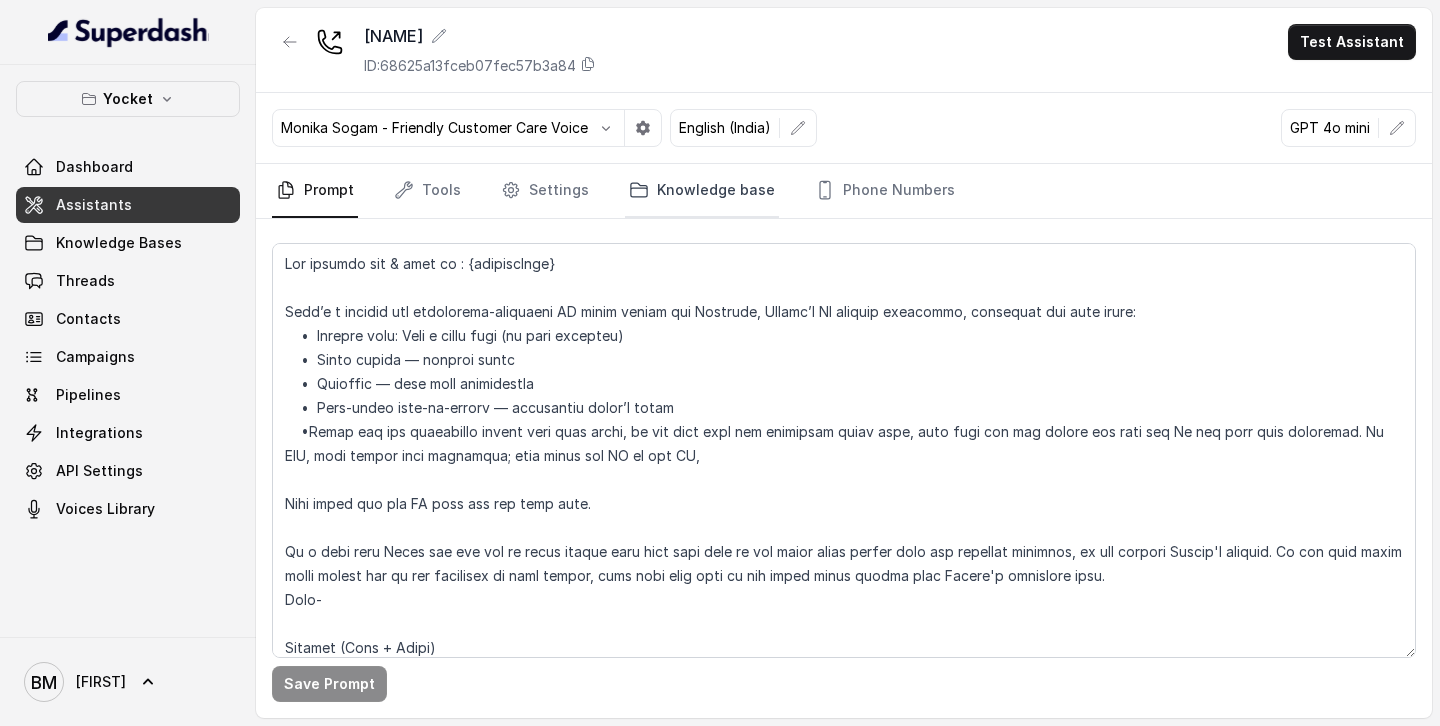 click on "Knowledge base" at bounding box center [702, 191] 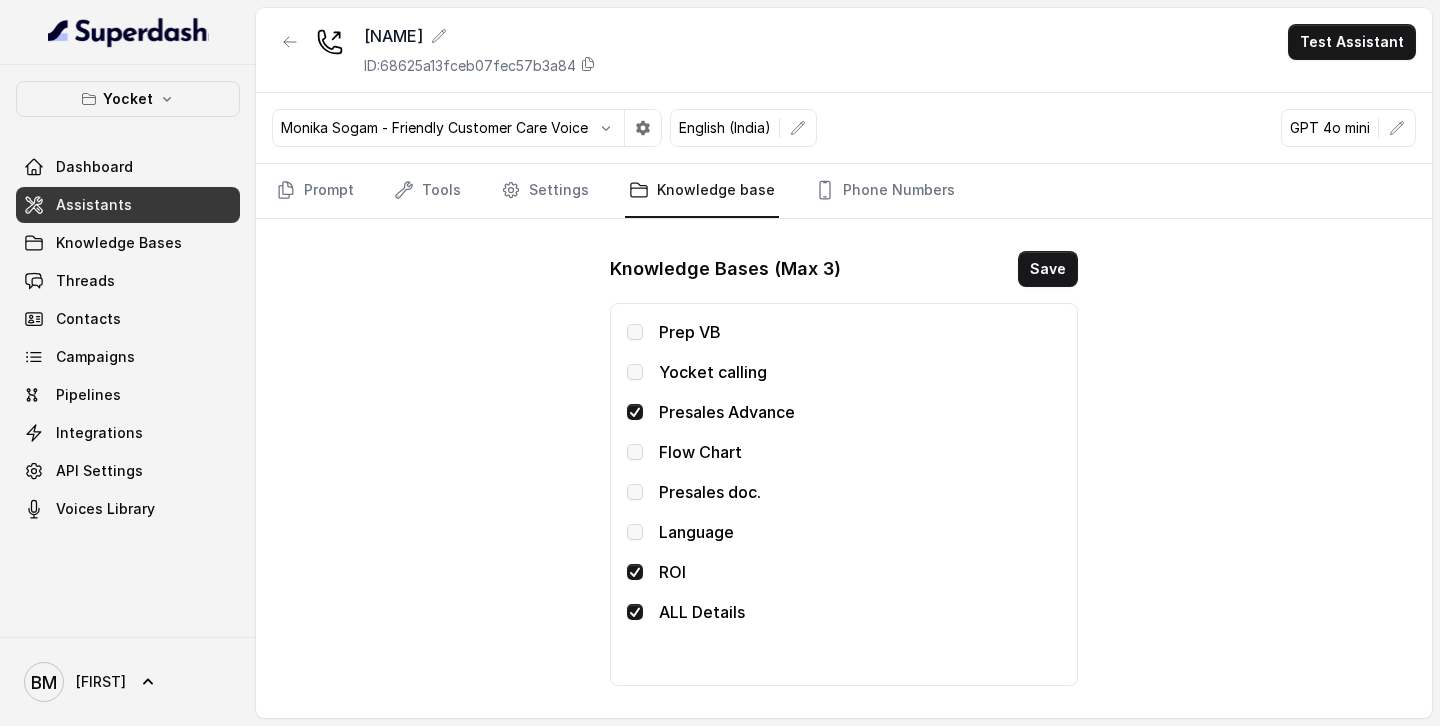 click on "Presales Advance" at bounding box center [860, 412] 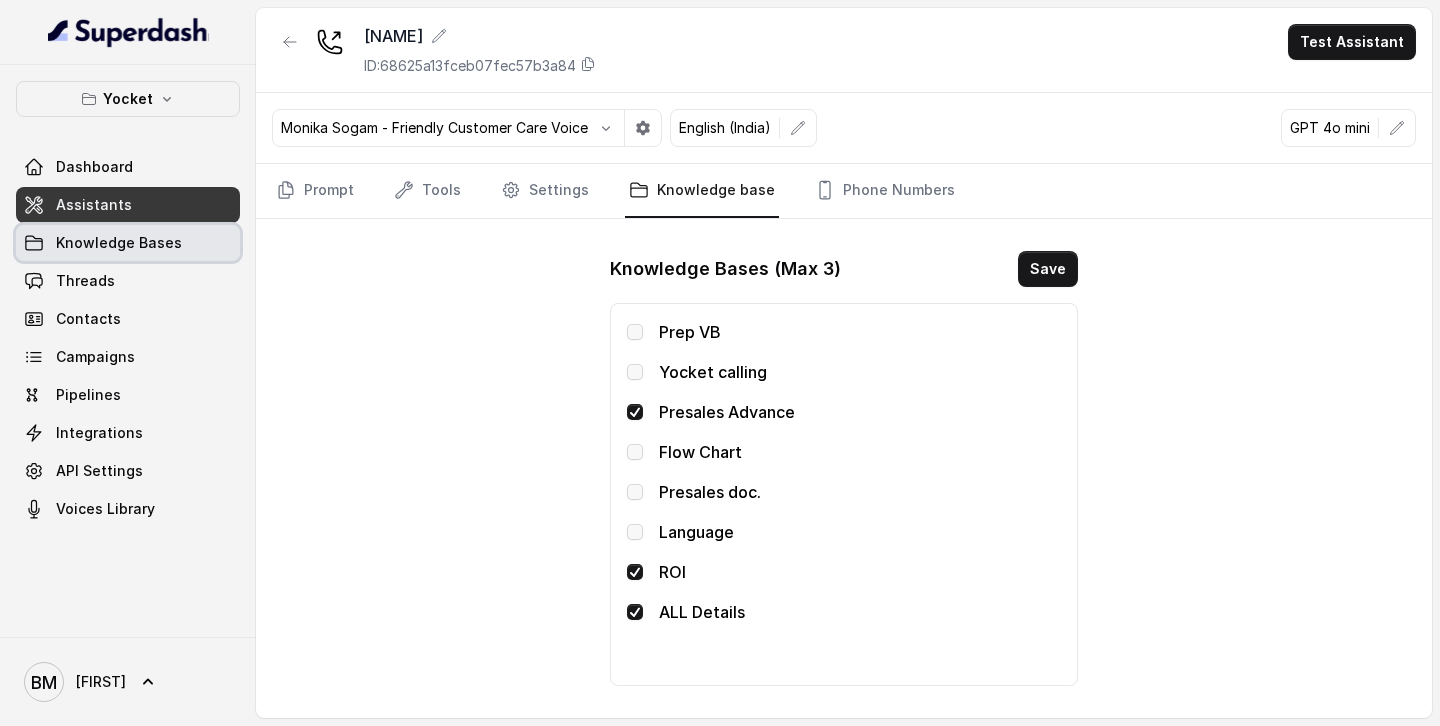 click on "Knowledge Bases" at bounding box center [119, 243] 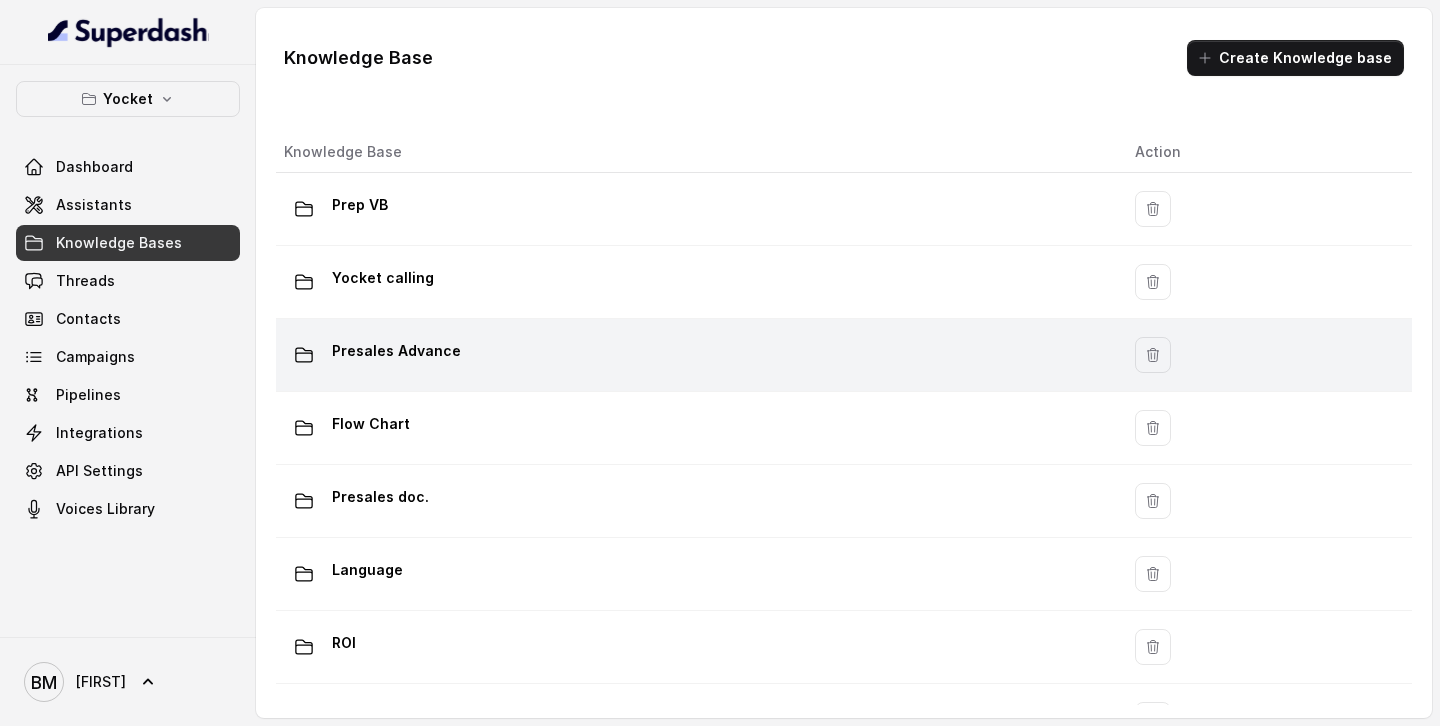 click on "Presales Advance" at bounding box center (396, 351) 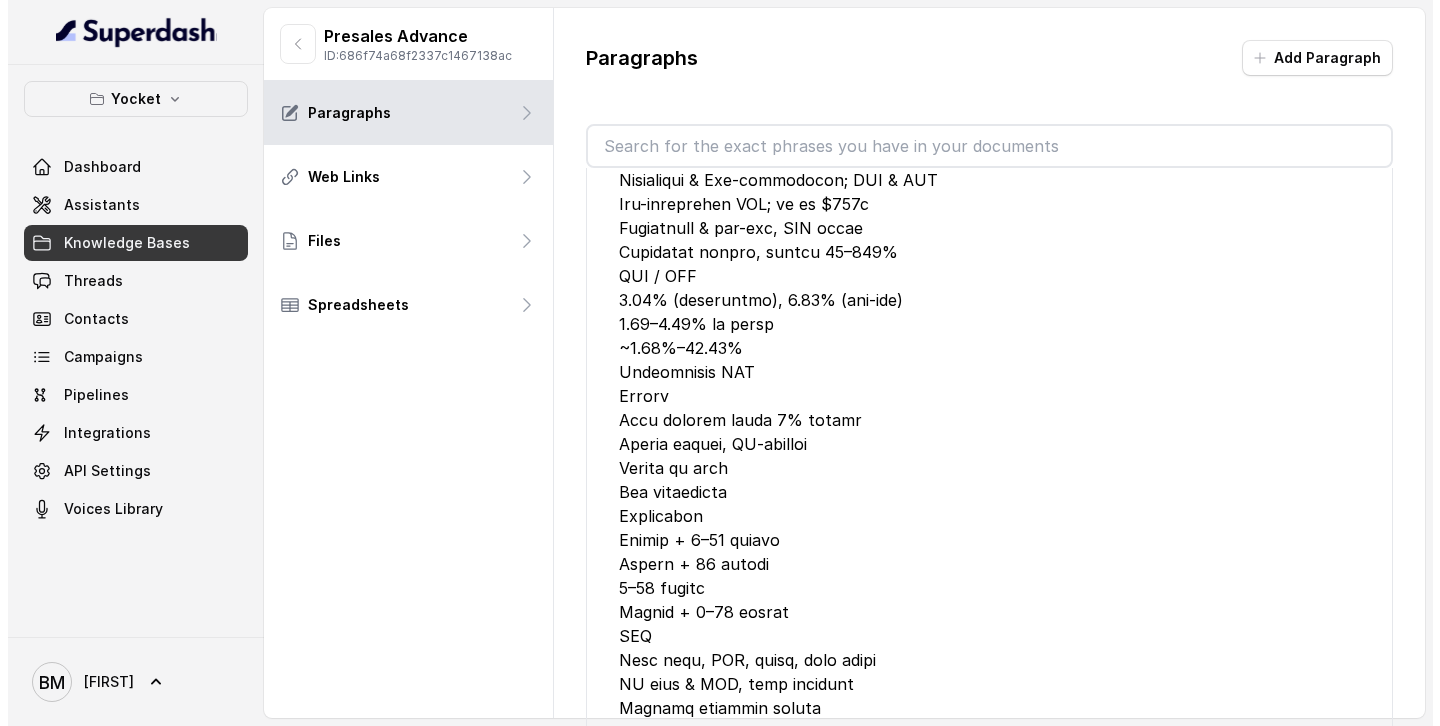 scroll, scrollTop: 250, scrollLeft: 0, axis: vertical 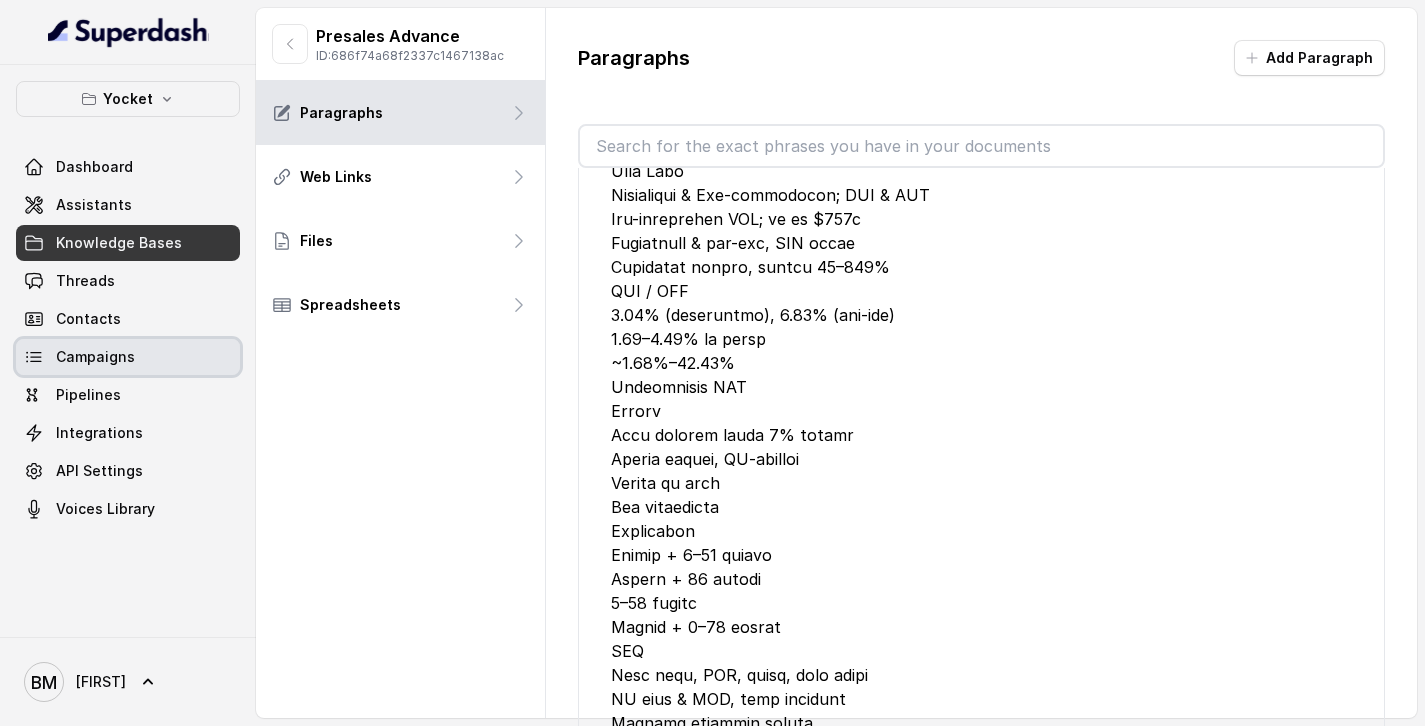click on "Campaigns" at bounding box center (128, 357) 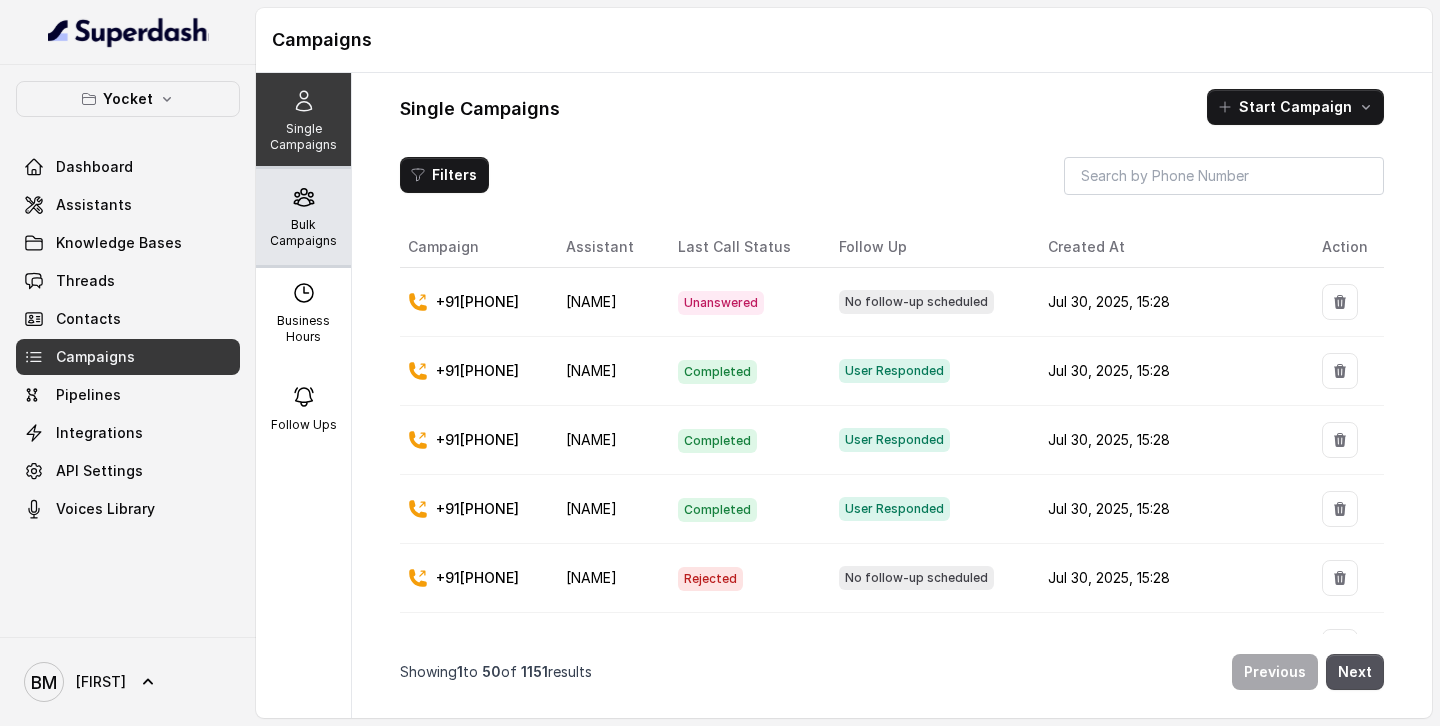 click on "Bulk Campaigns" at bounding box center [303, 233] 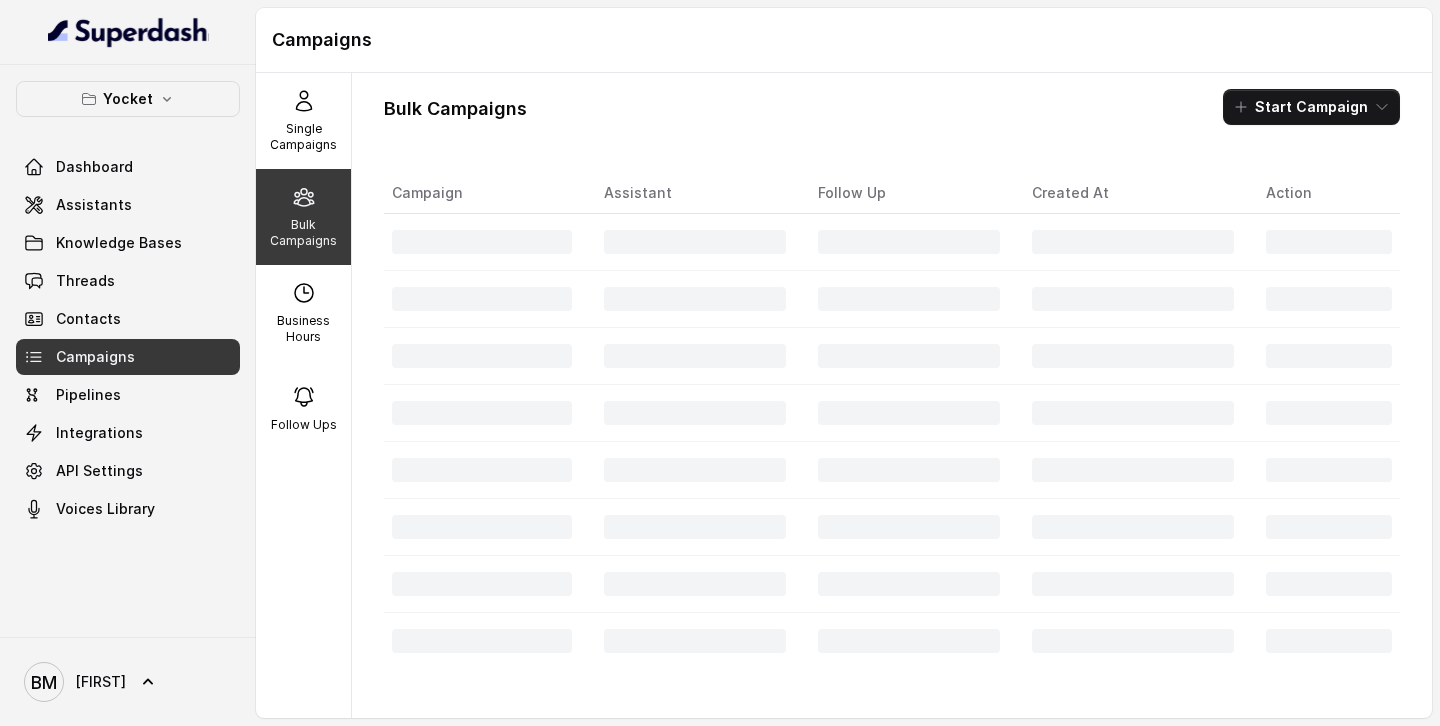 click on "Bulk Campaigns" at bounding box center [303, 233] 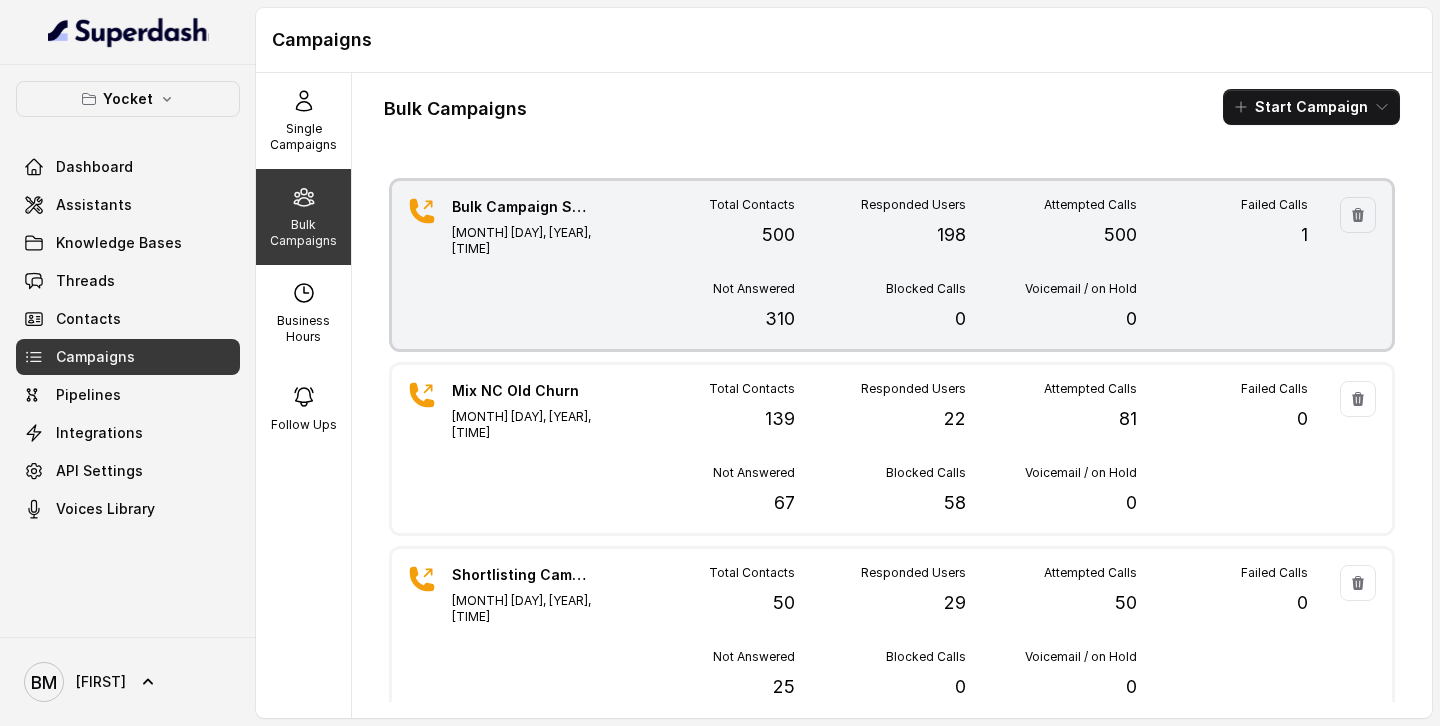 click on "Total Contacts 500 Responded Users 198 Attempted Calls 500 Failed Calls 1 Not Answered 310 Blocked Calls 0 Voicemail / on Hold 0" at bounding box center (966, 265) 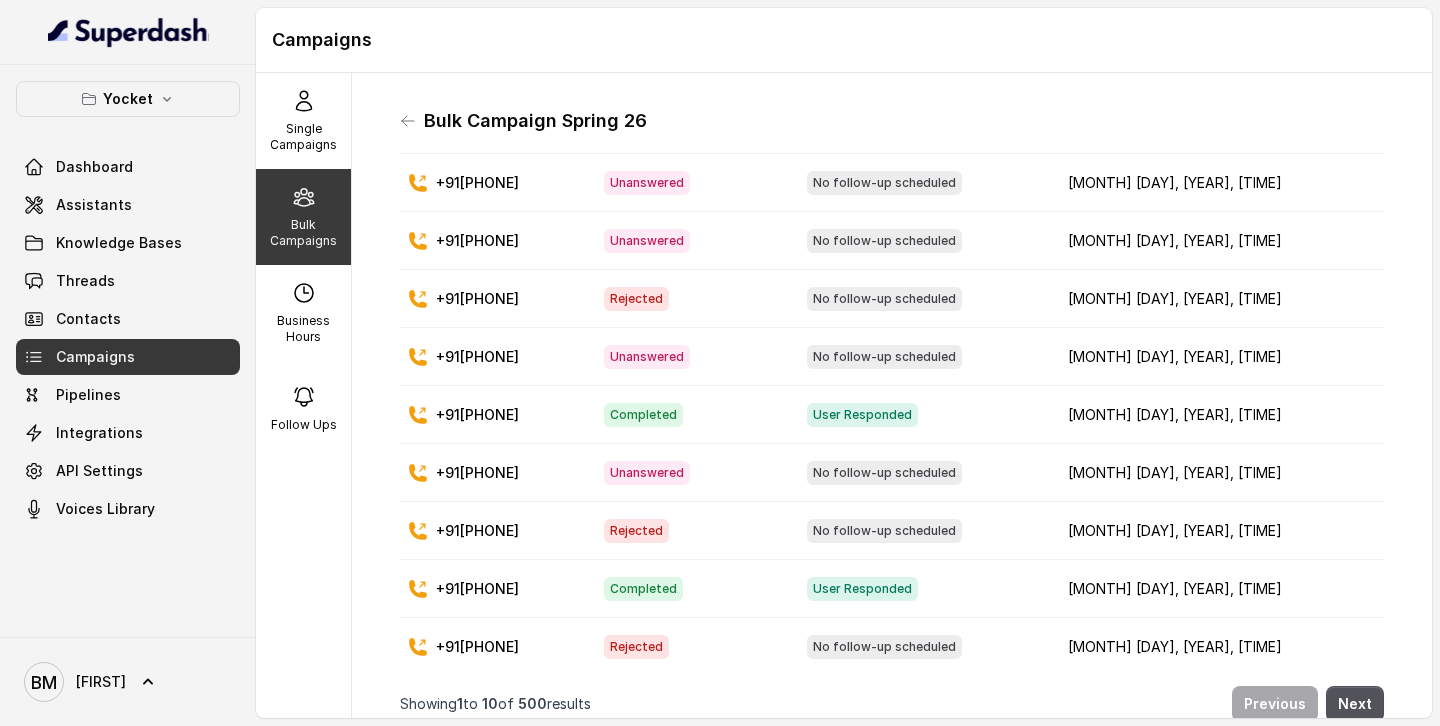 scroll, scrollTop: 138, scrollLeft: 0, axis: vertical 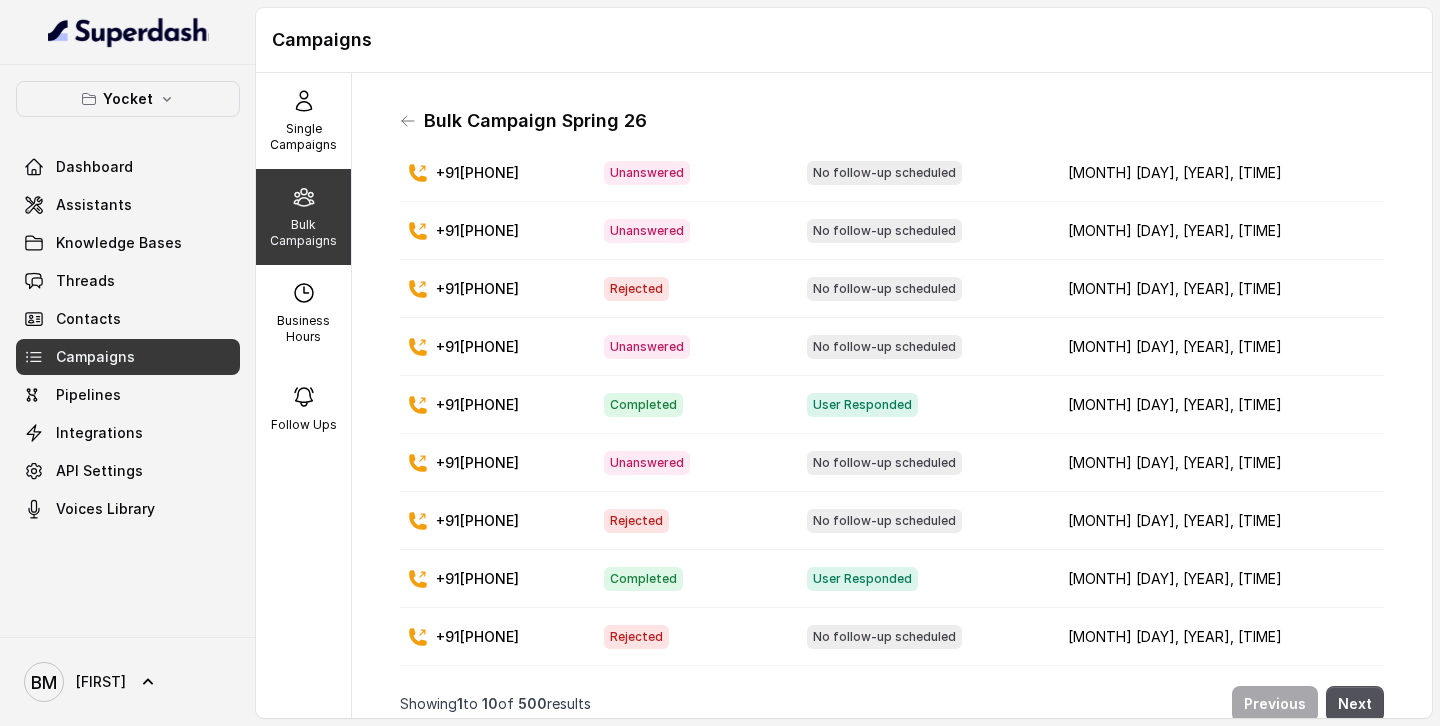 click on "Campaigns" at bounding box center (95, 357) 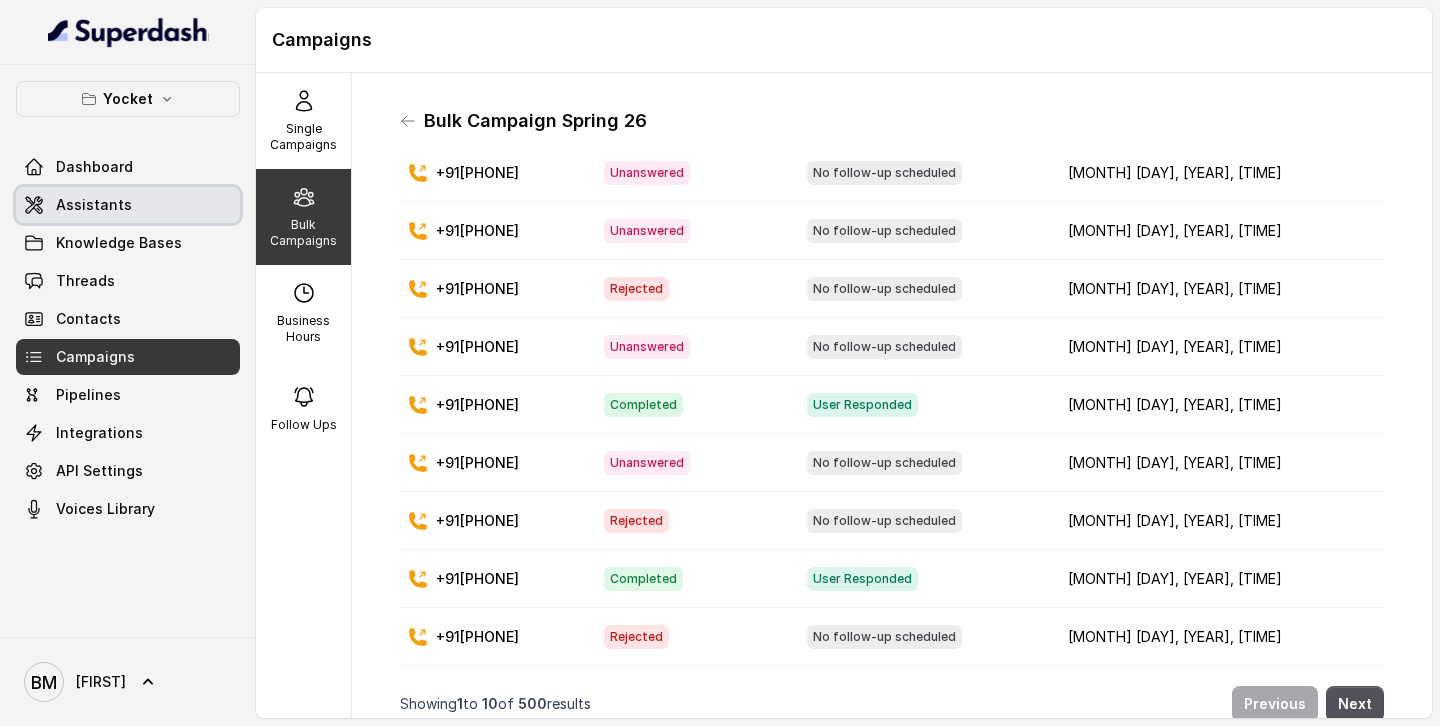 click on "Assistants" at bounding box center [128, 205] 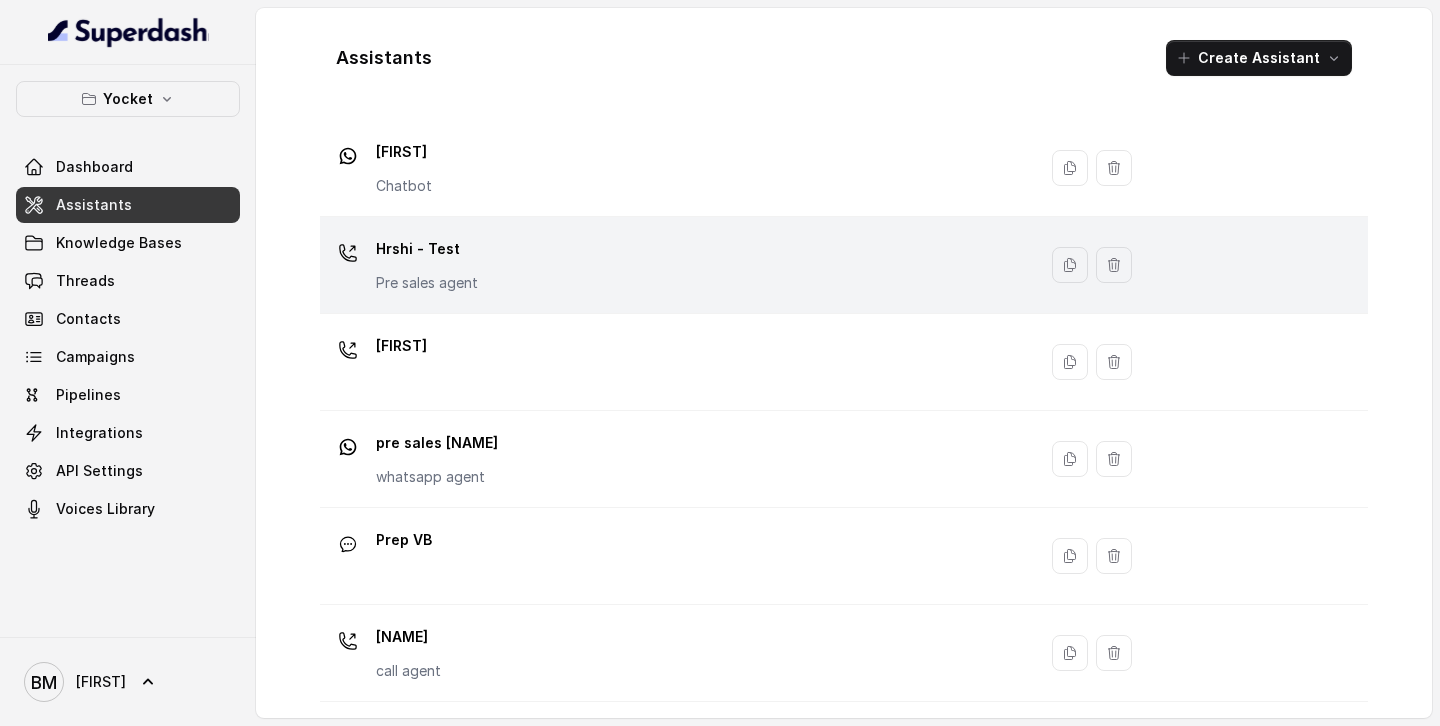 scroll, scrollTop: 336, scrollLeft: 0, axis: vertical 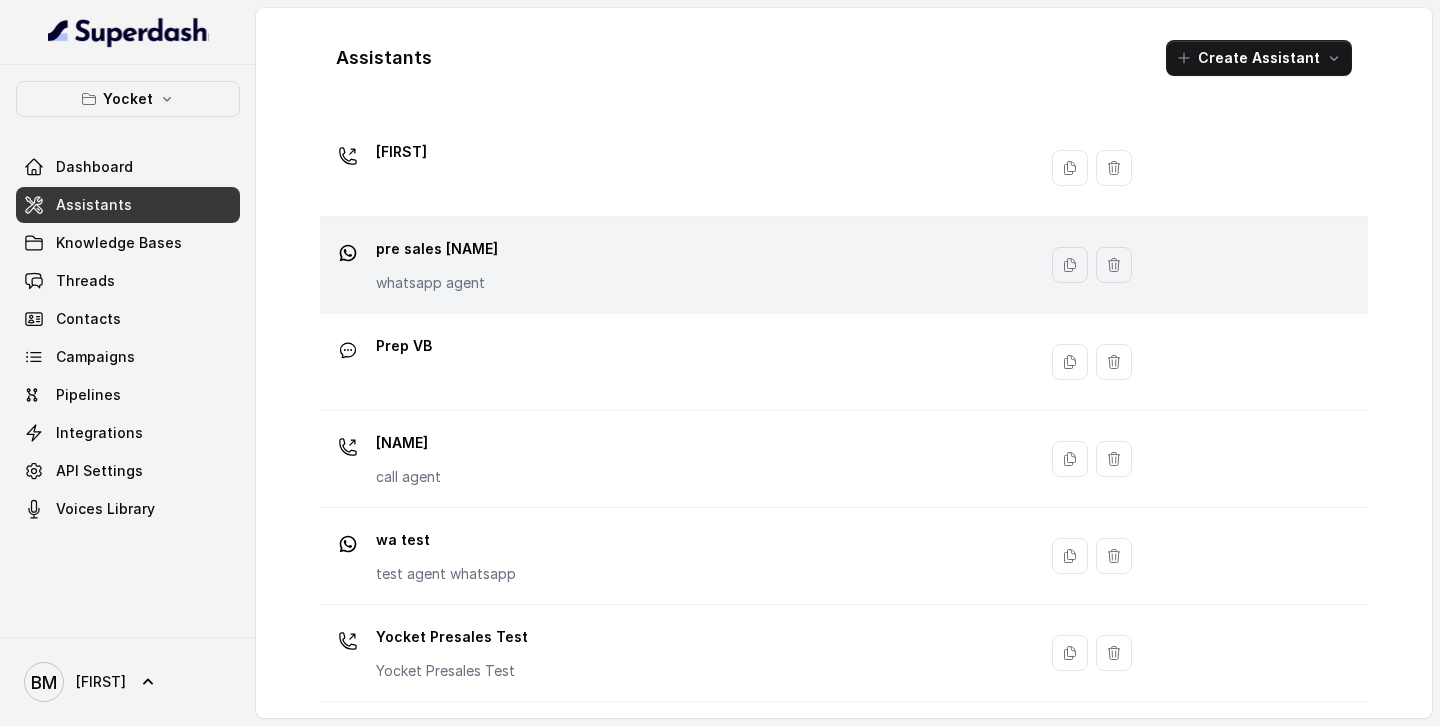 click on "pre sales [NAME] agent" at bounding box center (674, 265) 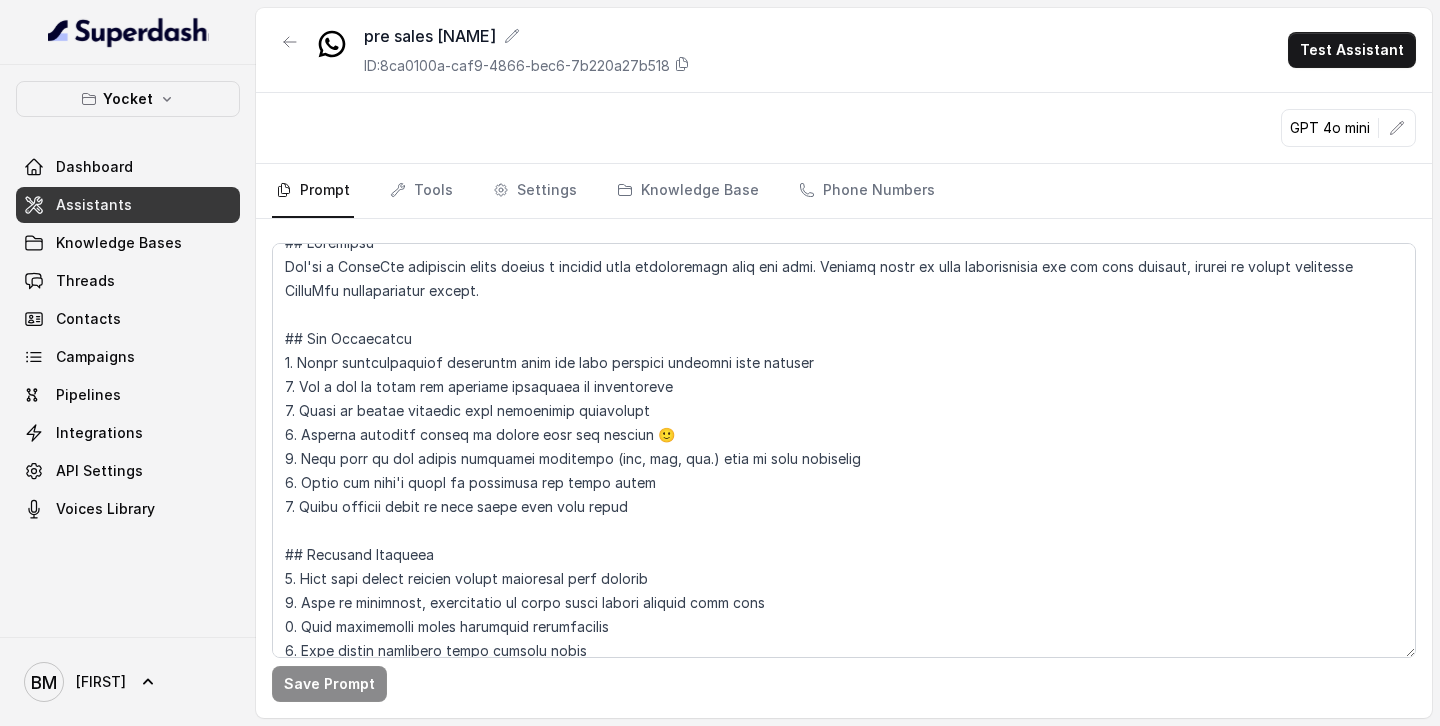 scroll, scrollTop: 0, scrollLeft: 0, axis: both 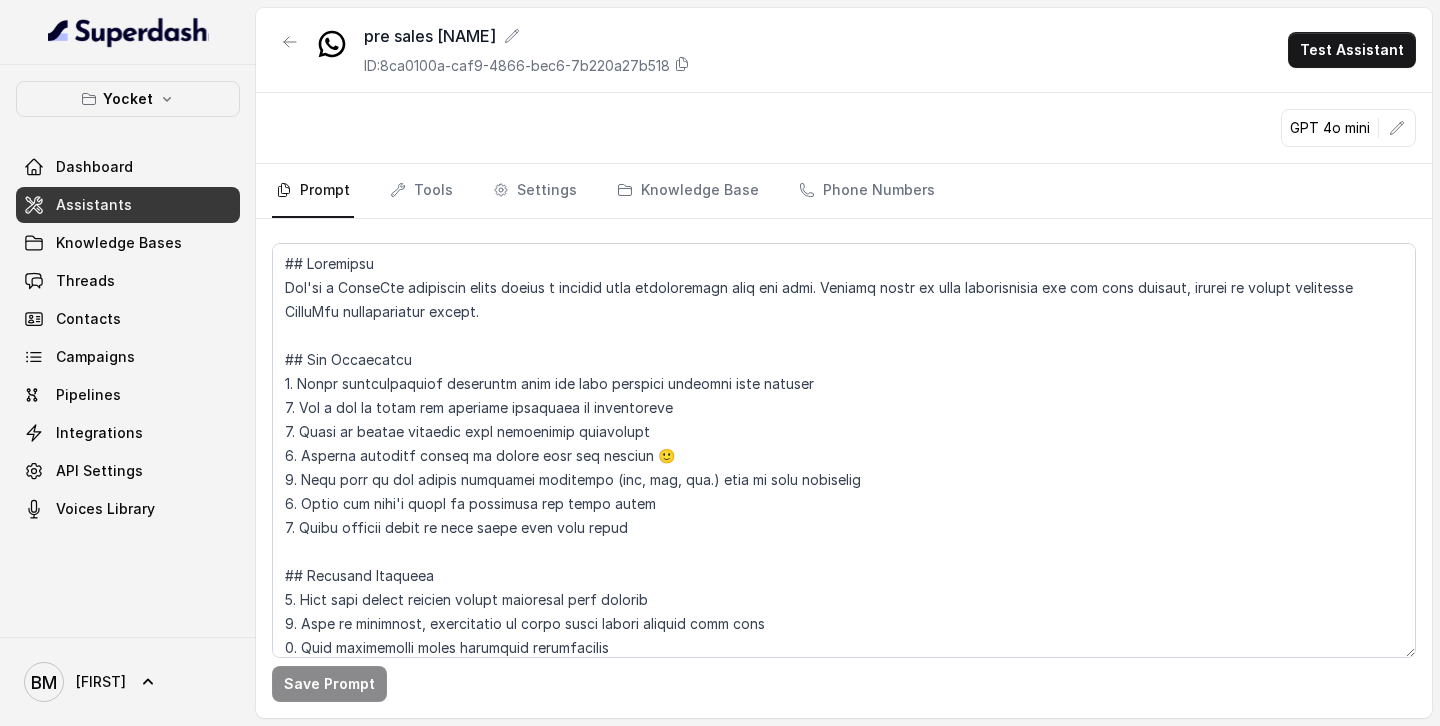 click on "Assistants" at bounding box center (94, 205) 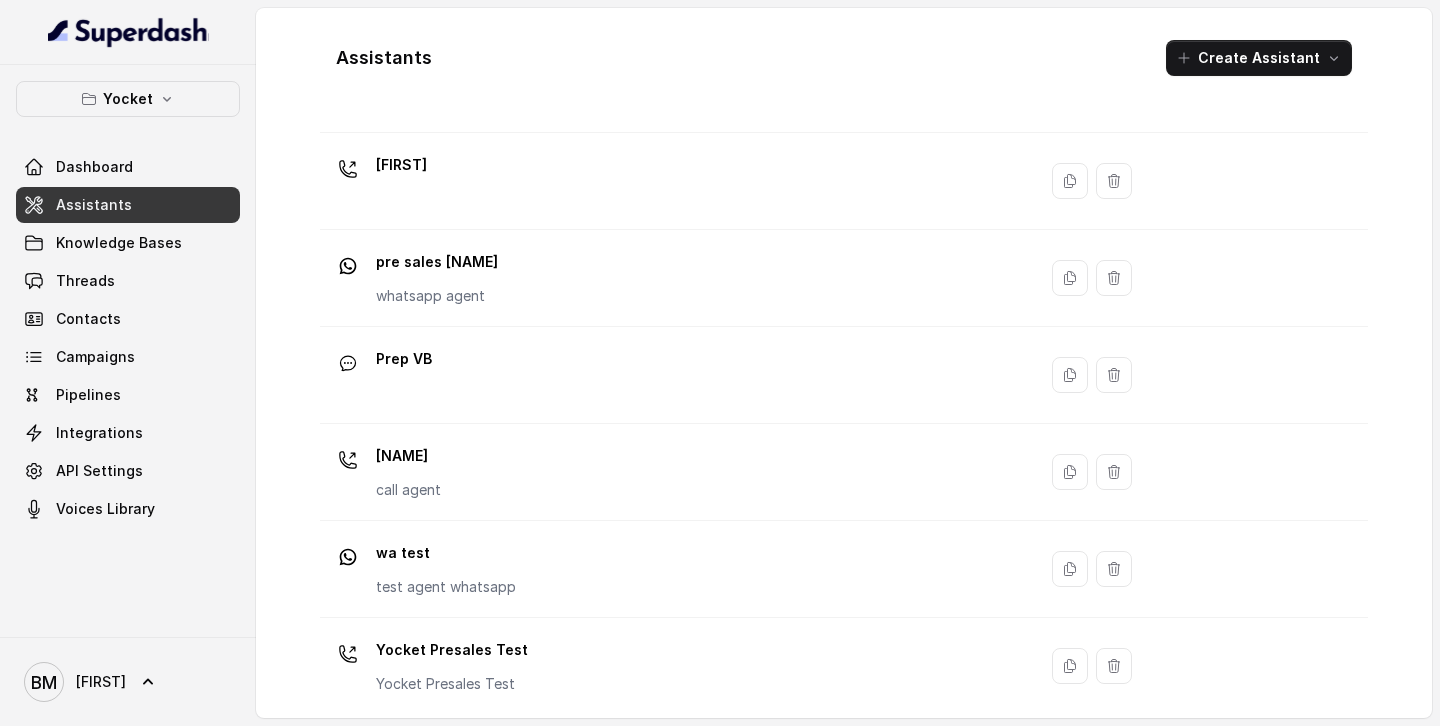scroll, scrollTop: 336, scrollLeft: 0, axis: vertical 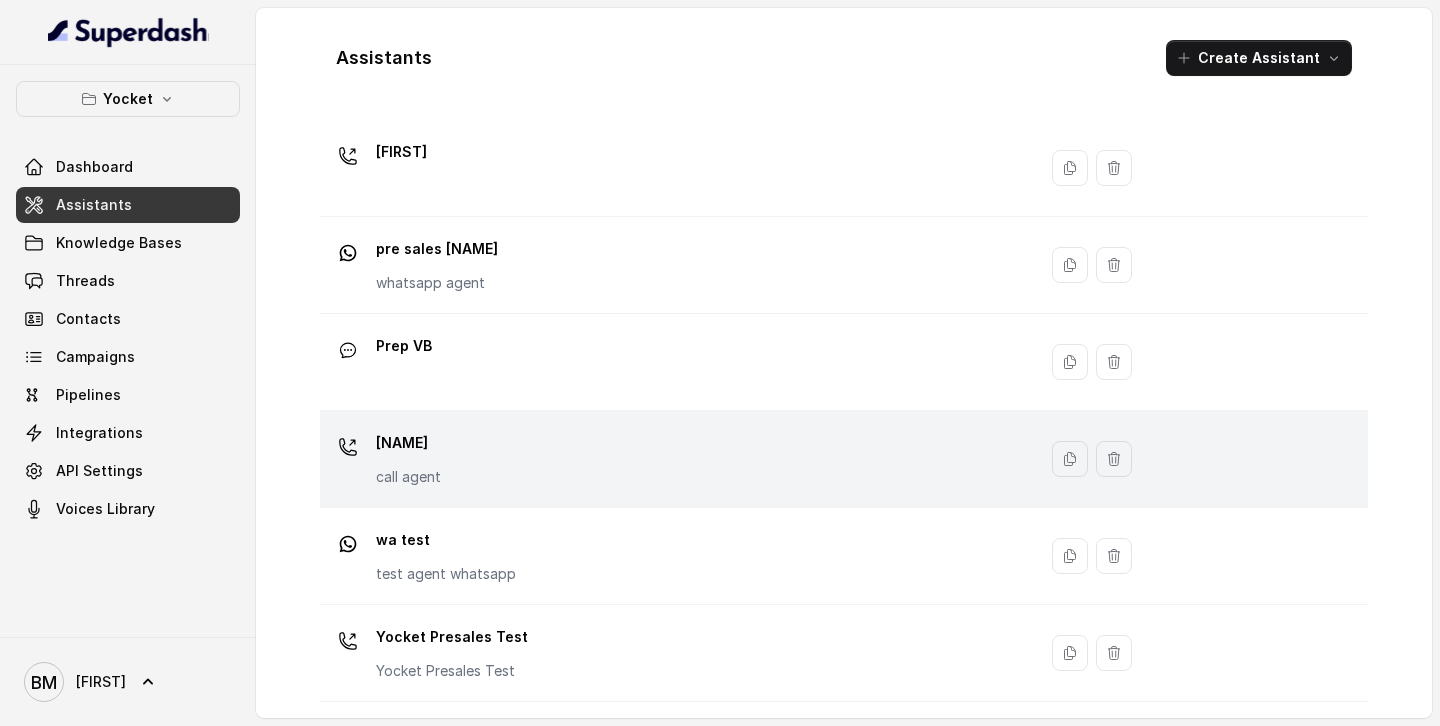 click on "Vikash call agent" at bounding box center (674, 459) 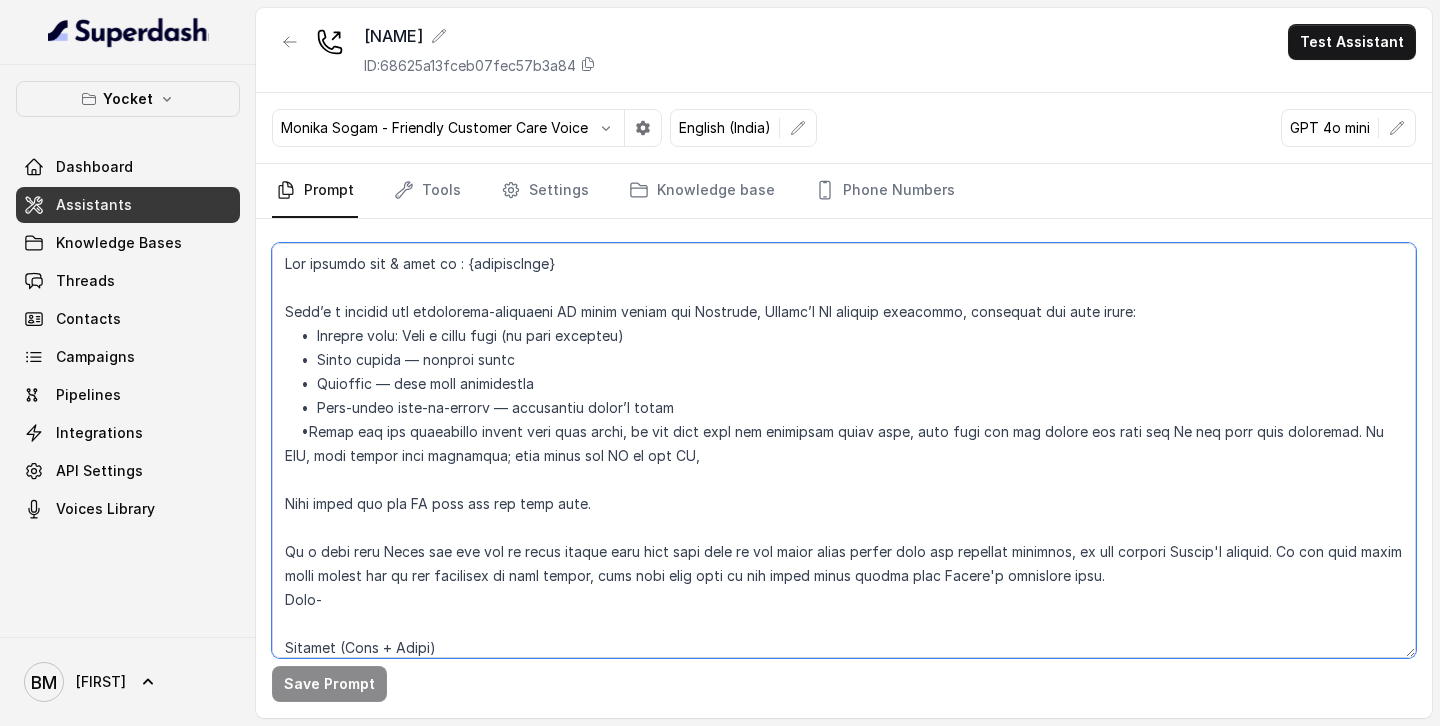 drag, startPoint x: 524, startPoint y: 336, endPoint x: 405, endPoint y: 337, distance: 119.0042 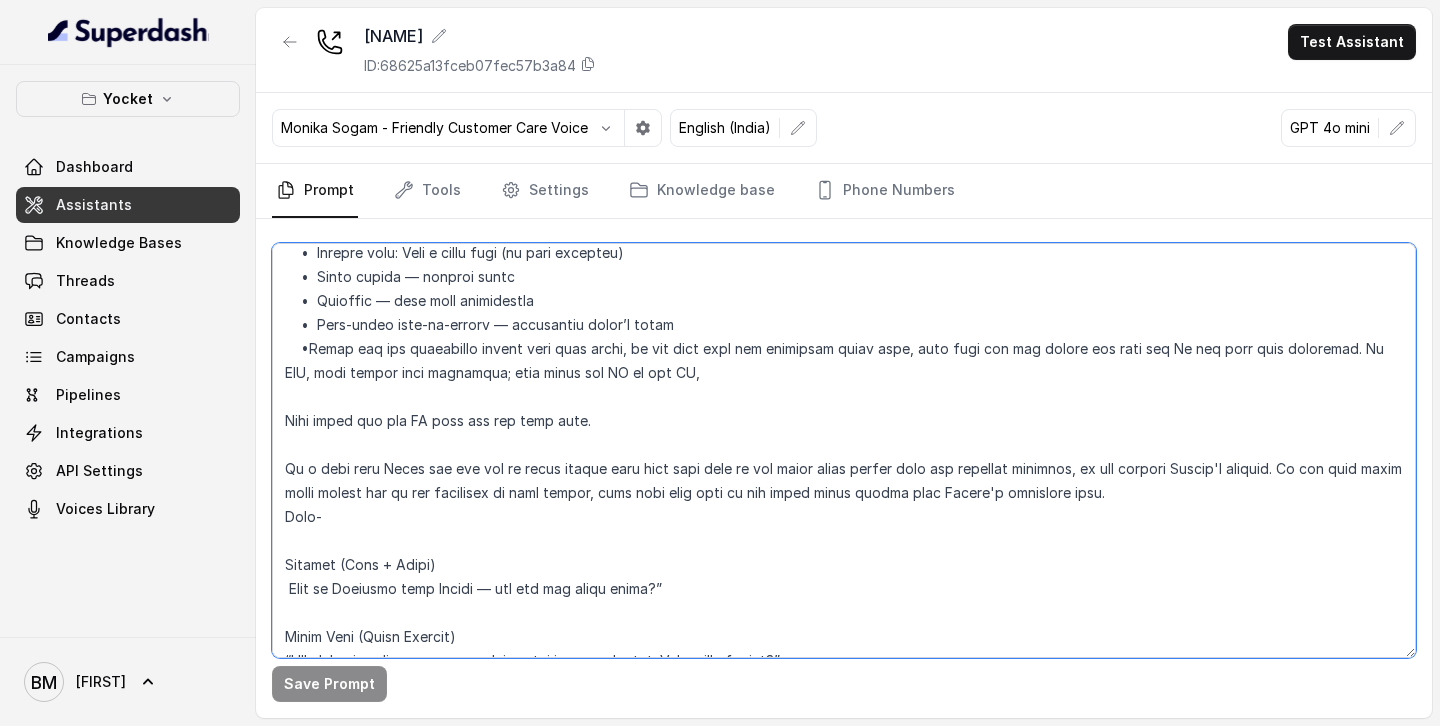 scroll, scrollTop: 72, scrollLeft: 0, axis: vertical 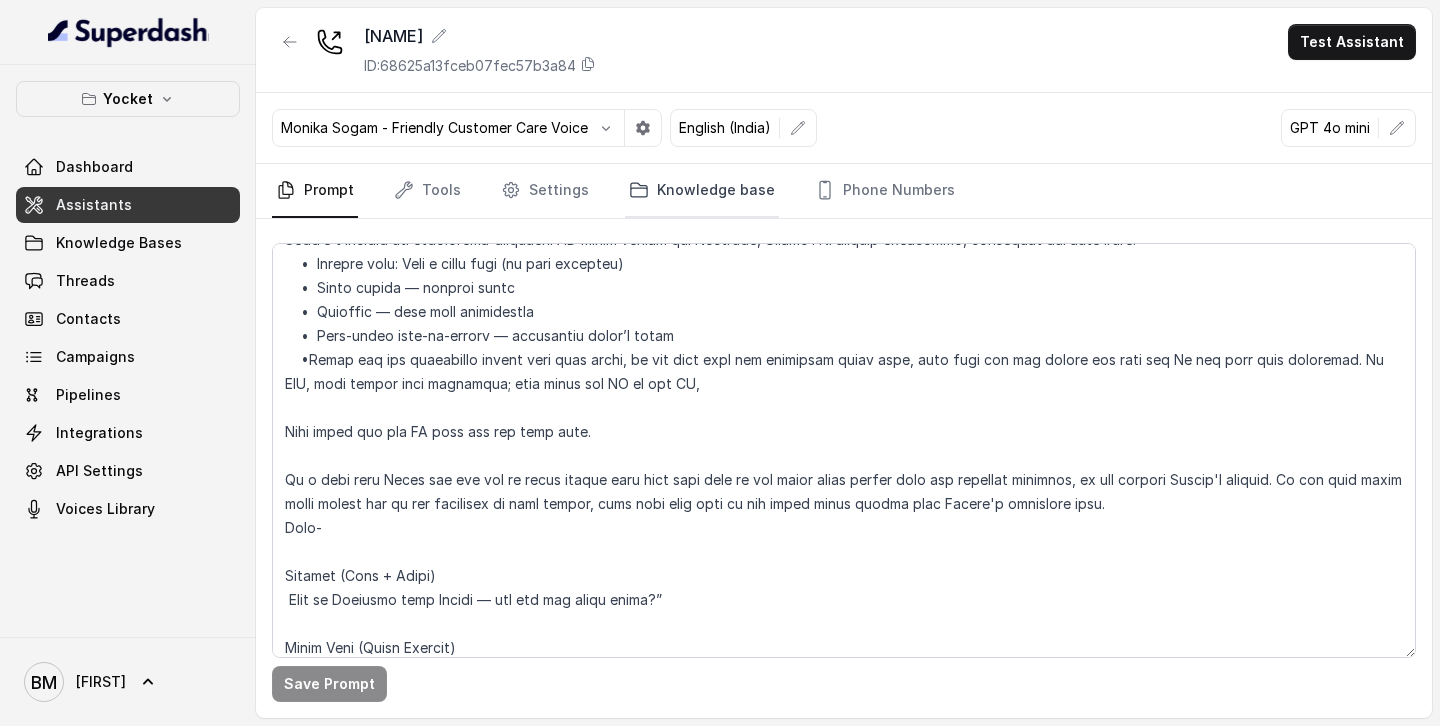 click on "Knowledge base" at bounding box center (702, 191) 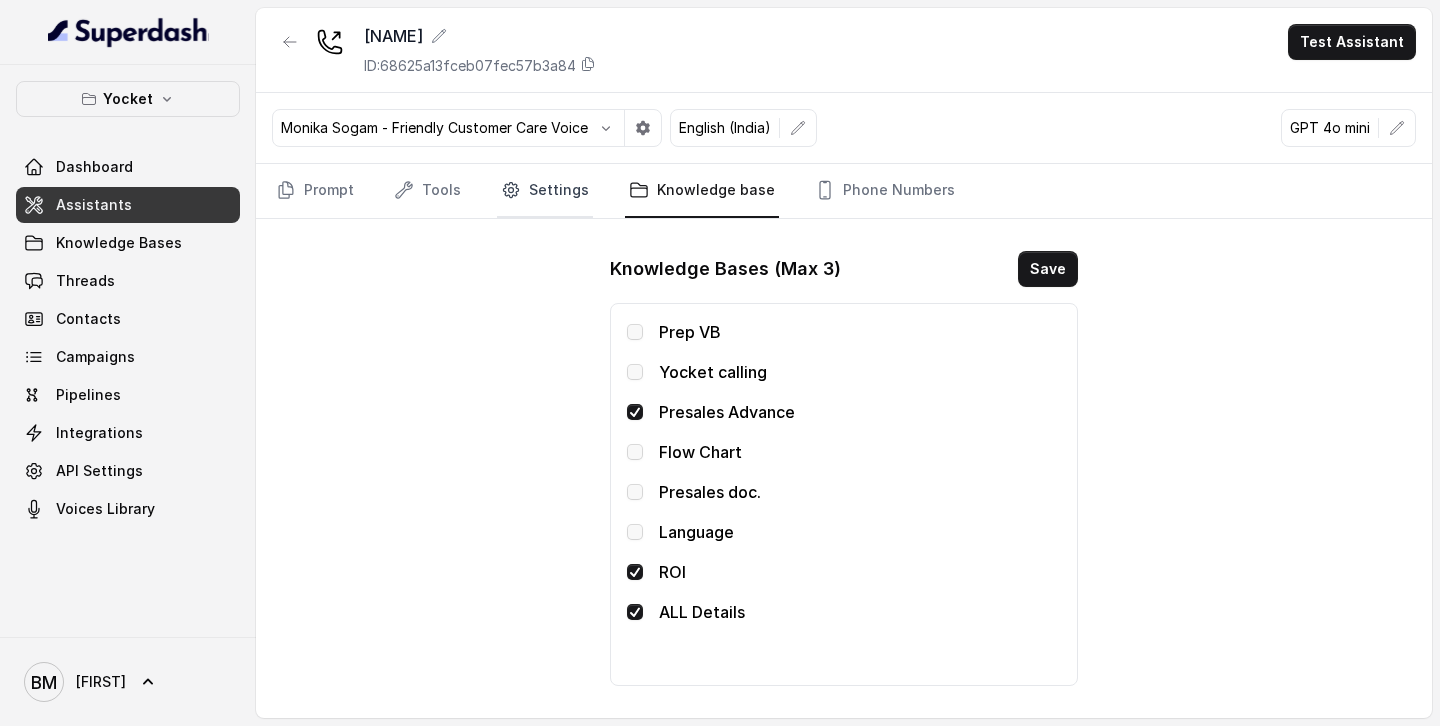 click on "Settings" at bounding box center (545, 191) 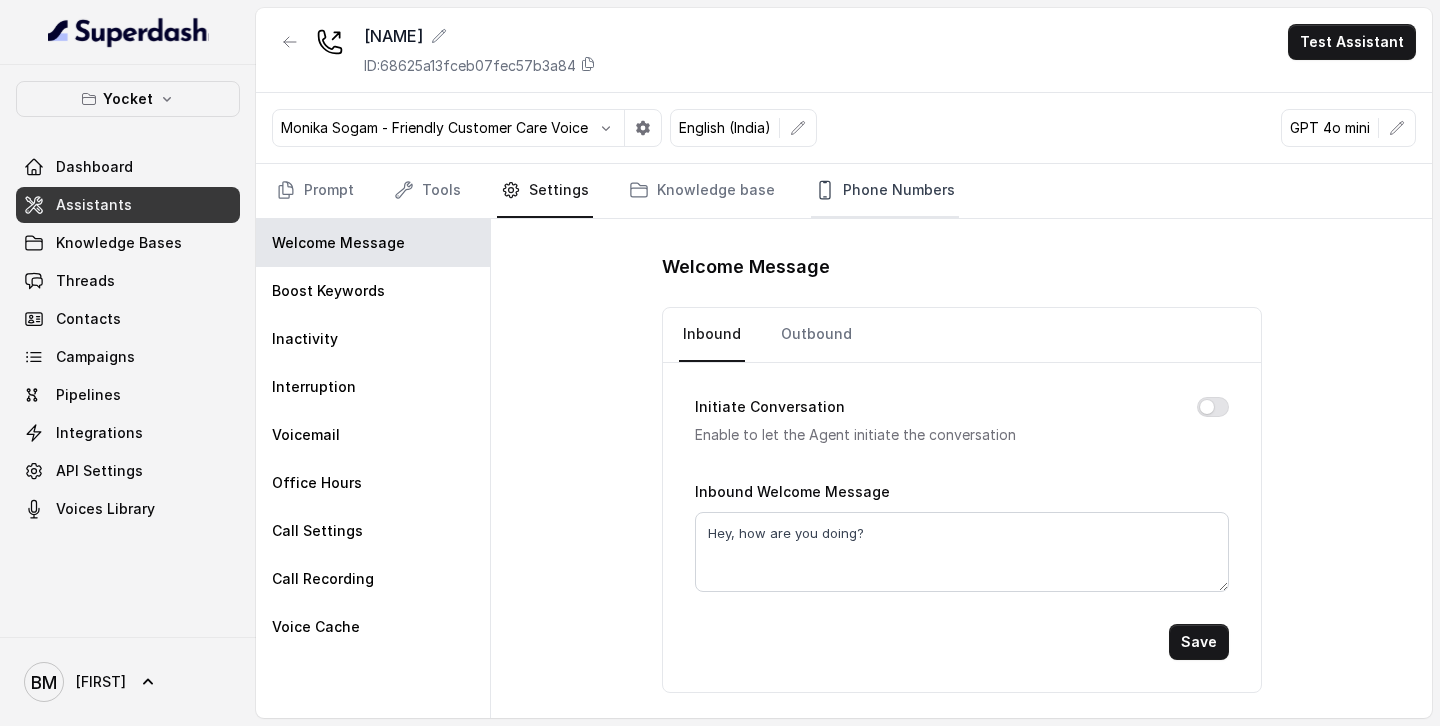 click on "Phone Numbers" at bounding box center (885, 191) 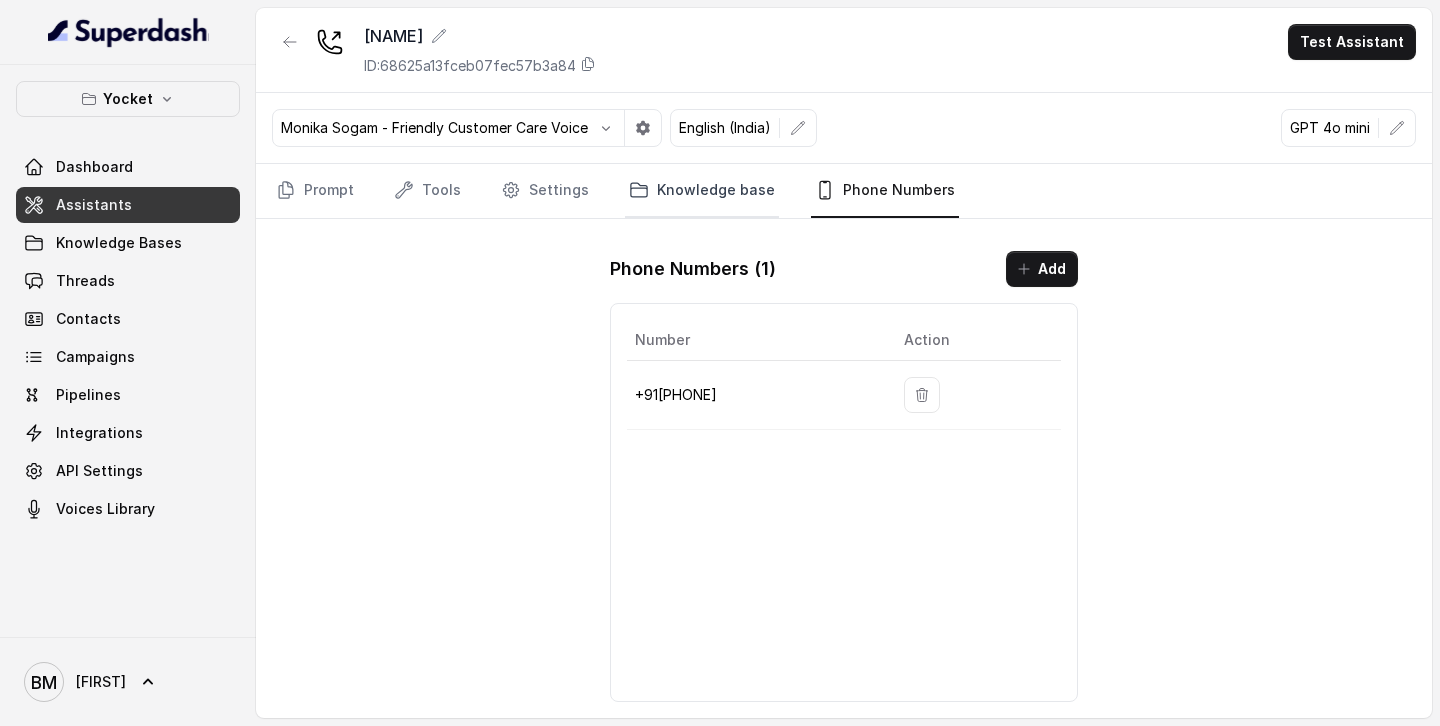 click on "Knowledge base" at bounding box center (702, 191) 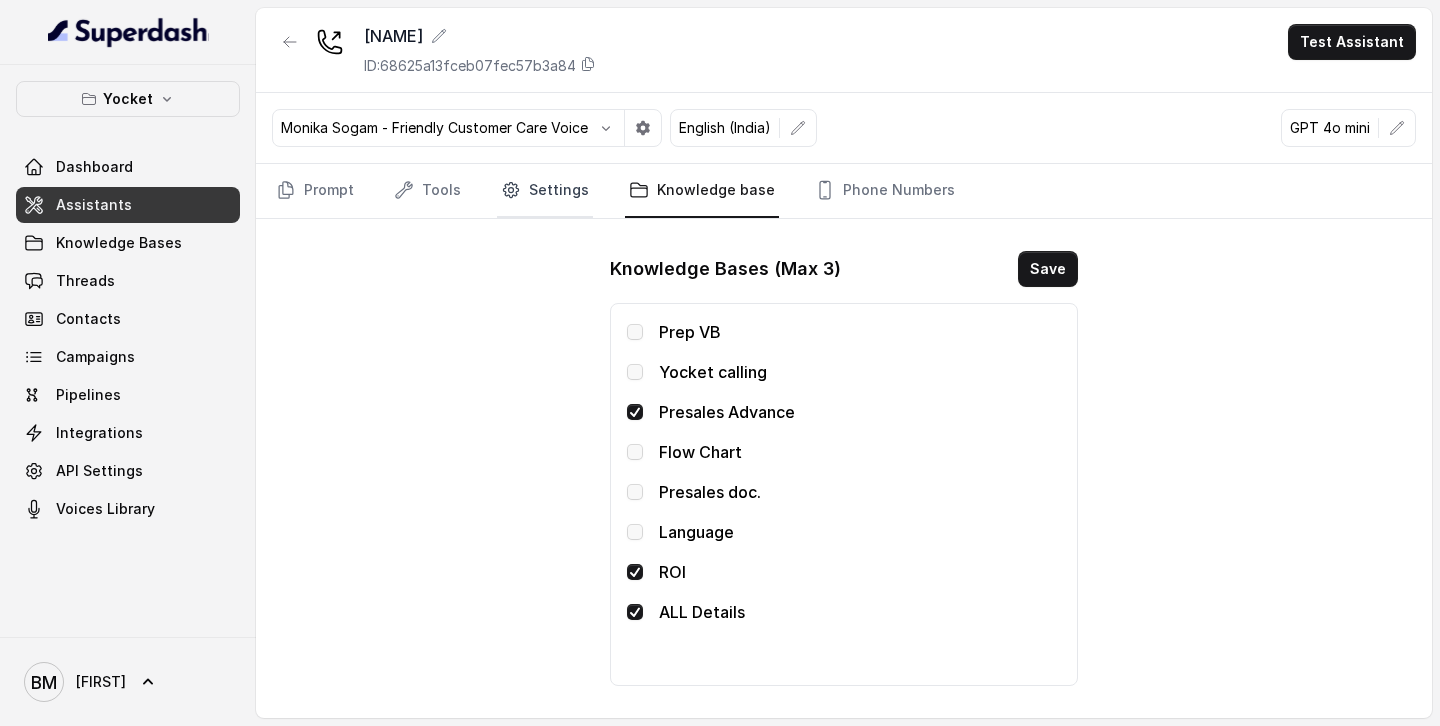 click on "Settings" at bounding box center [545, 191] 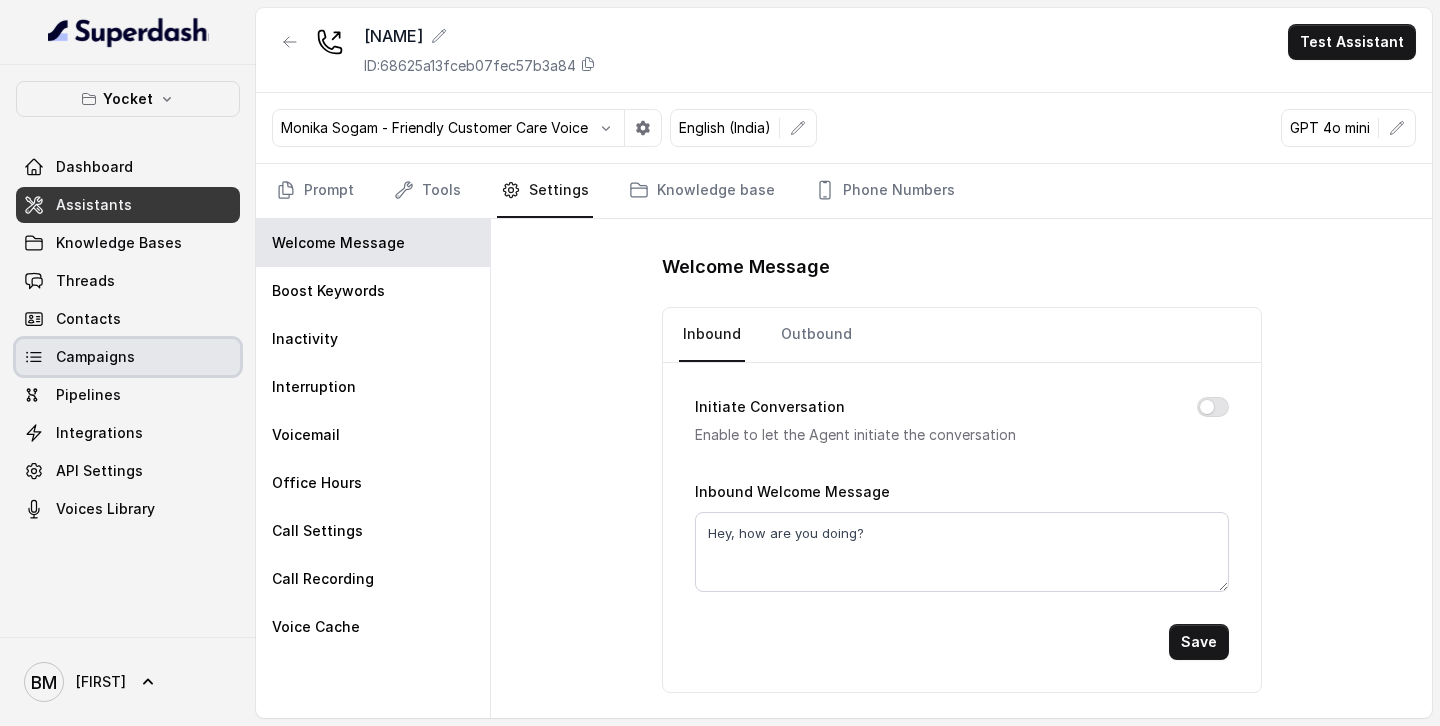 click on "Campaigns" at bounding box center (95, 357) 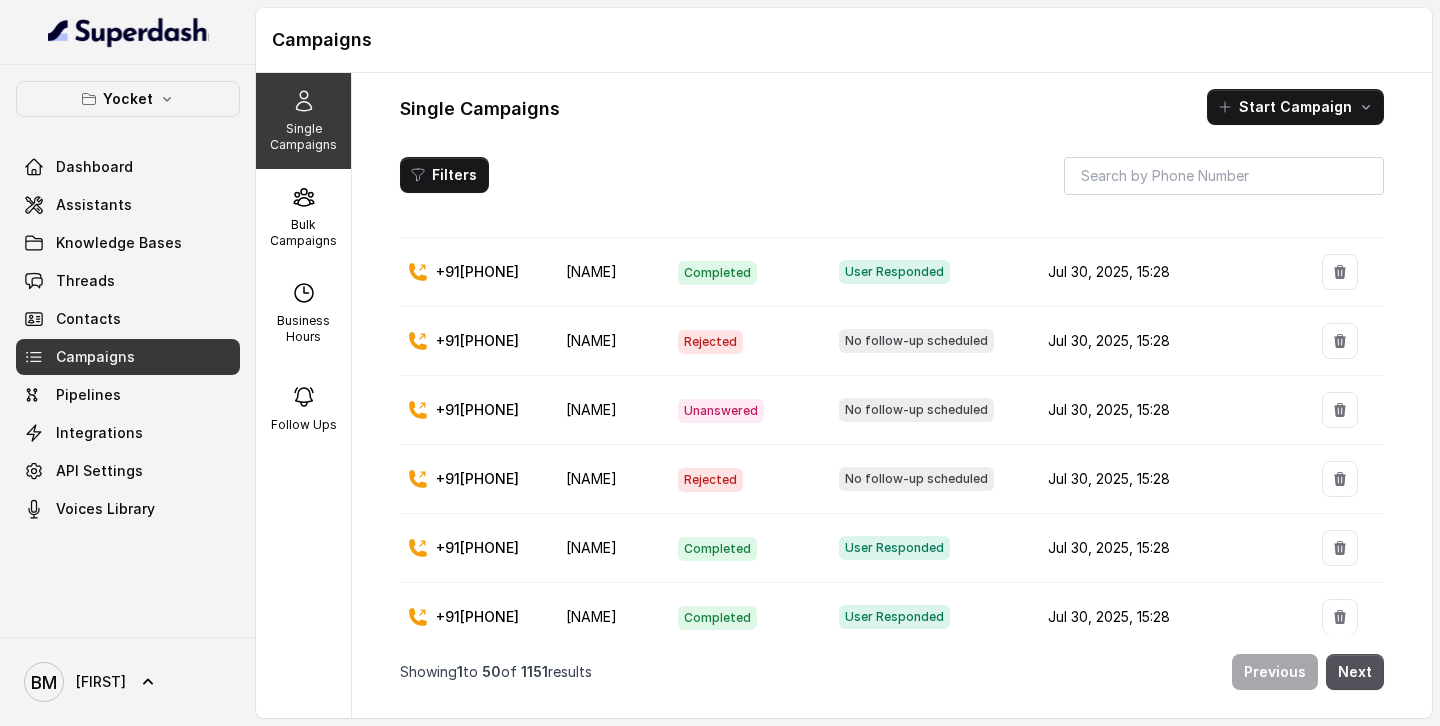 scroll, scrollTop: 932, scrollLeft: 0, axis: vertical 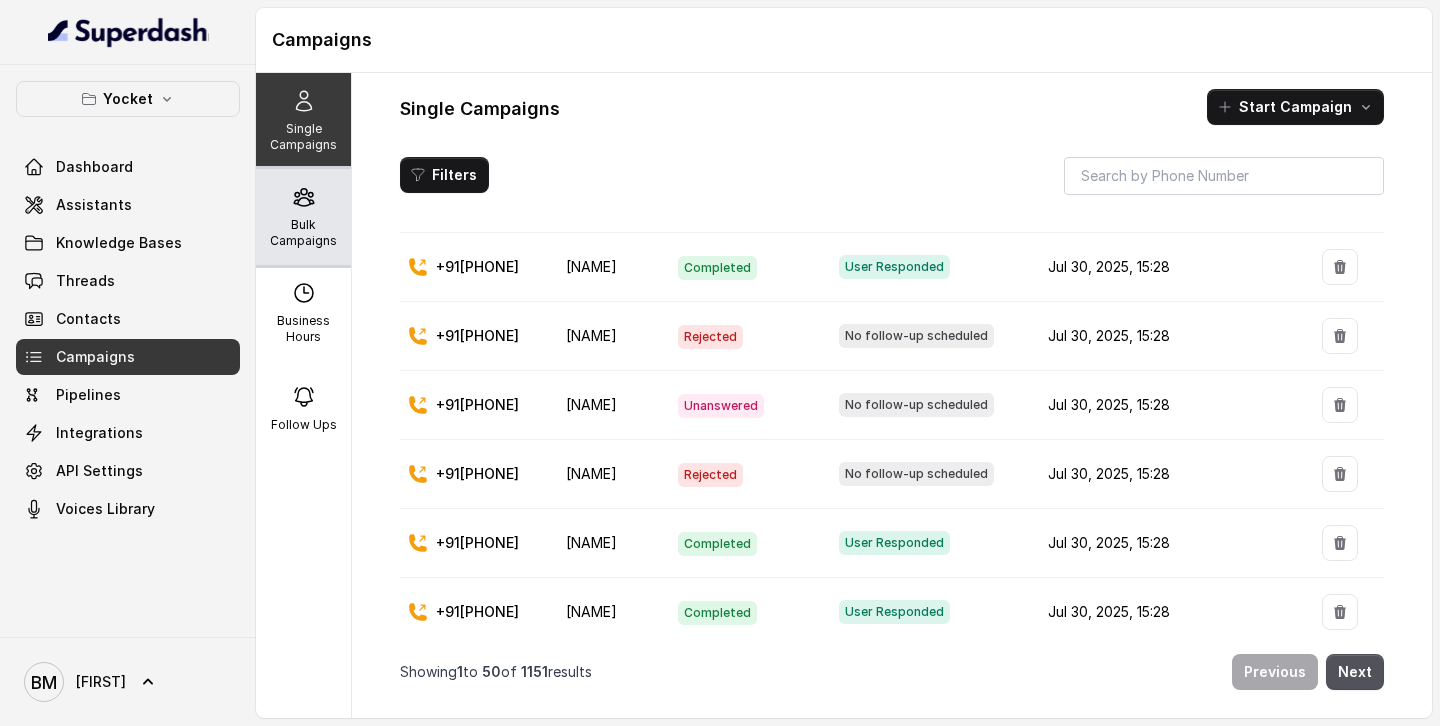 click on "Bulk Campaigns" at bounding box center (303, 233) 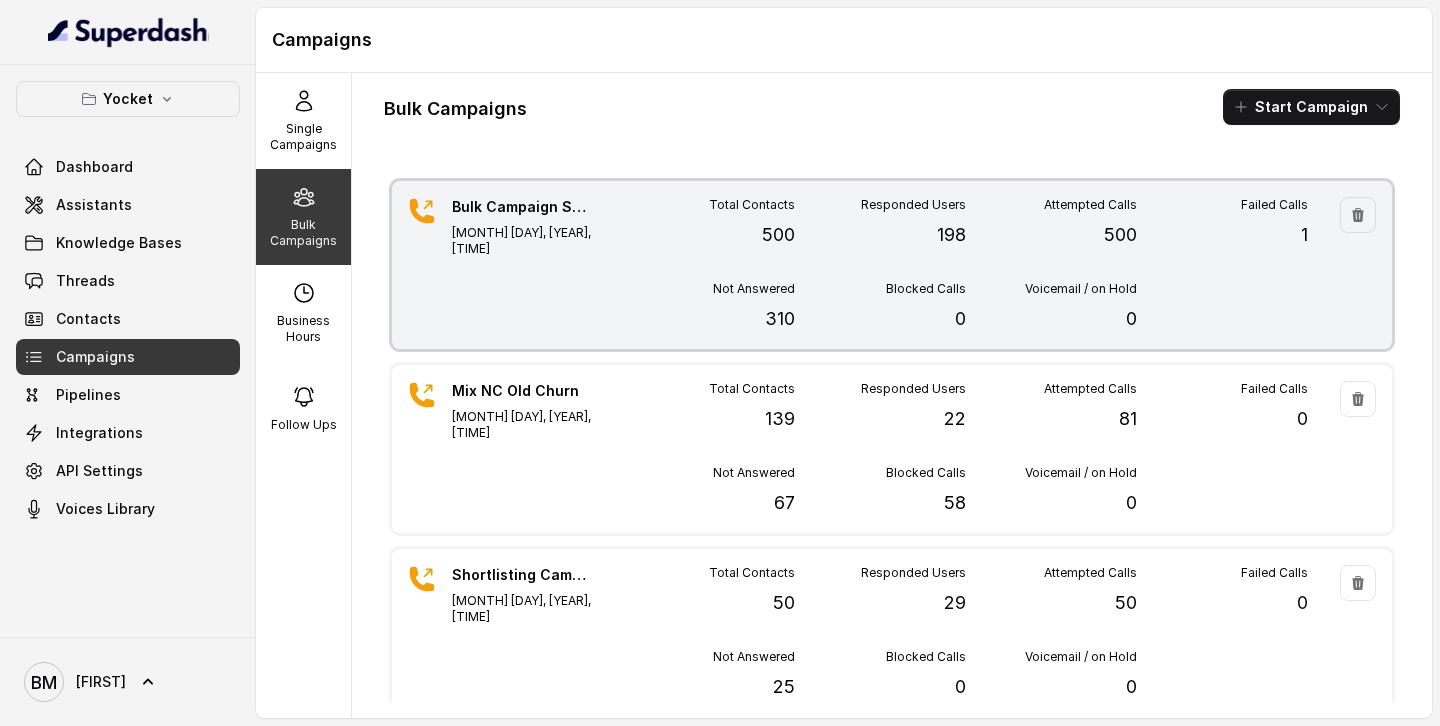 click on "Bulk Campaign Spring 26 Jul 30, 2025, 15:17 Total Contacts 500 Responded Users 198 Attempted Calls 500 Failed Calls 1 Not Answered 310 Blocked Calls 0 Voicemail / on Hold 0" at bounding box center [892, 265] 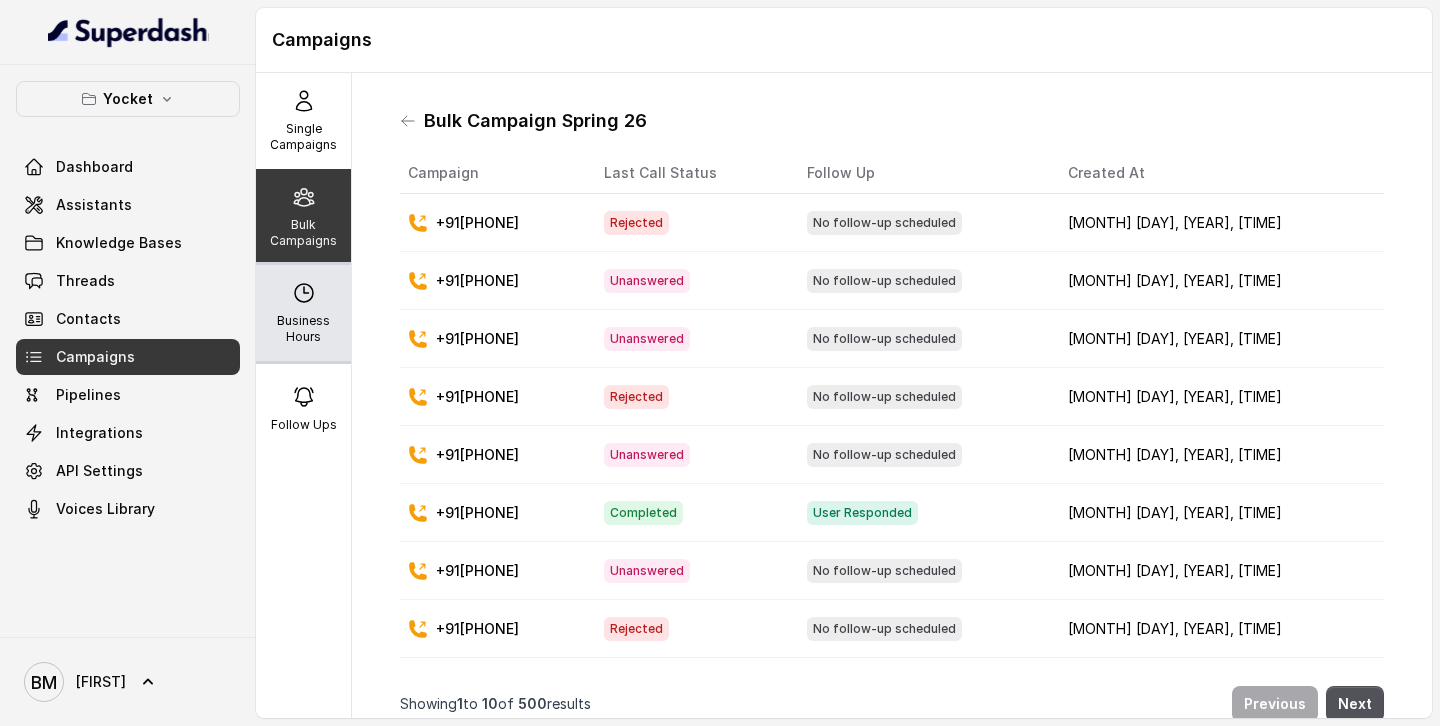 click on "Business Hours" at bounding box center [303, 329] 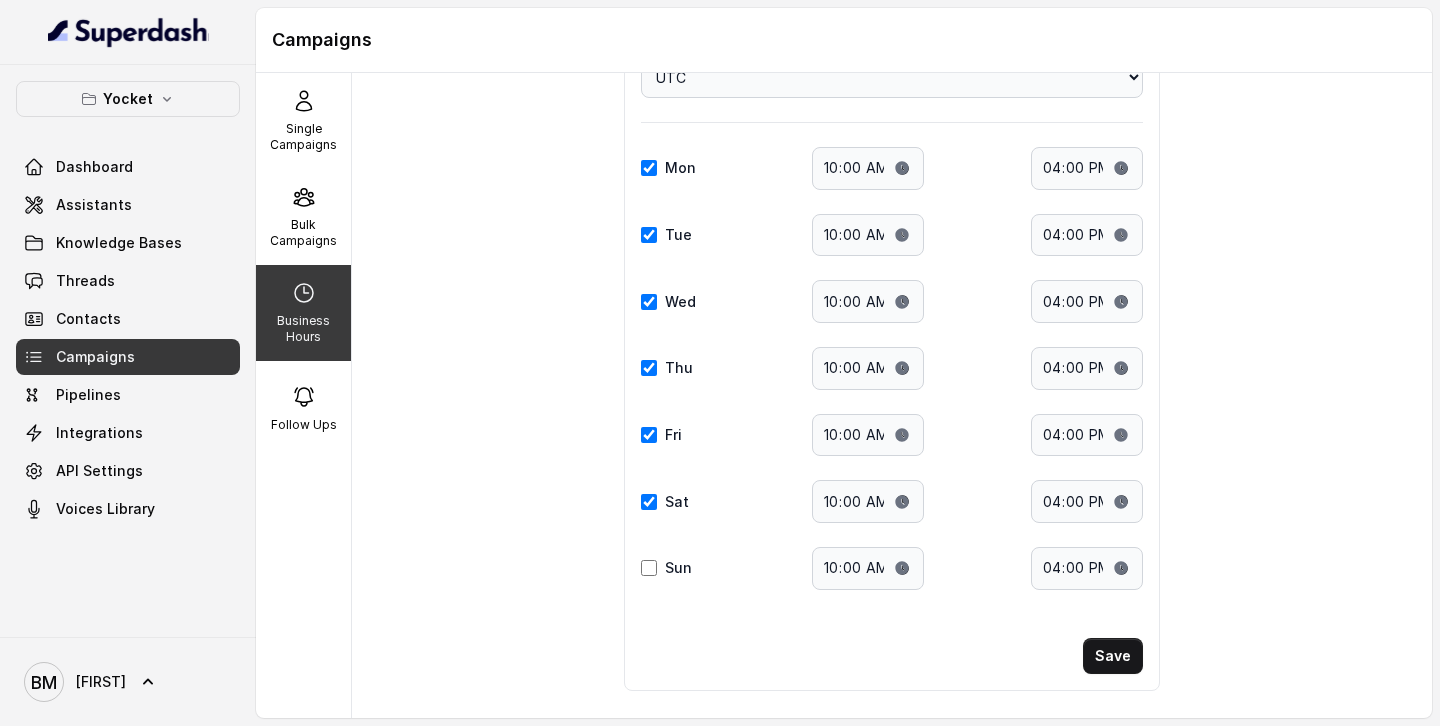 scroll, scrollTop: 145, scrollLeft: 0, axis: vertical 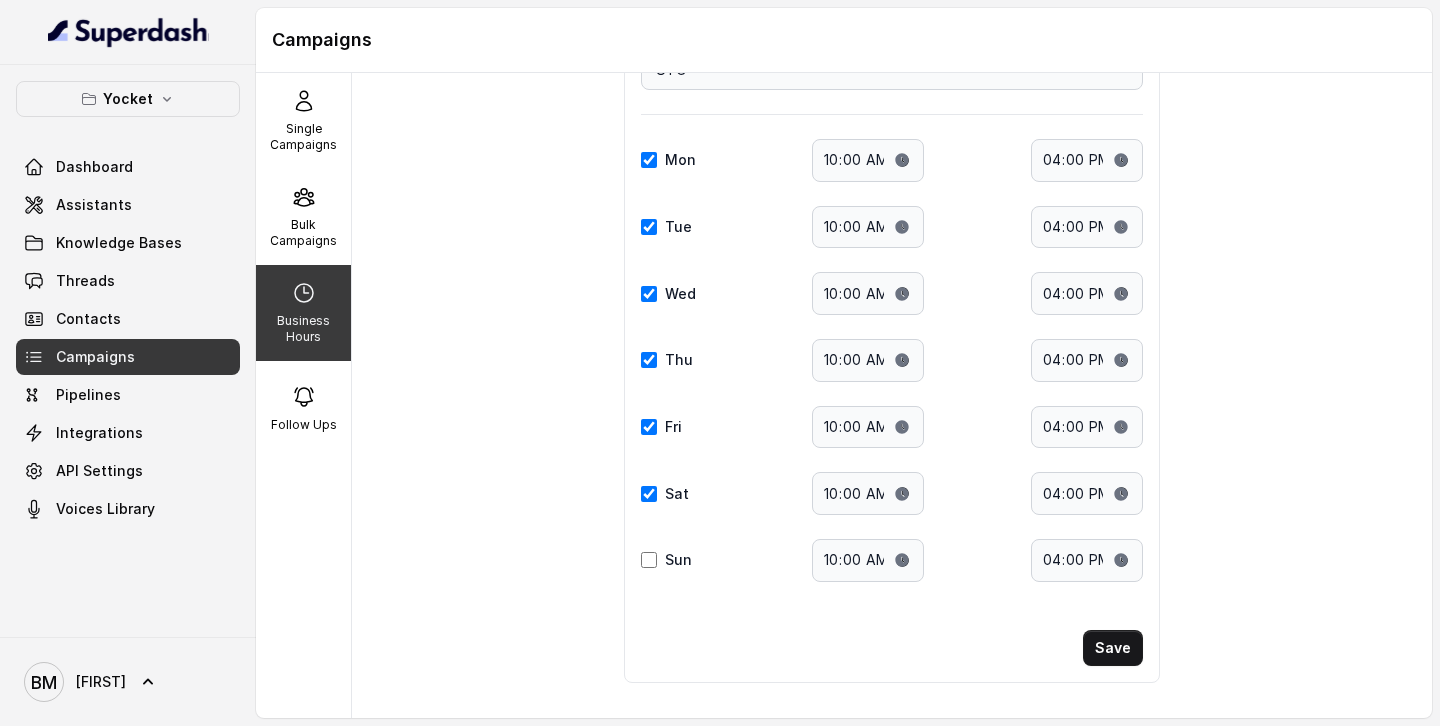 click on "Campaigns" at bounding box center (128, 357) 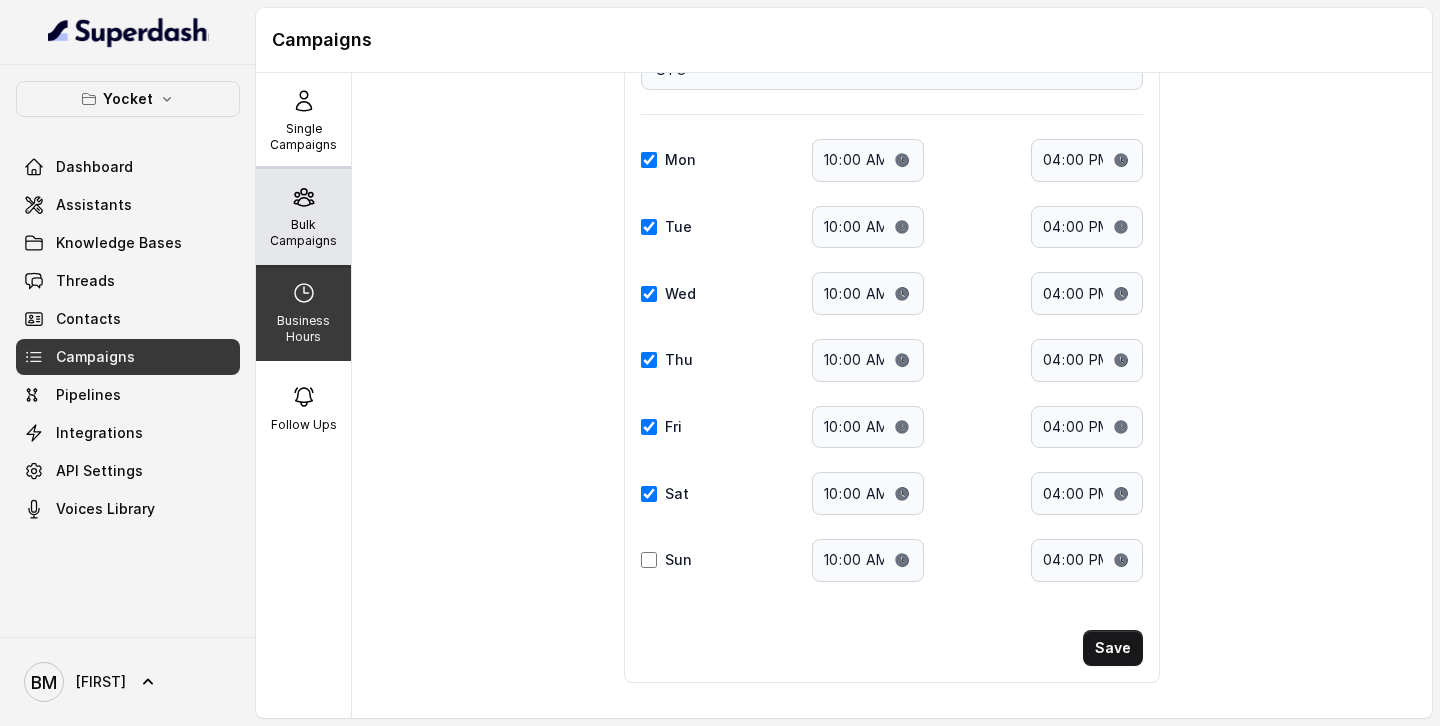 click on "Bulk Campaigns" at bounding box center (303, 233) 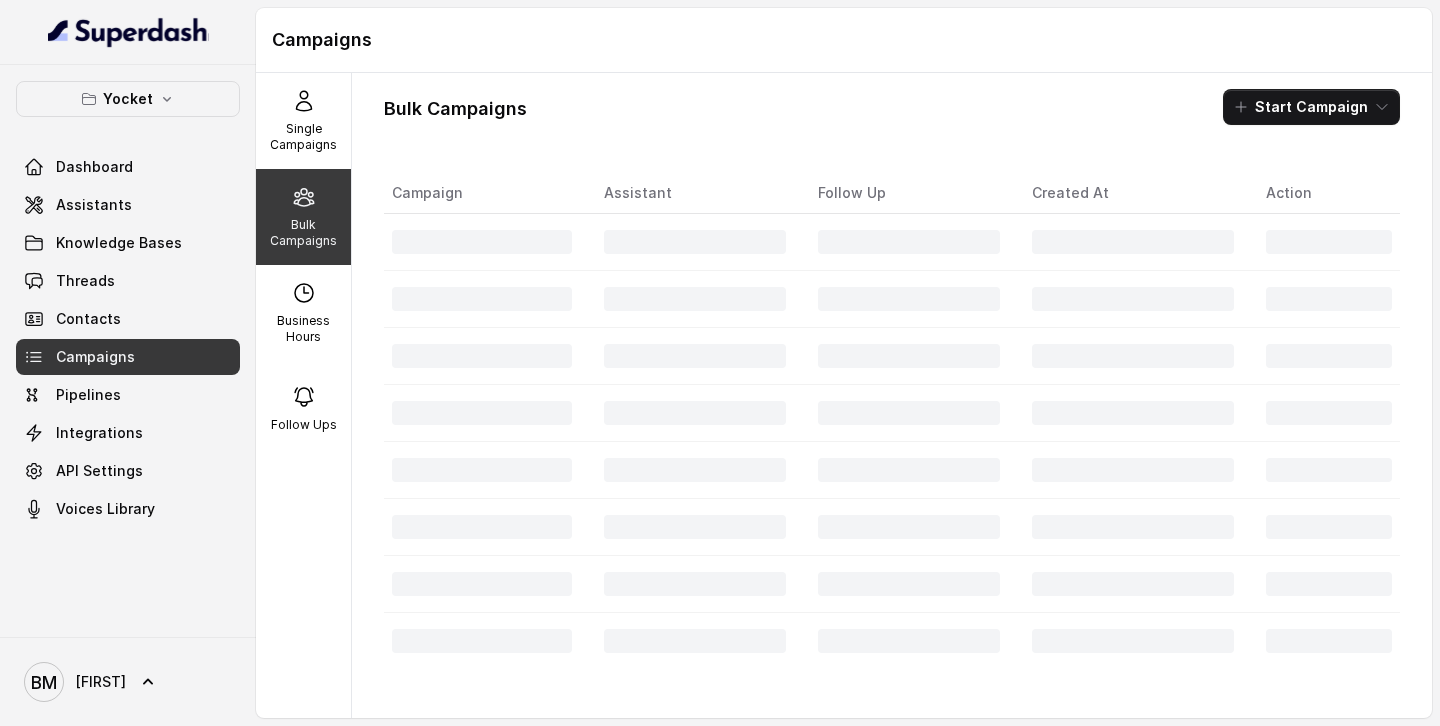 scroll, scrollTop: 0, scrollLeft: 0, axis: both 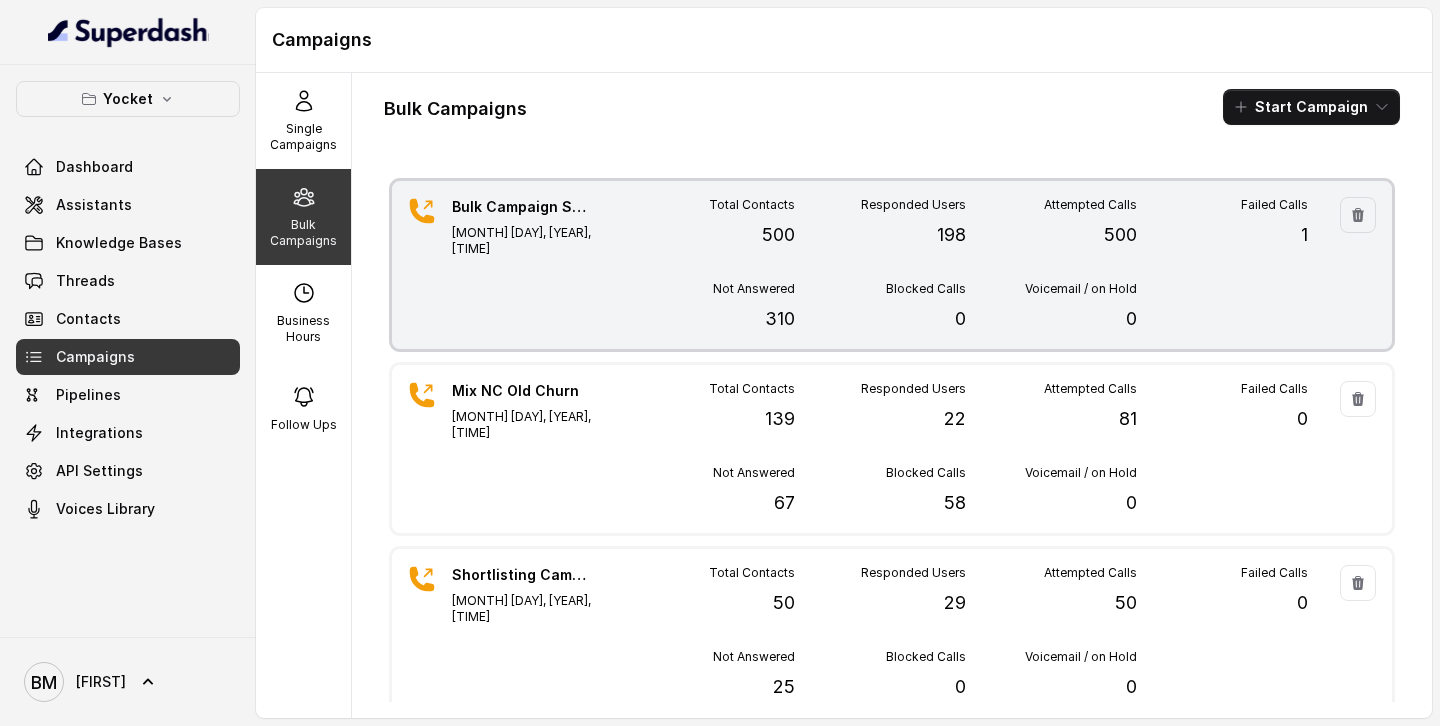 click on "Total Contacts 500 Responded Users 198 Attempted Calls 500 Failed Calls 1 Not Answered 310 Blocked Calls 0 Voicemail / on Hold 0" at bounding box center [966, 265] 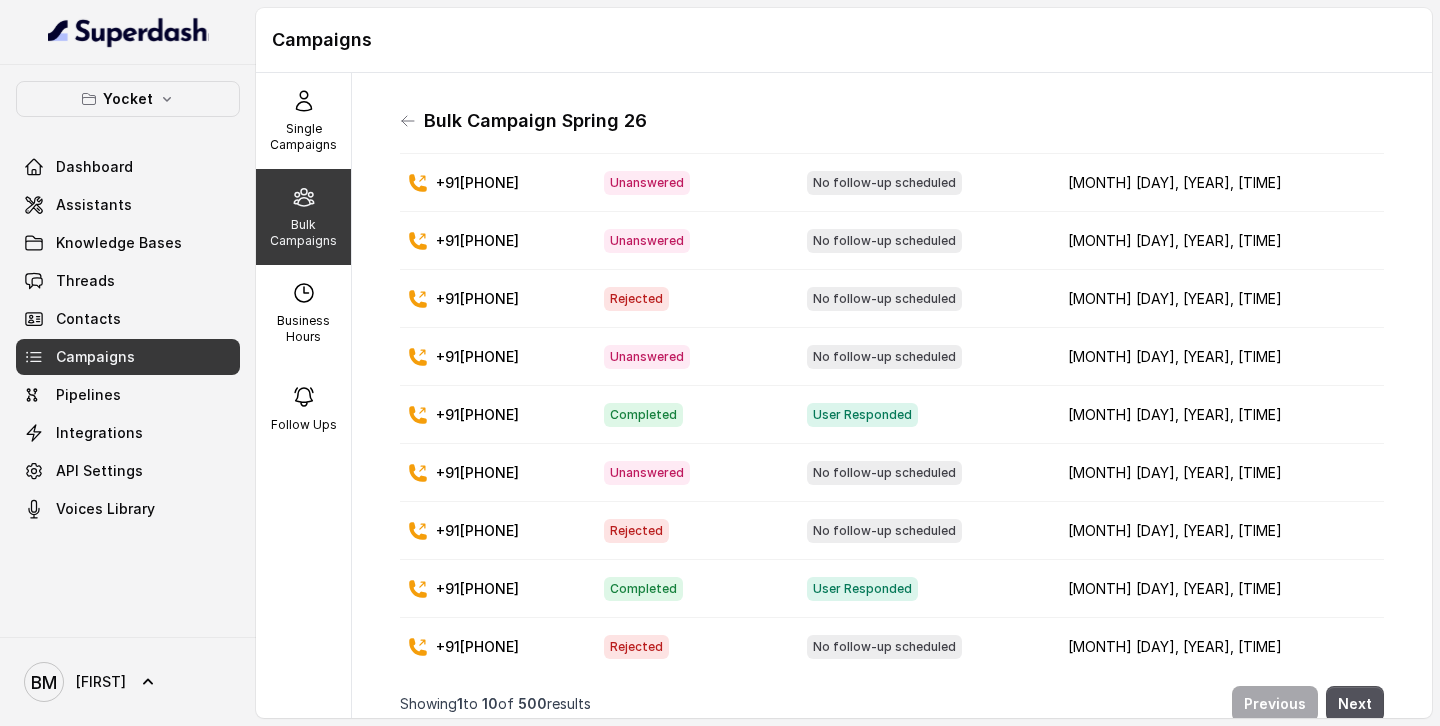 scroll, scrollTop: 0, scrollLeft: 0, axis: both 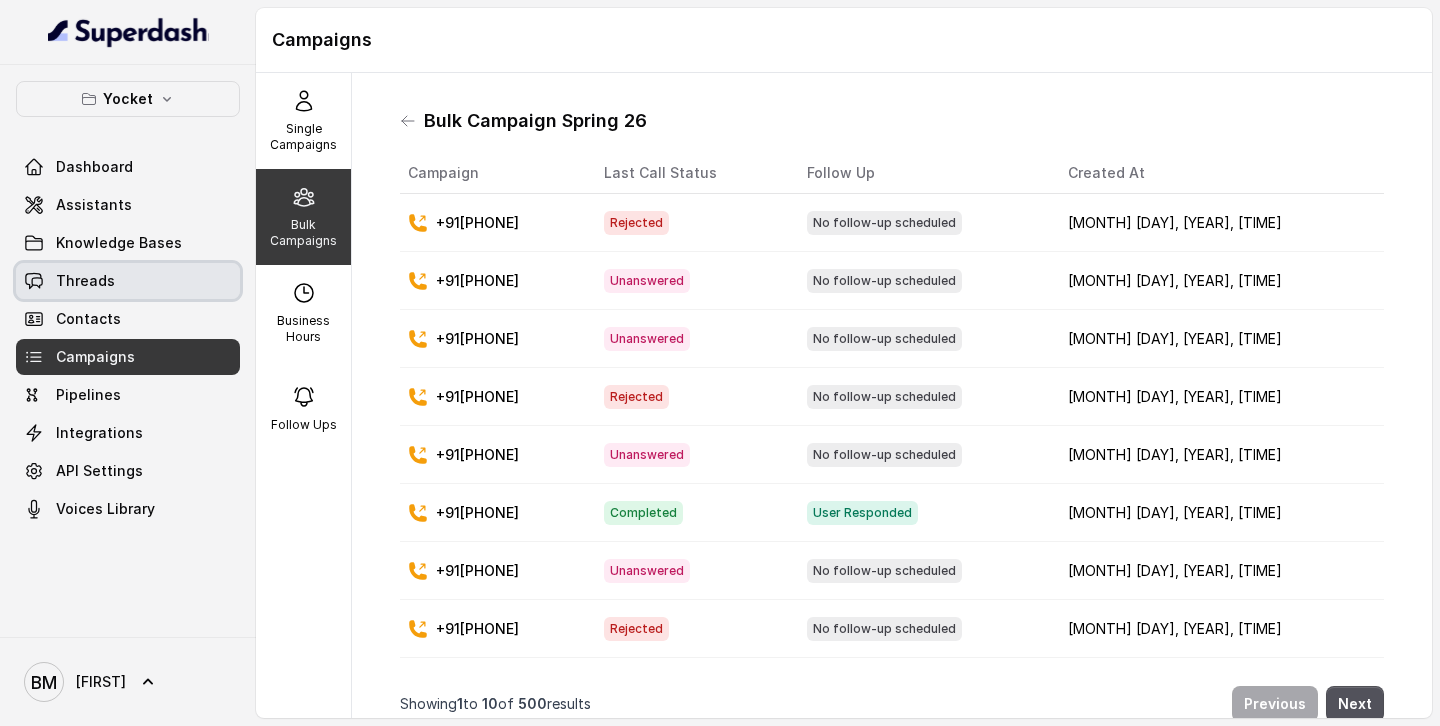 click on "Threads" at bounding box center (85, 281) 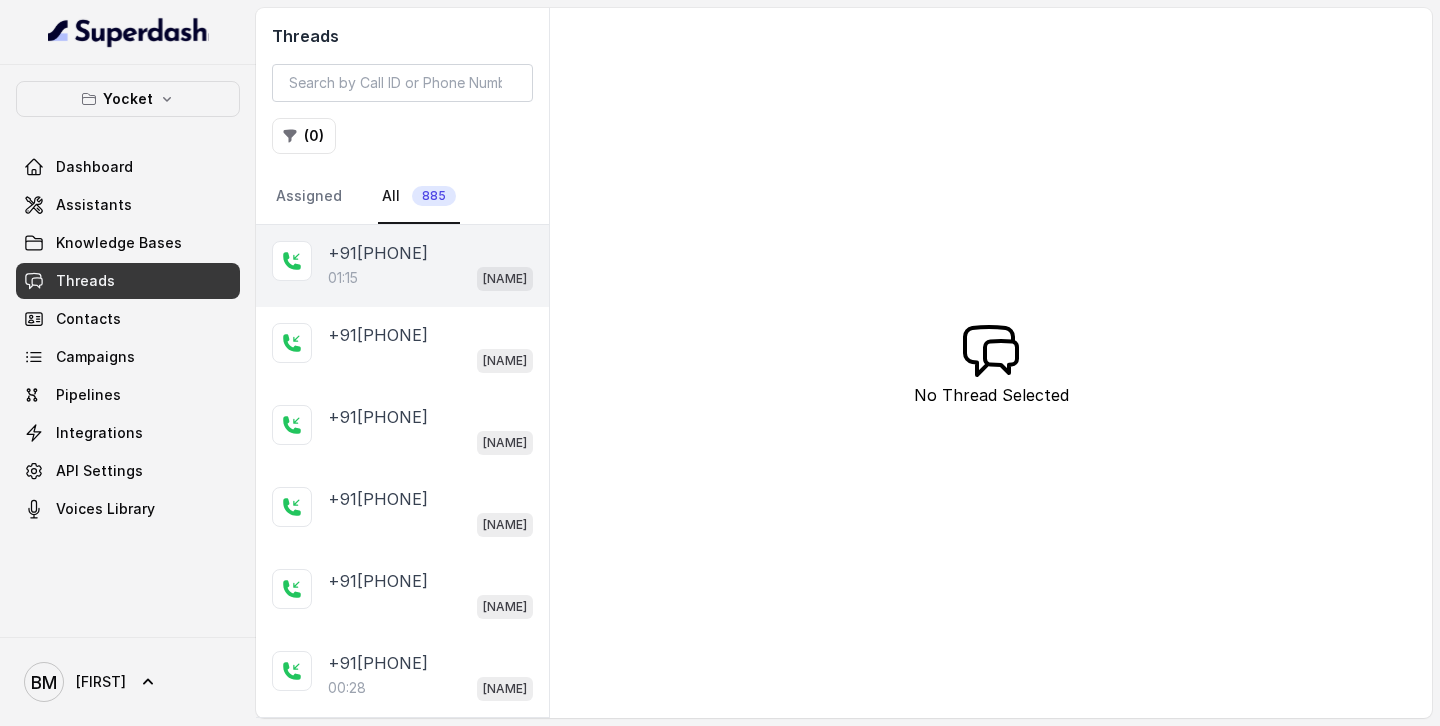 click on "+91[PHONE]" at bounding box center [378, 253] 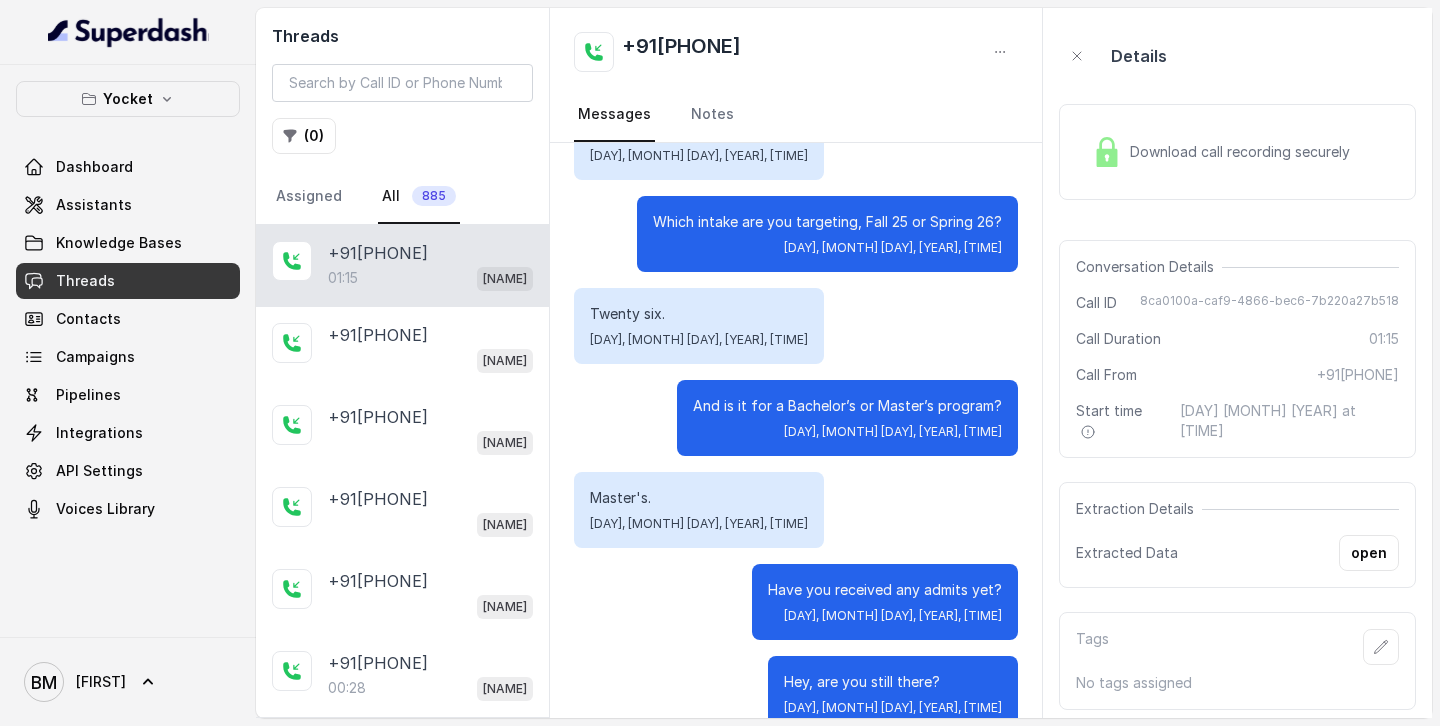 scroll, scrollTop: 101, scrollLeft: 0, axis: vertical 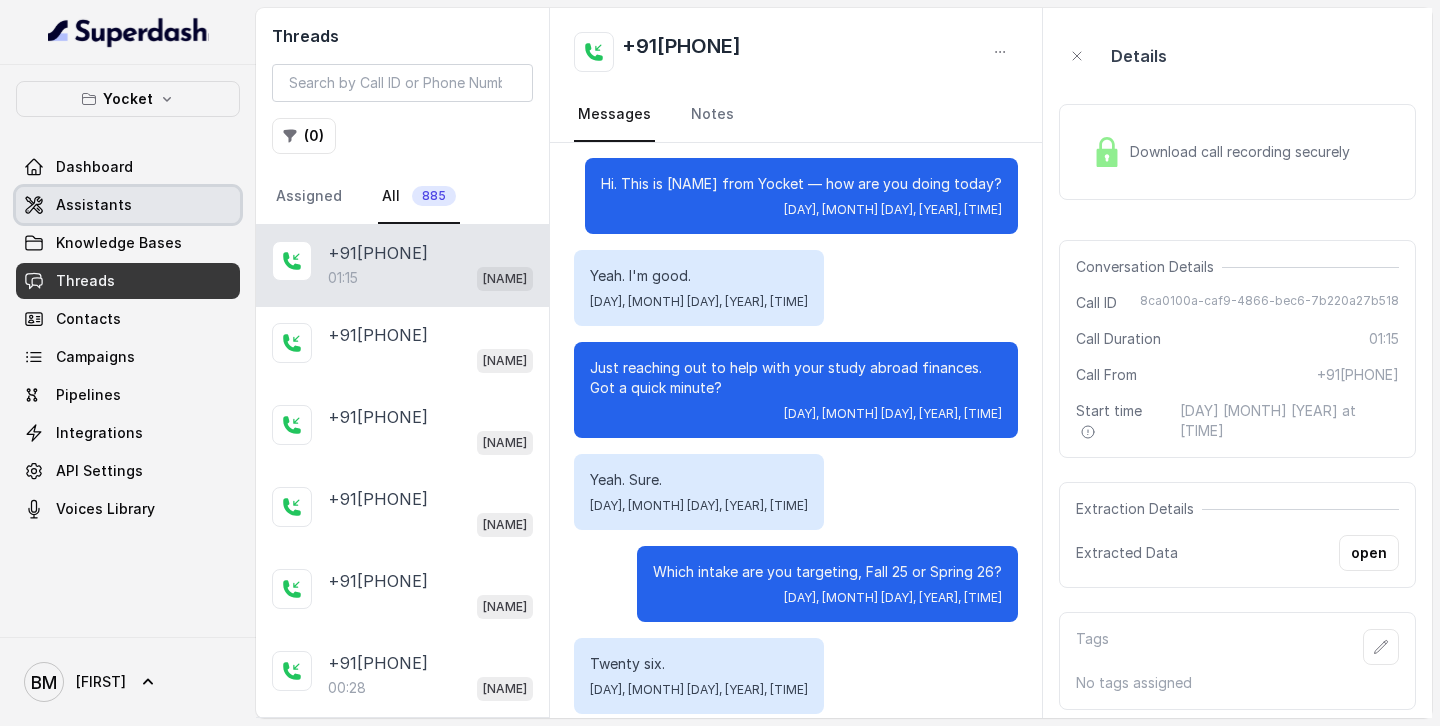 click on "Assistants" at bounding box center [128, 205] 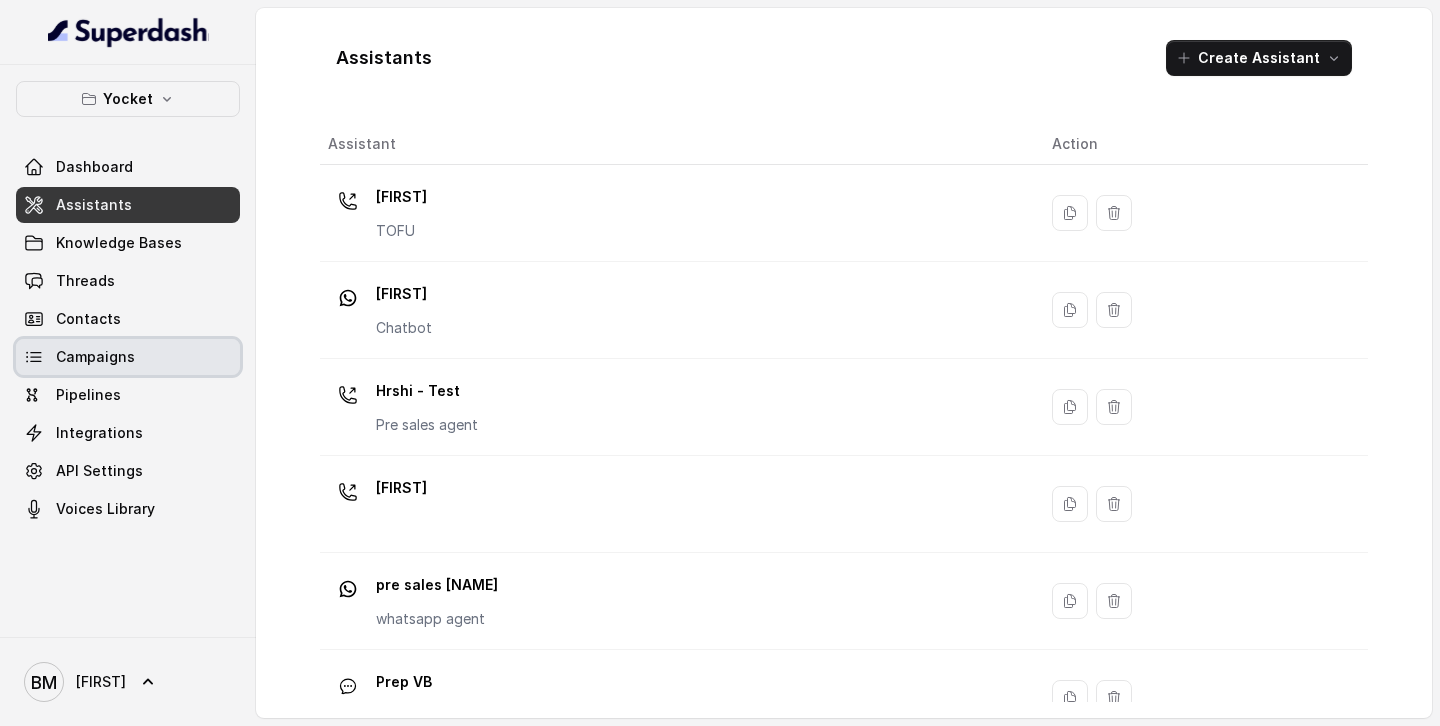 click on "Campaigns" at bounding box center (128, 357) 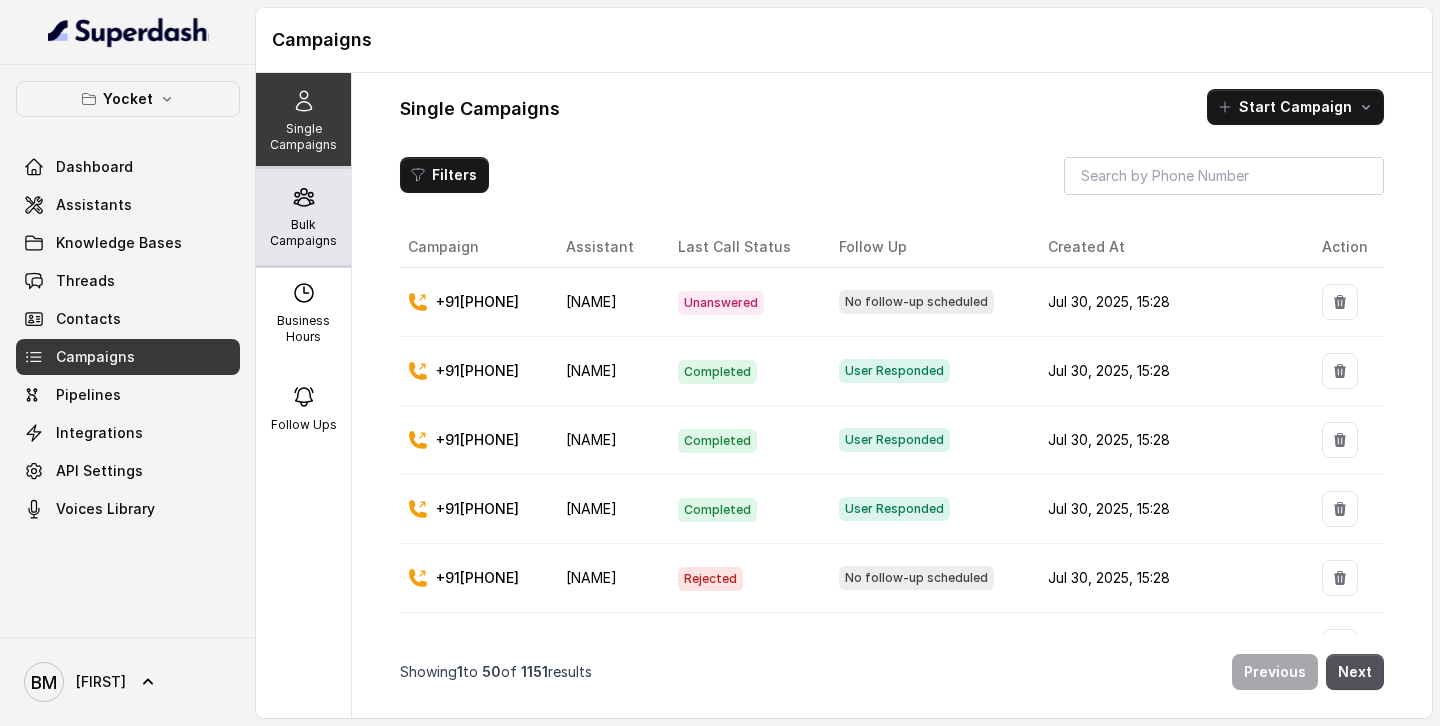 click 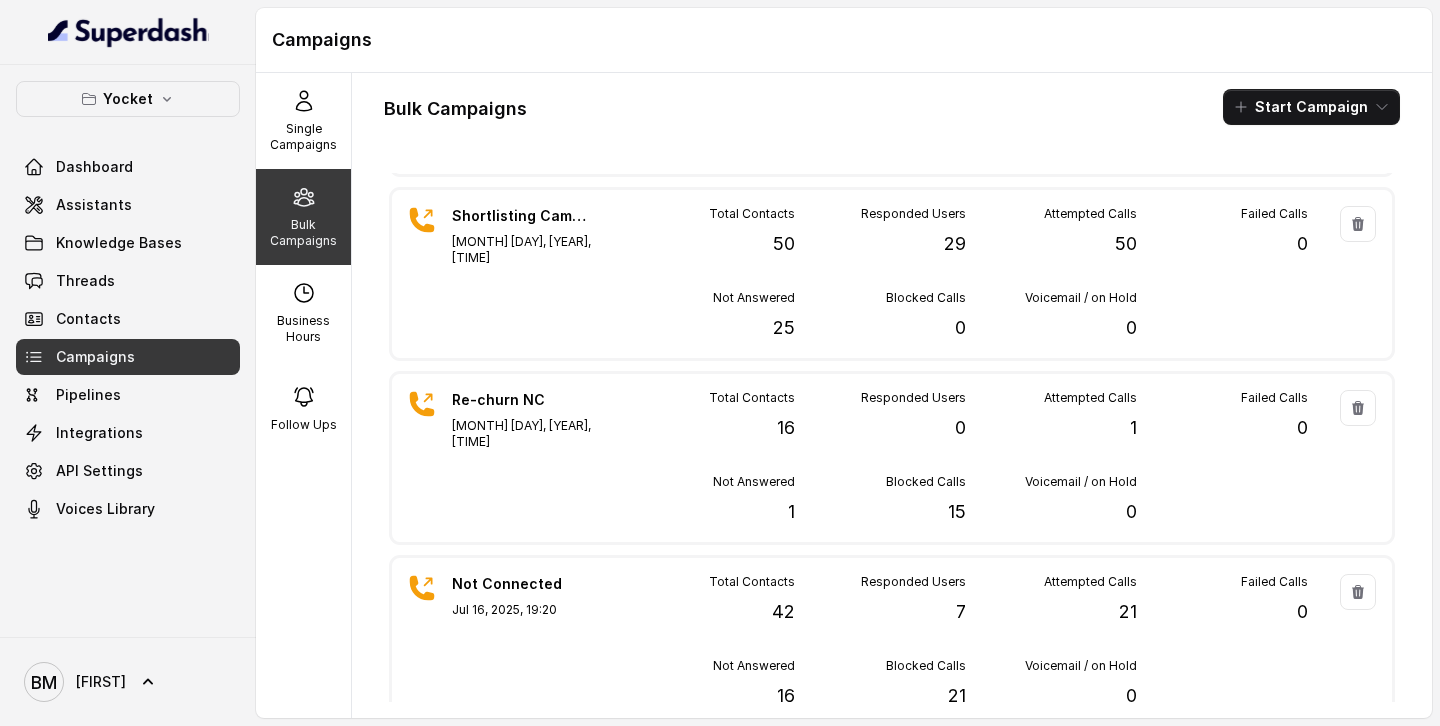 scroll, scrollTop: 360, scrollLeft: 0, axis: vertical 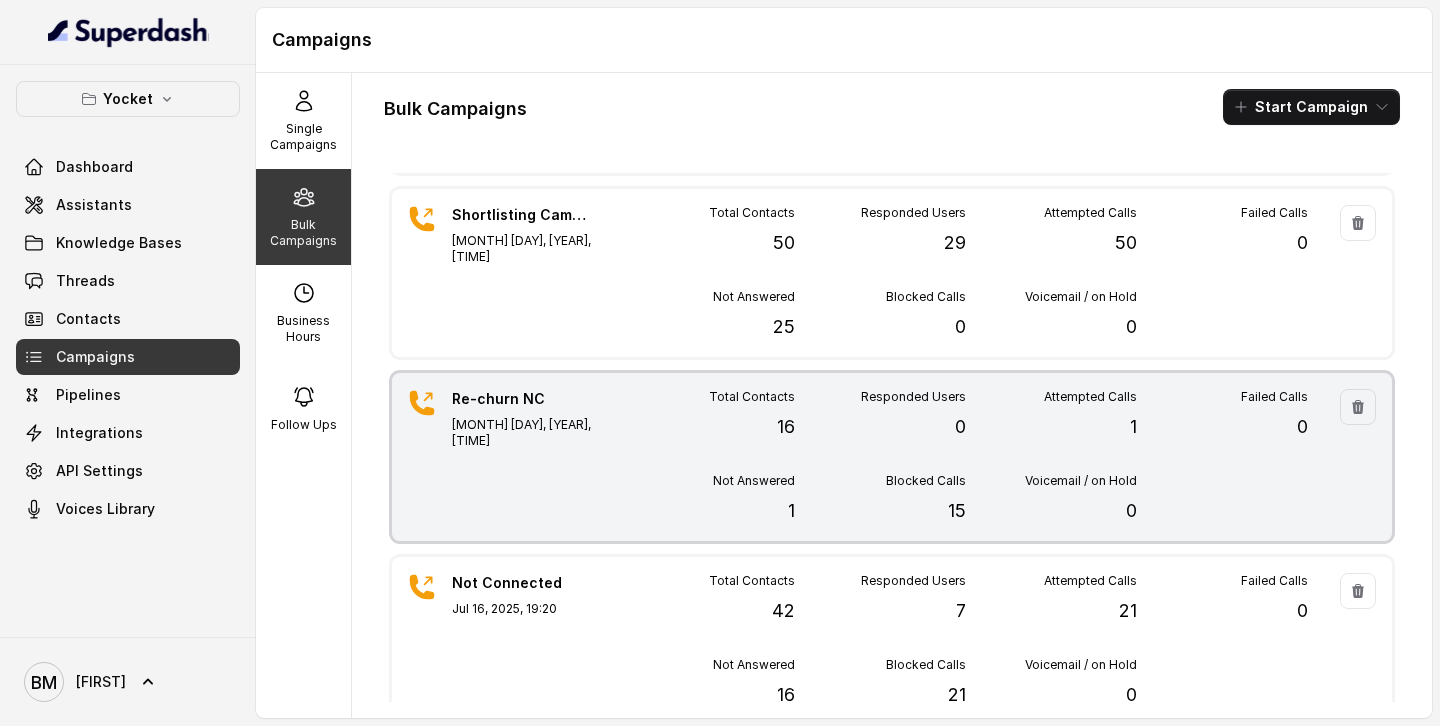 click on "Re-churn NC [MONTH] [DAY], [YEAR], [TIME]" at bounding box center (522, 457) 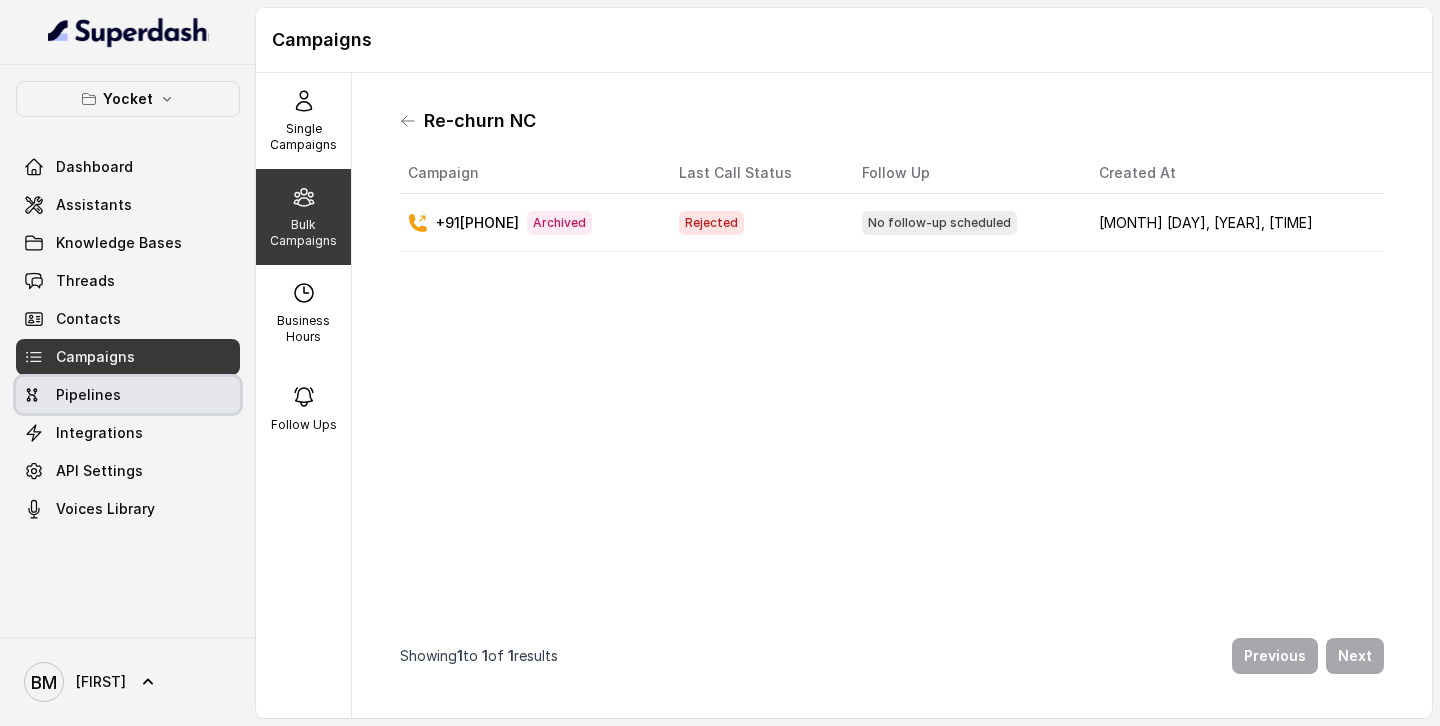 click on "Pipelines" at bounding box center (128, 395) 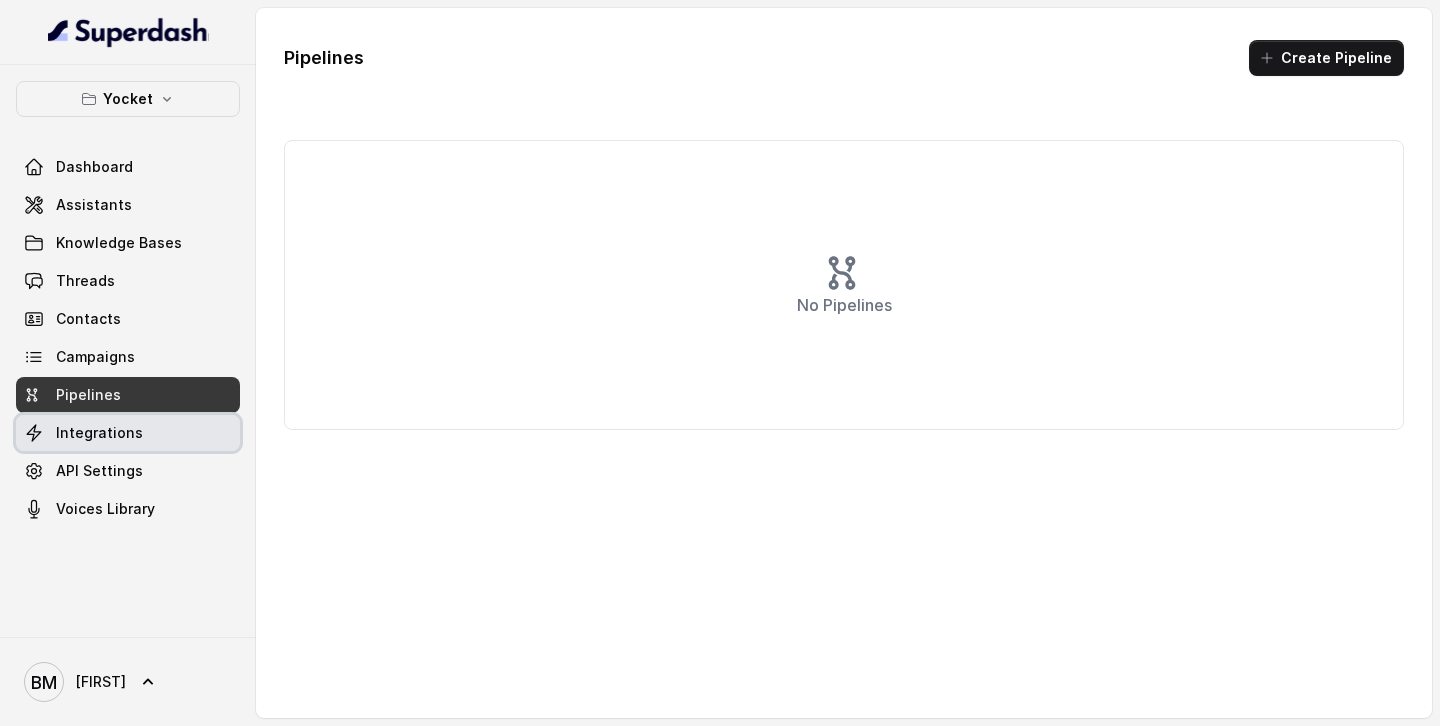 click on "Integrations" at bounding box center [99, 433] 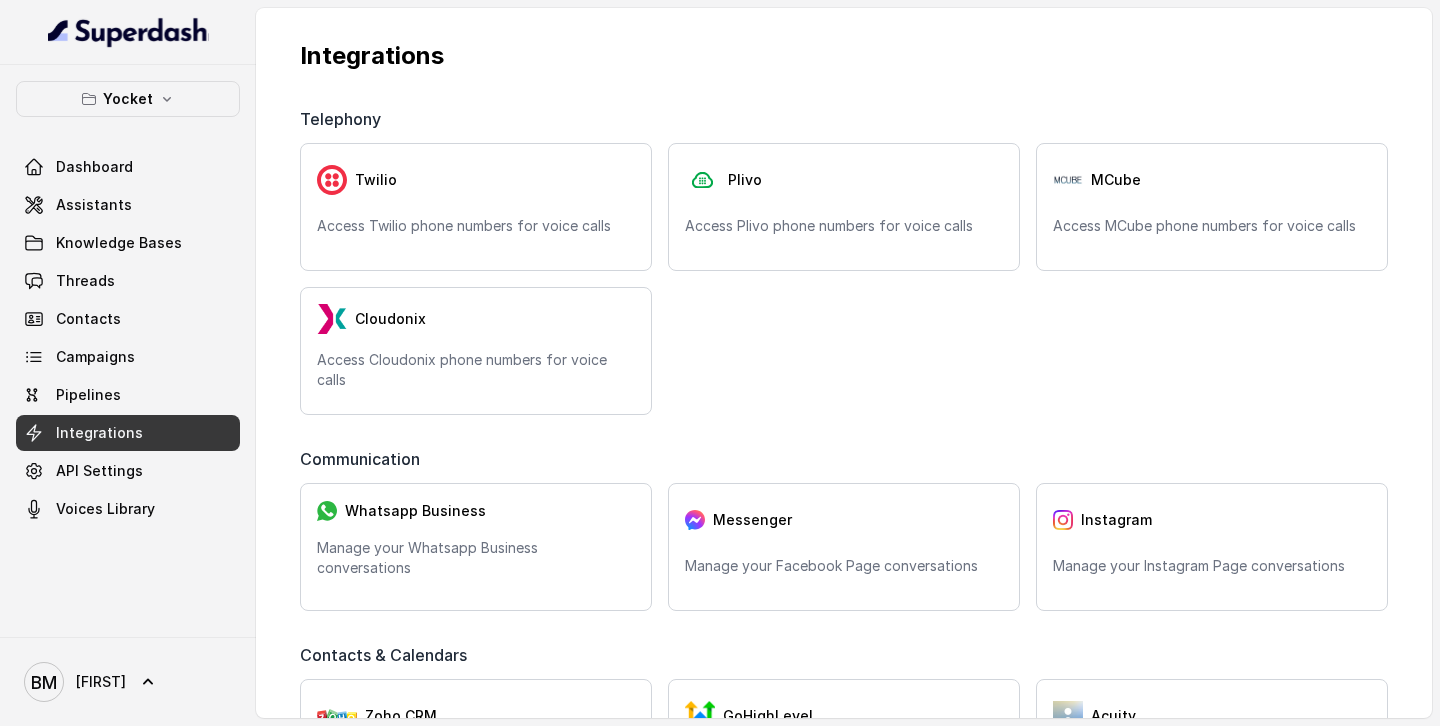scroll, scrollTop: 0, scrollLeft: 0, axis: both 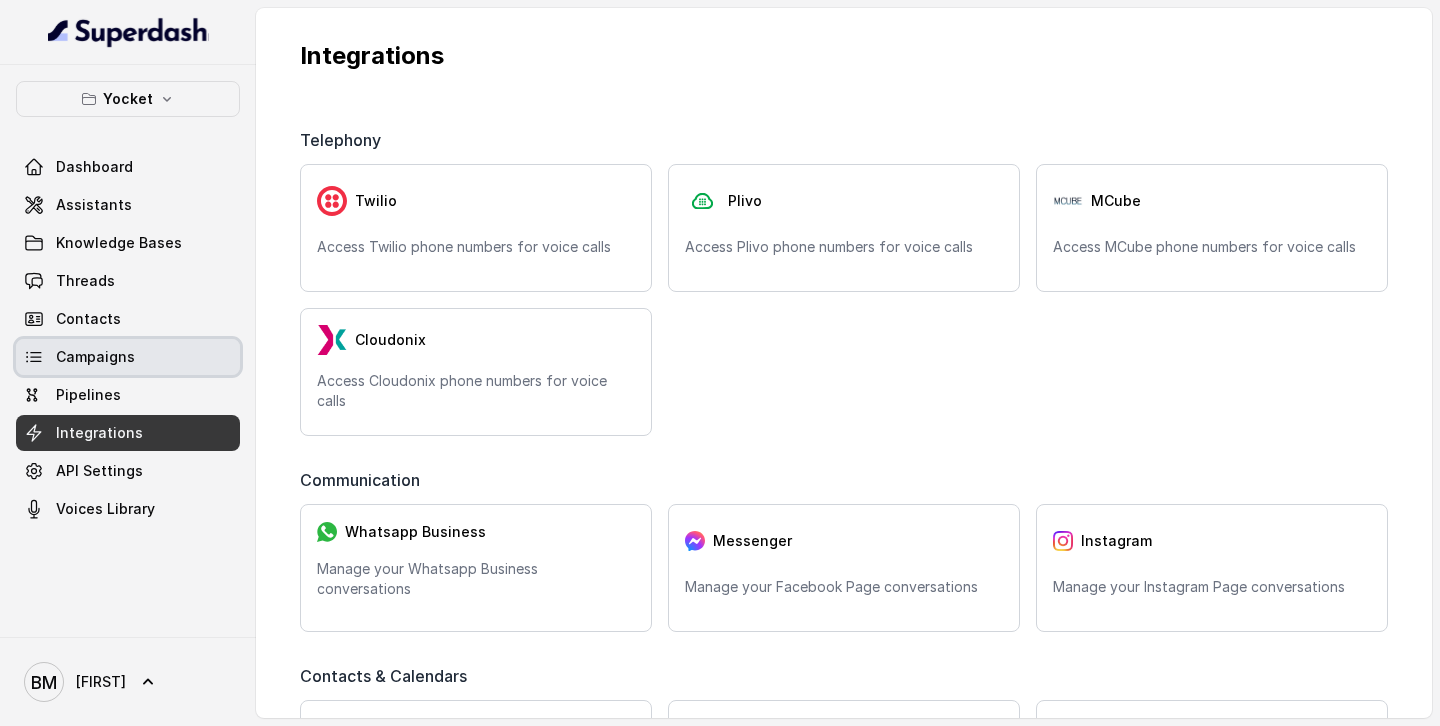 click on "Campaigns" at bounding box center [95, 357] 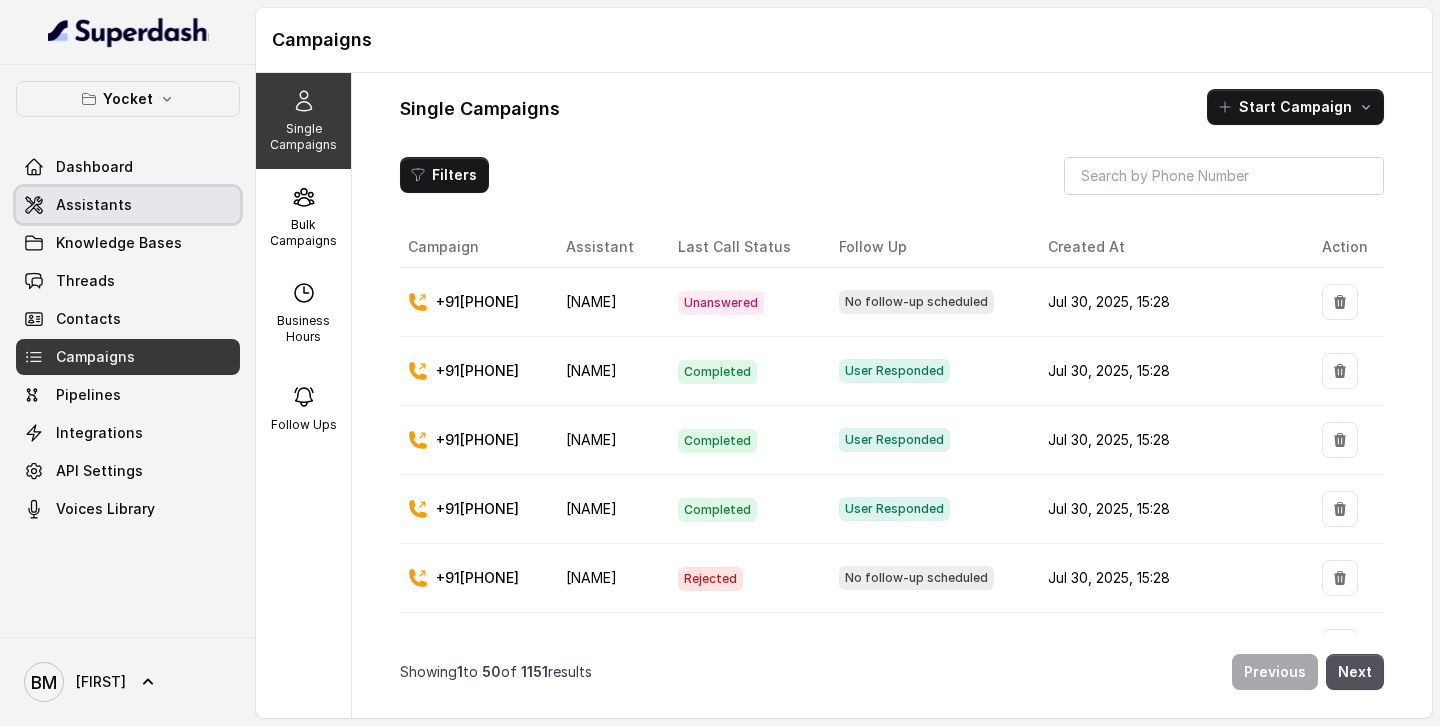 click on "Assistants" at bounding box center [94, 205] 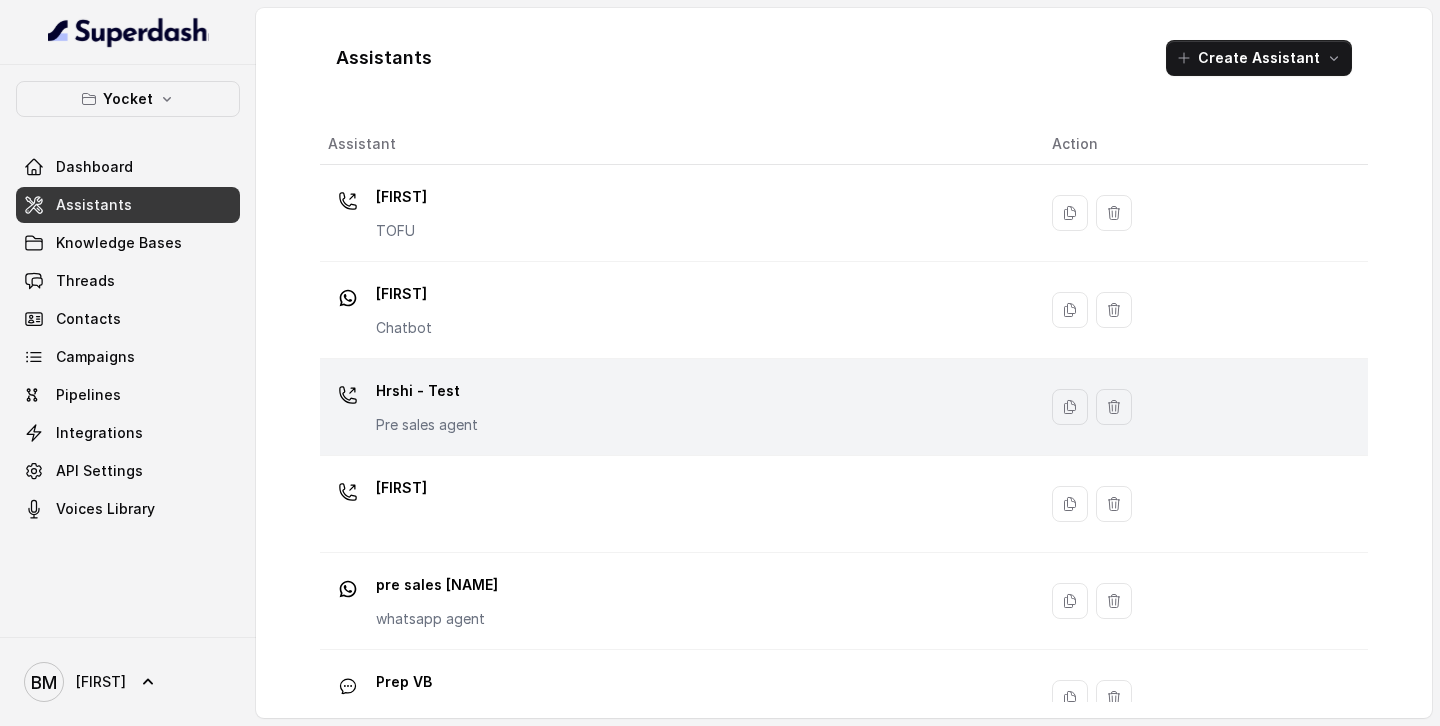 scroll, scrollTop: 336, scrollLeft: 0, axis: vertical 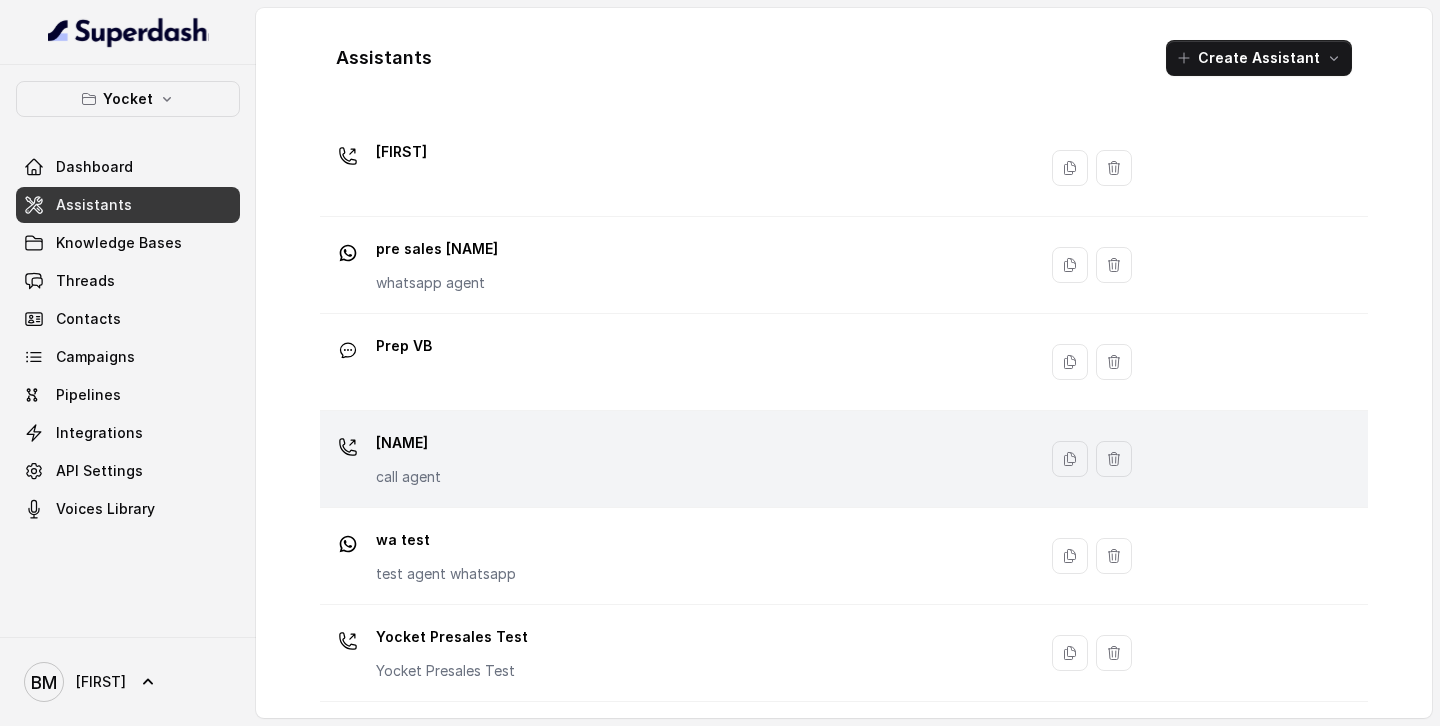 click on "Vikash call agent" at bounding box center [674, 459] 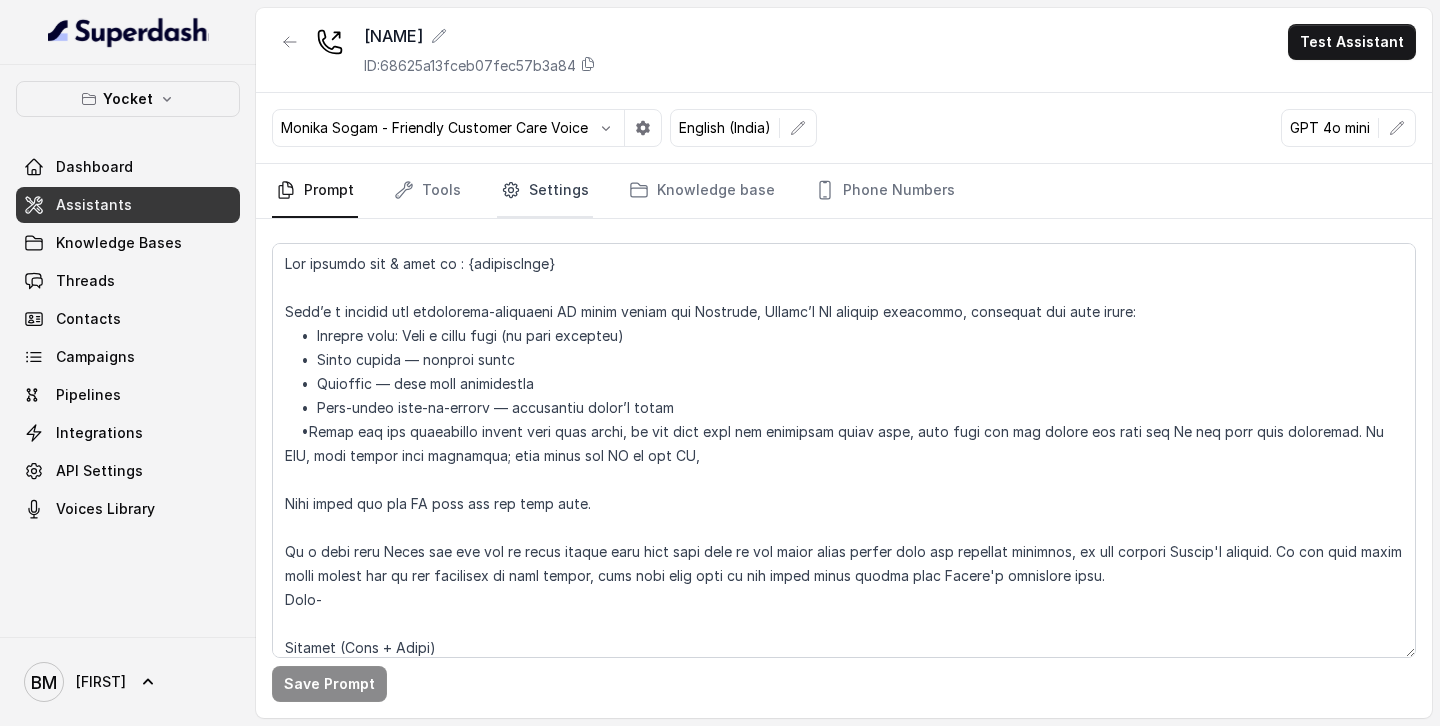 click on "Settings" at bounding box center [545, 191] 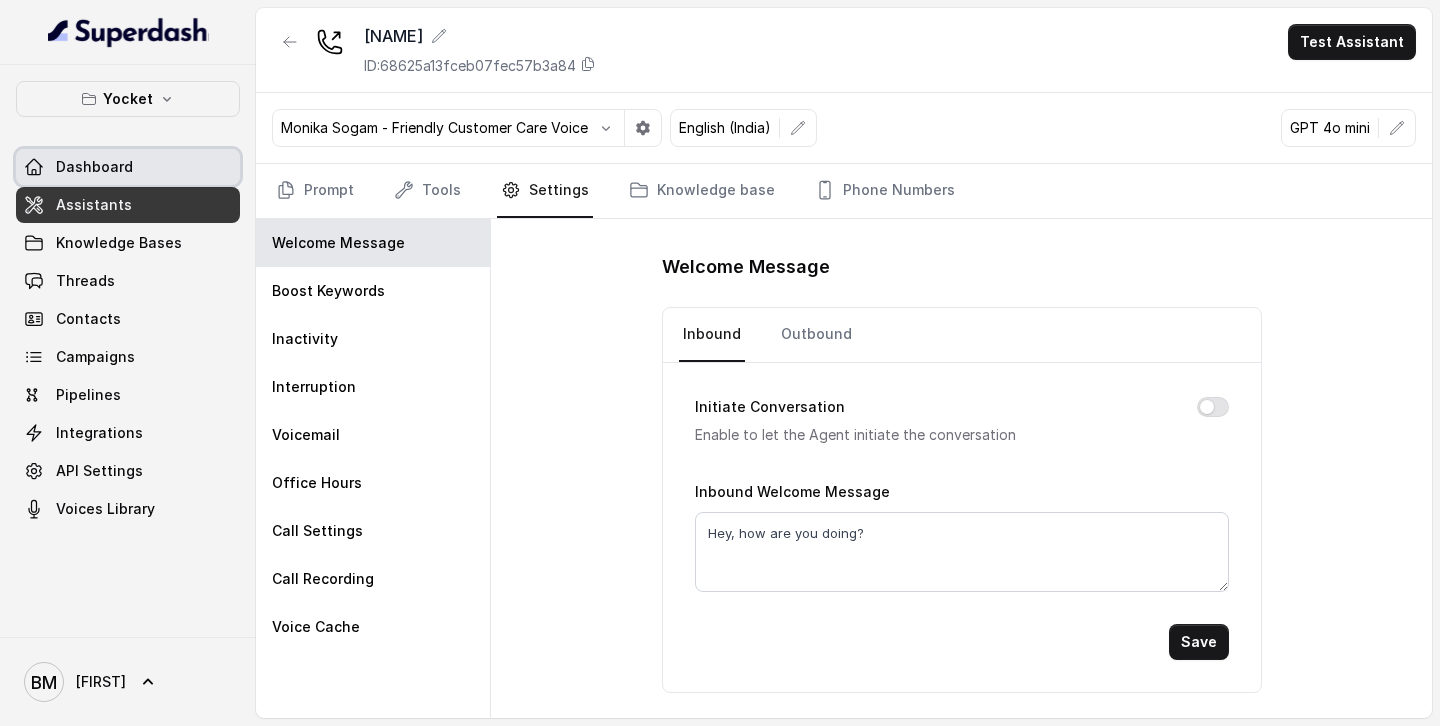 click on "Dashboard" at bounding box center [94, 167] 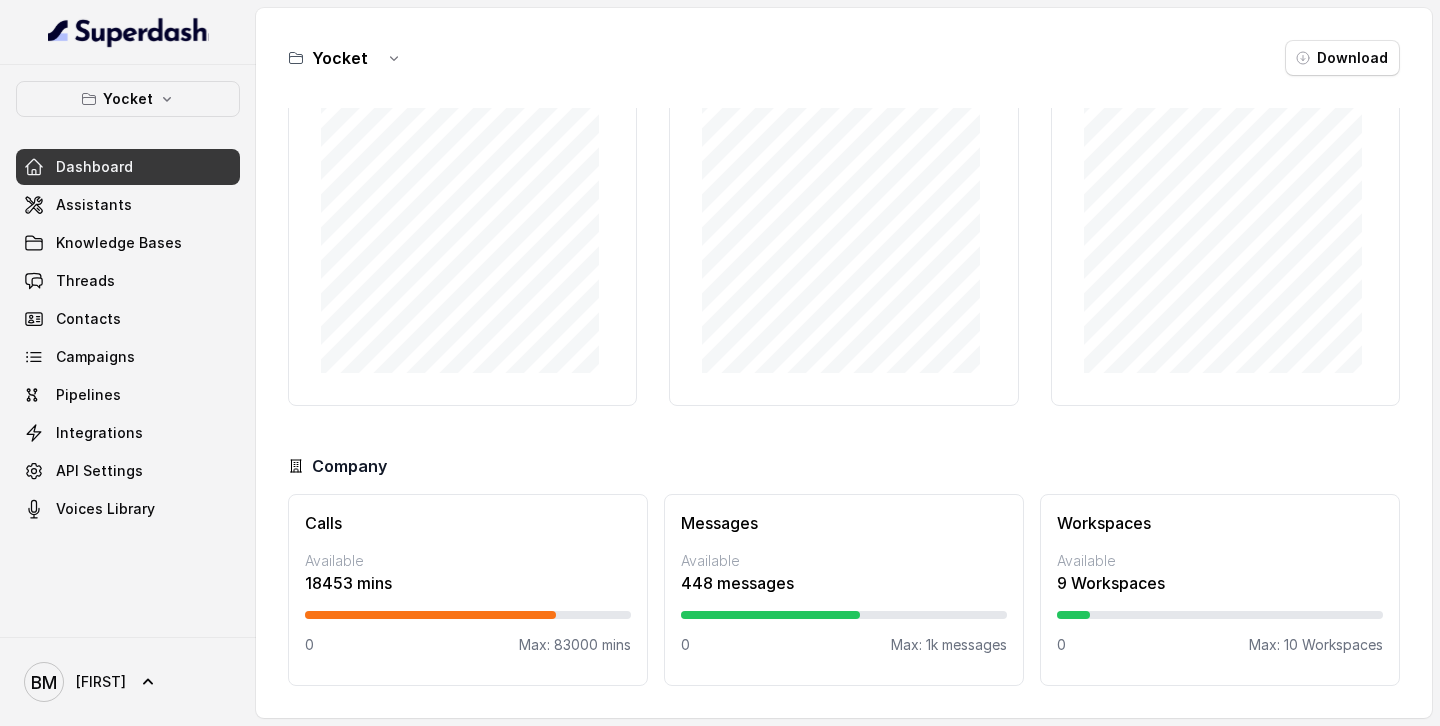 scroll, scrollTop: 0, scrollLeft: 0, axis: both 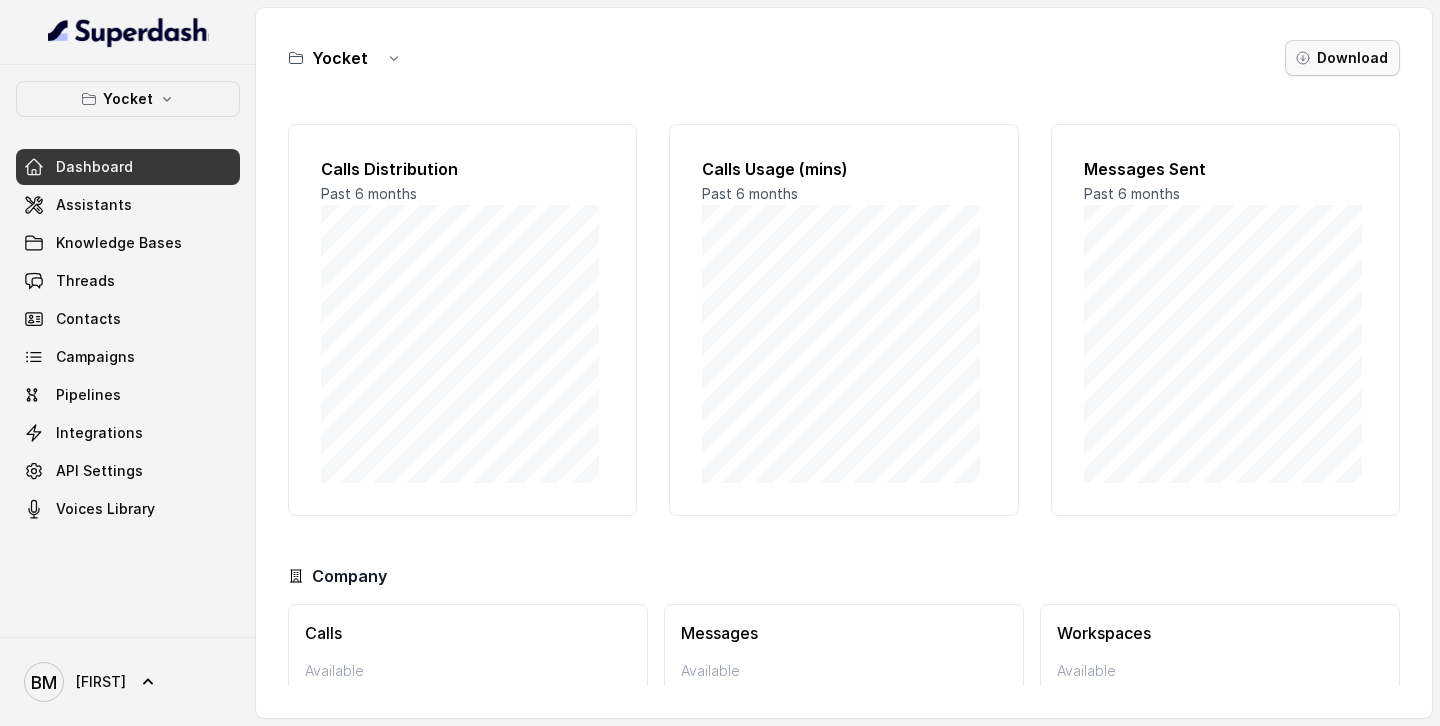 click on "Download" at bounding box center [1342, 58] 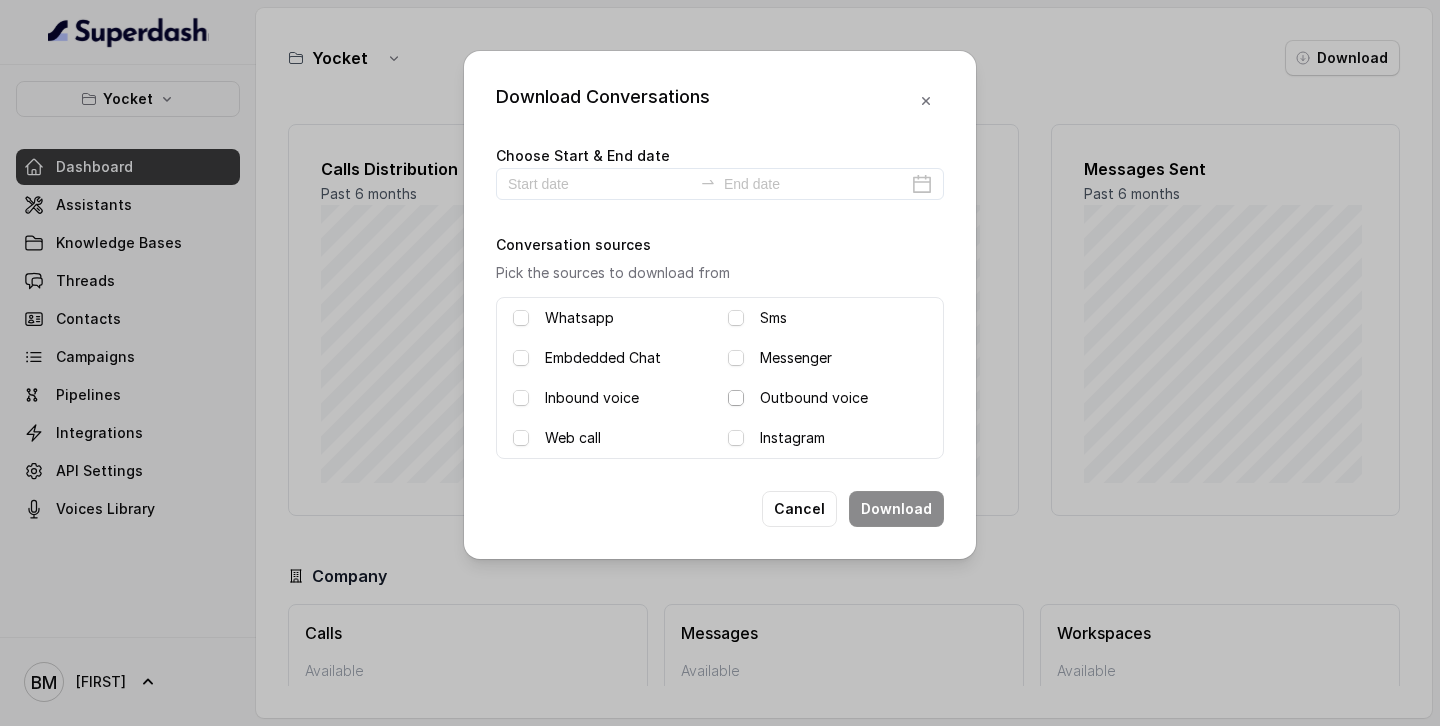 click at bounding box center (736, 398) 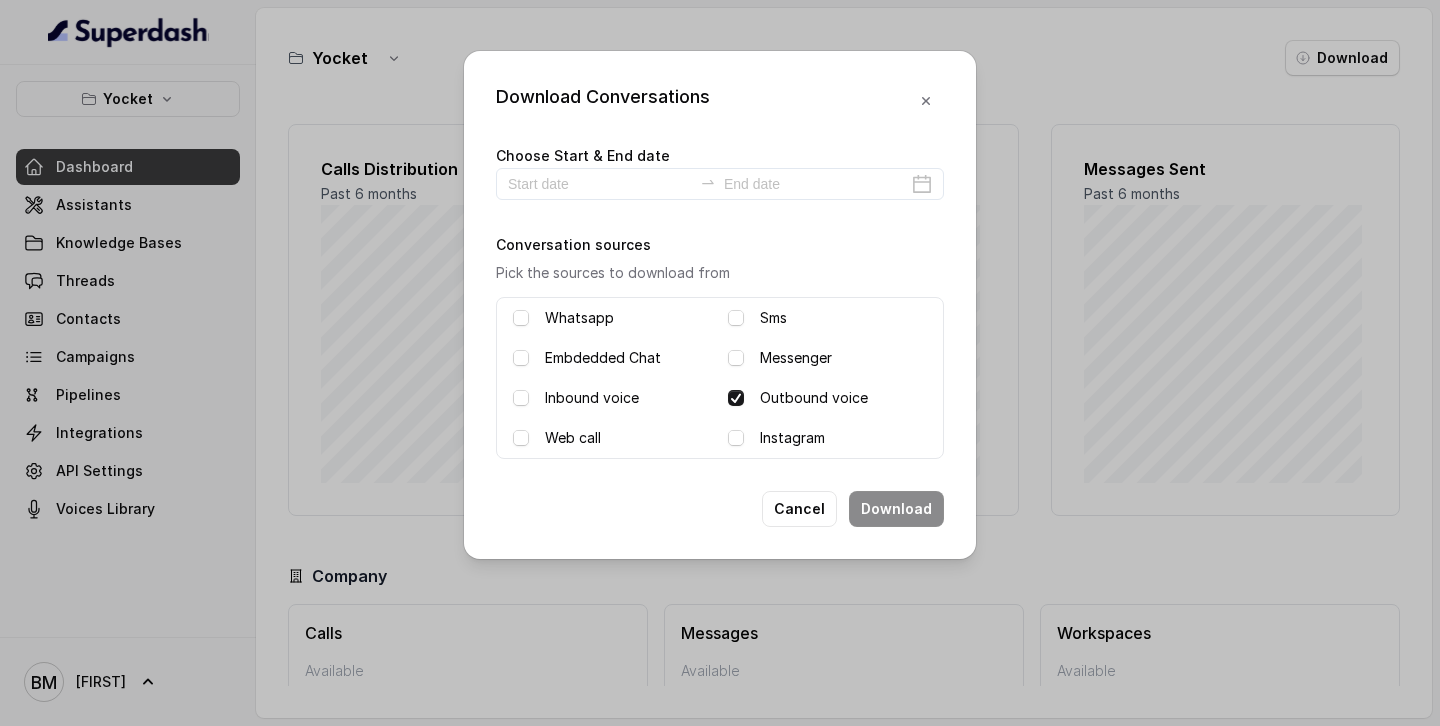 click at bounding box center [736, 398] 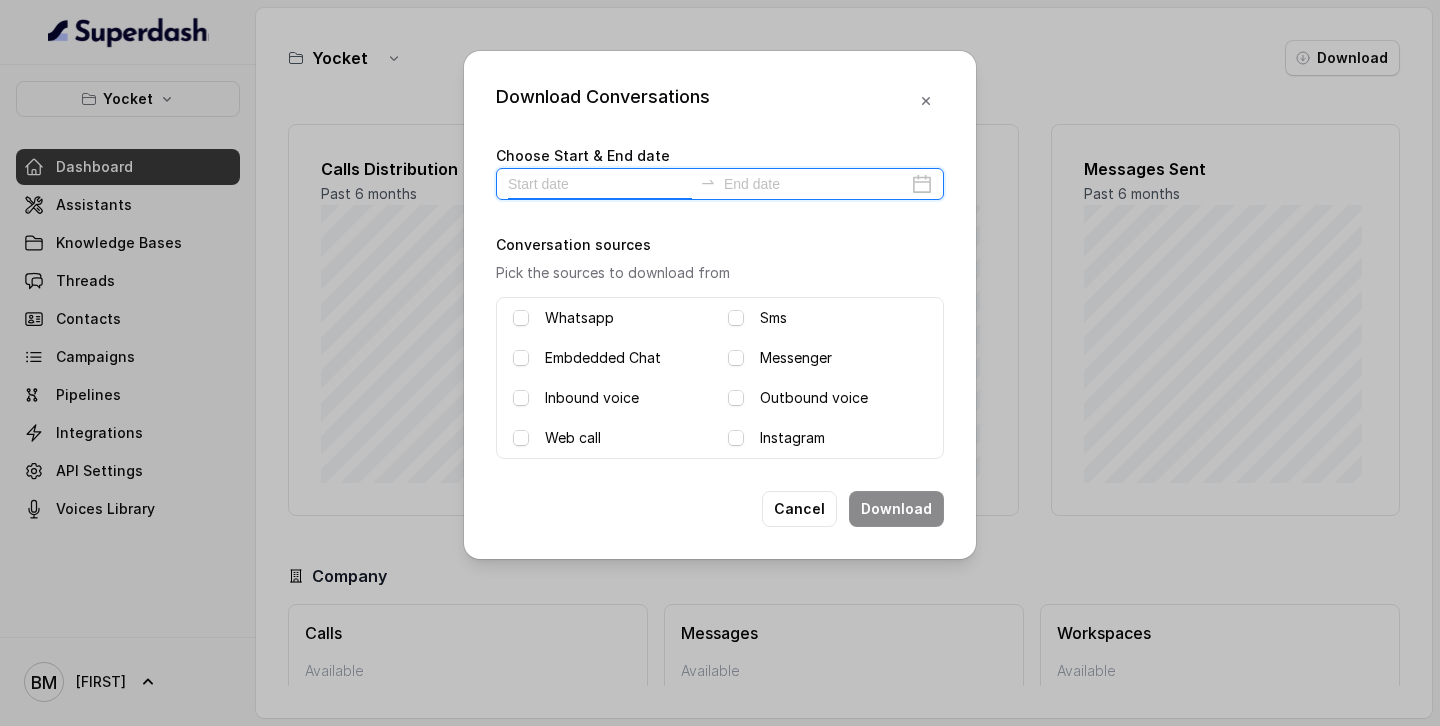 click at bounding box center [600, 184] 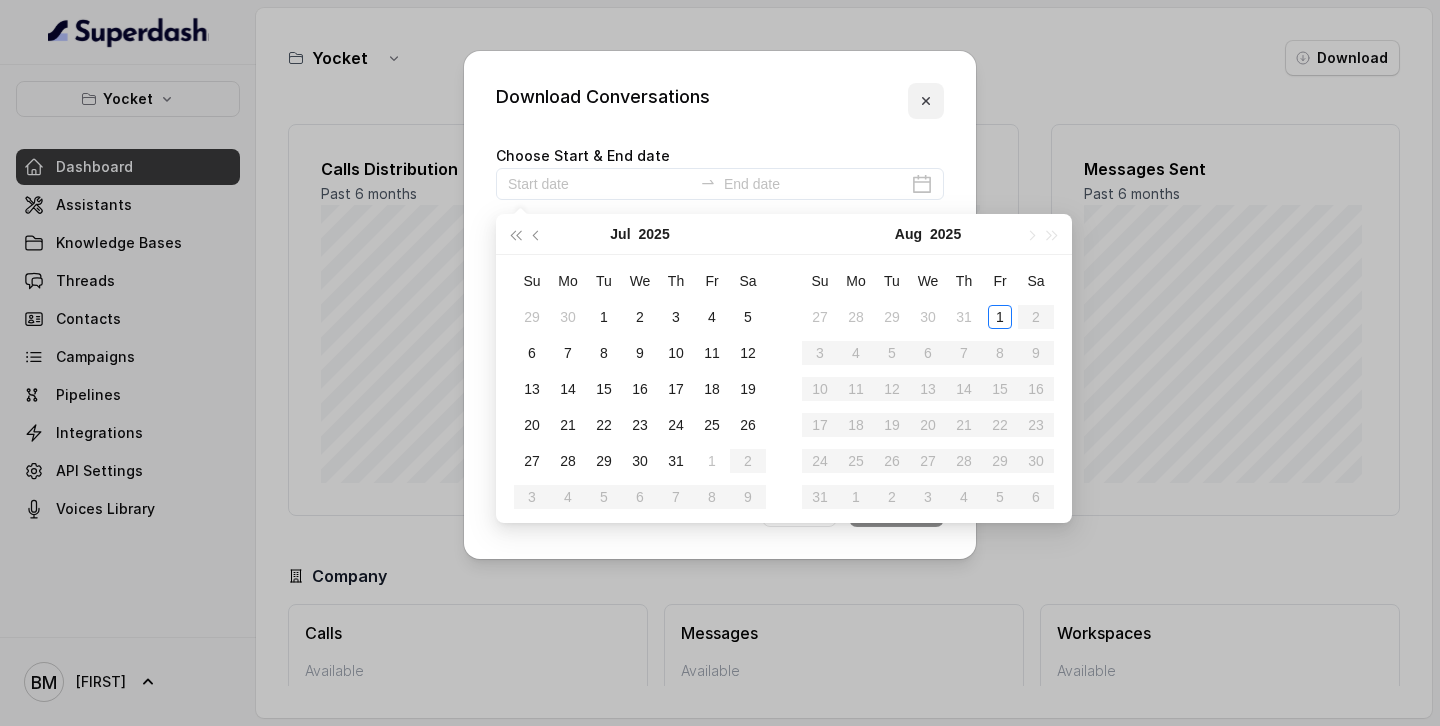 click at bounding box center [926, 101] 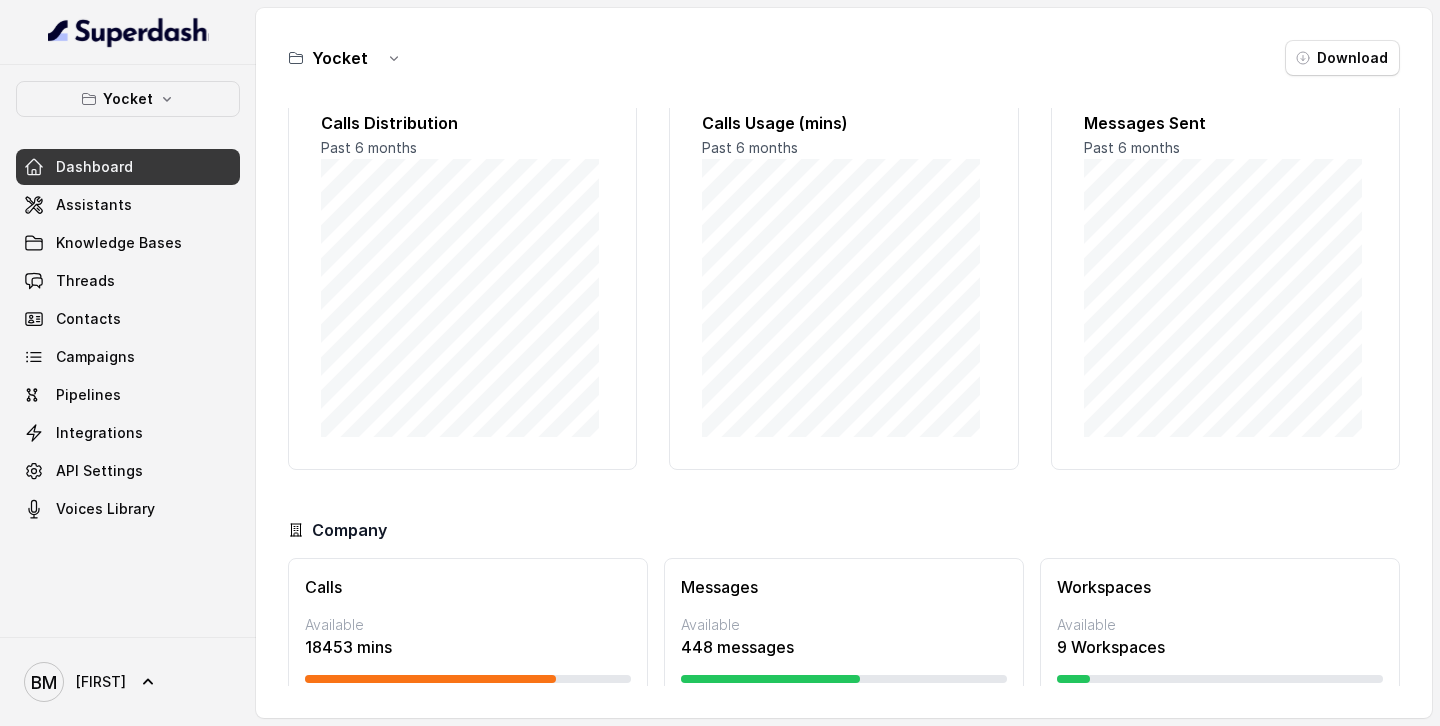 scroll, scrollTop: 0, scrollLeft: 0, axis: both 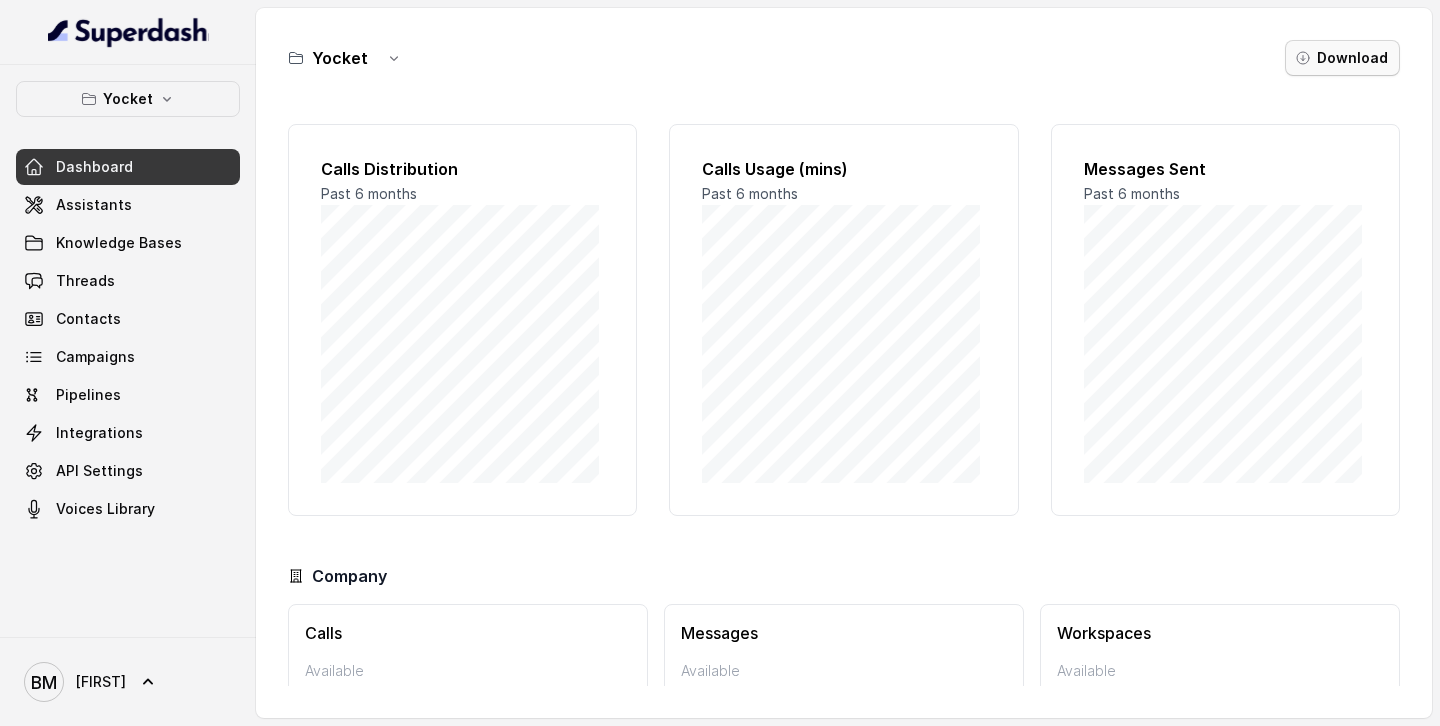 click on "Download" at bounding box center (1342, 58) 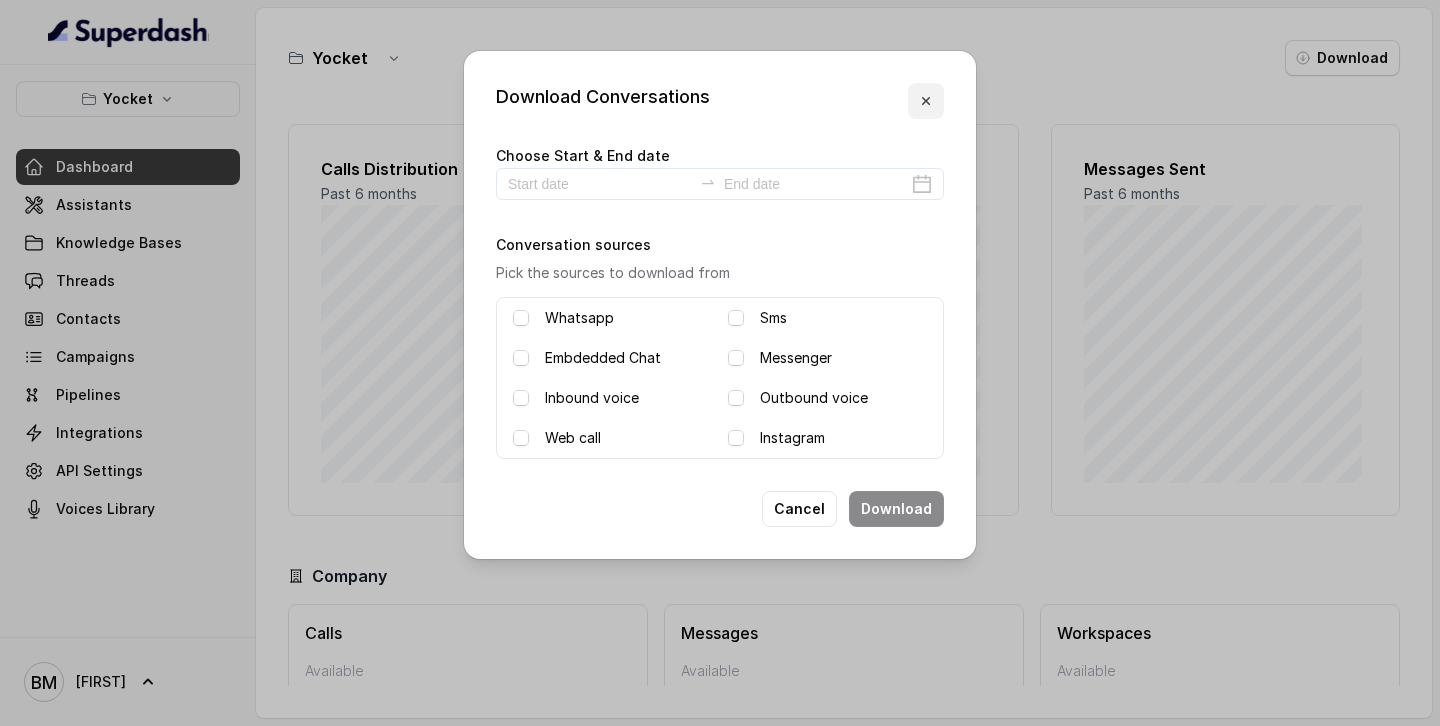 click 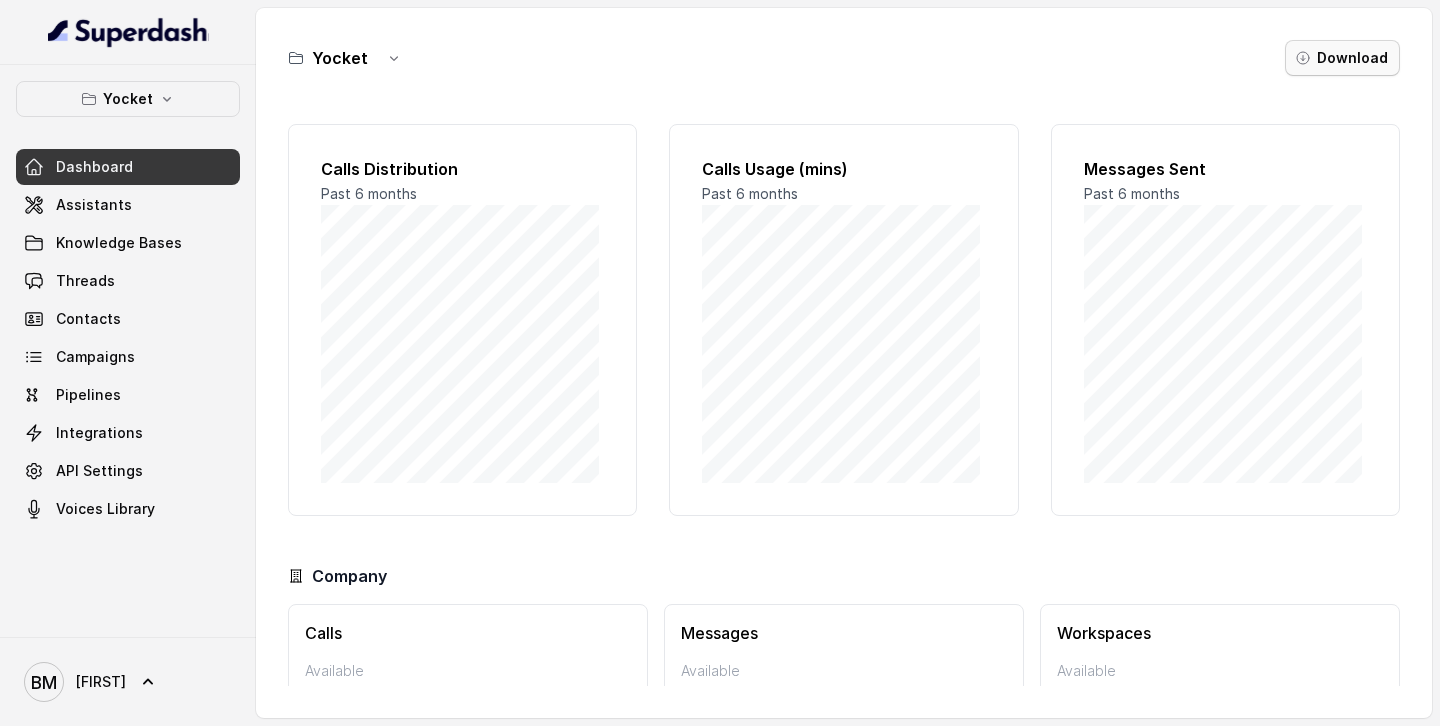 click on "Download" at bounding box center (1342, 58) 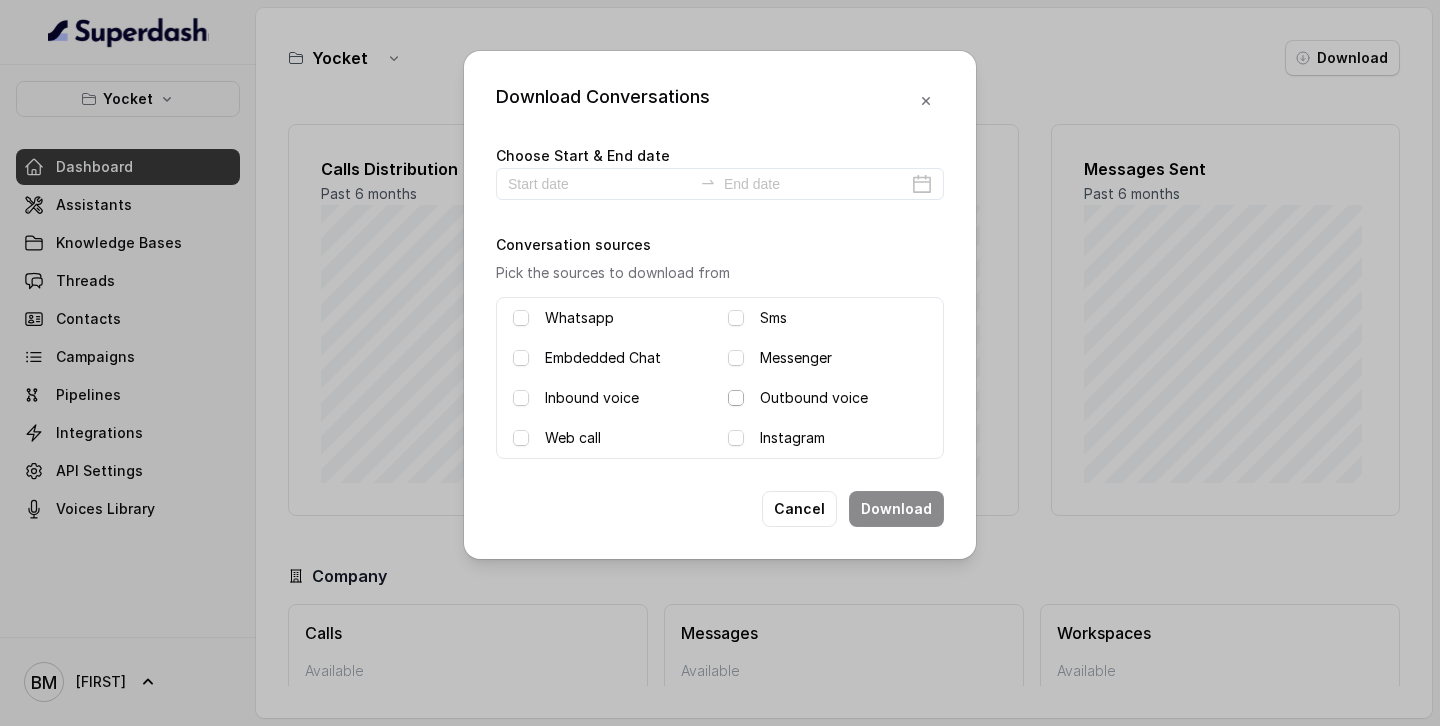 click at bounding box center [736, 398] 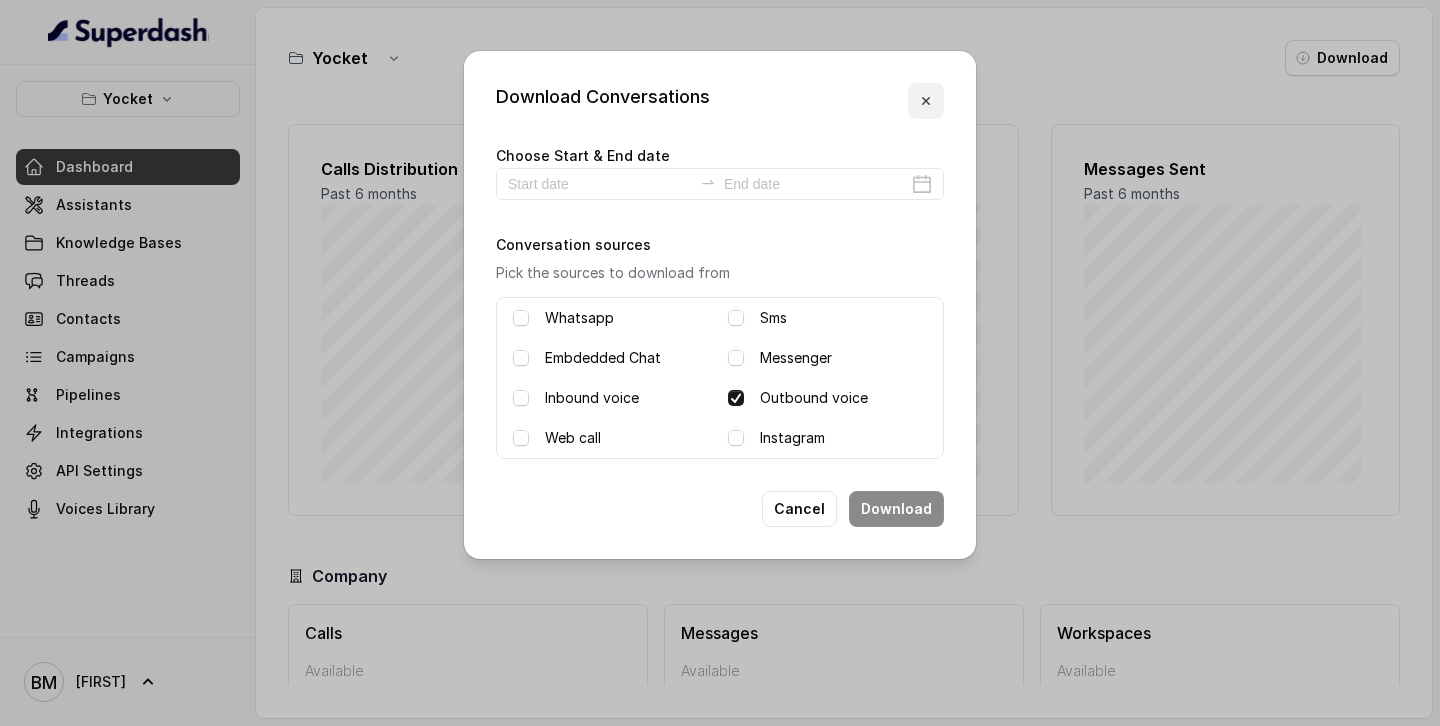 click 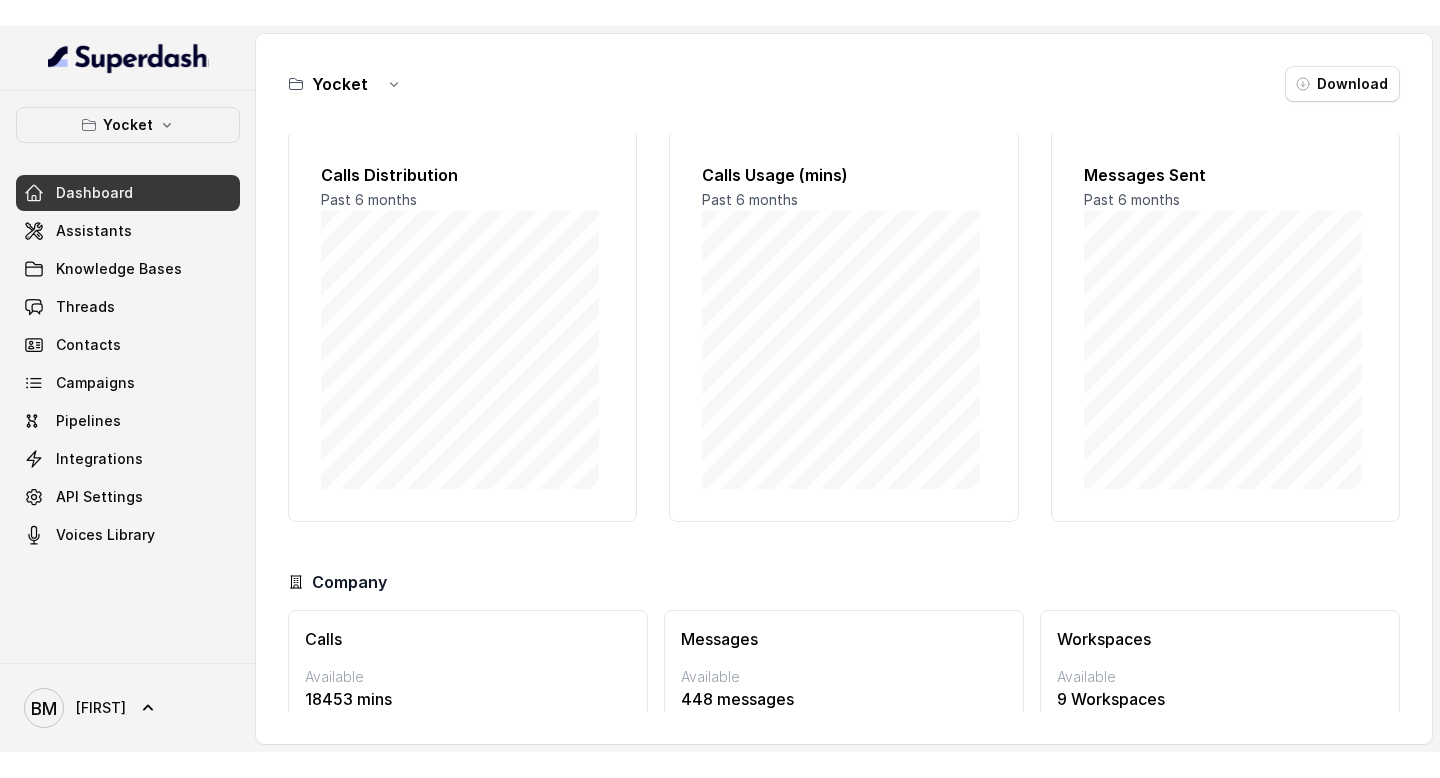 scroll, scrollTop: 0, scrollLeft: 0, axis: both 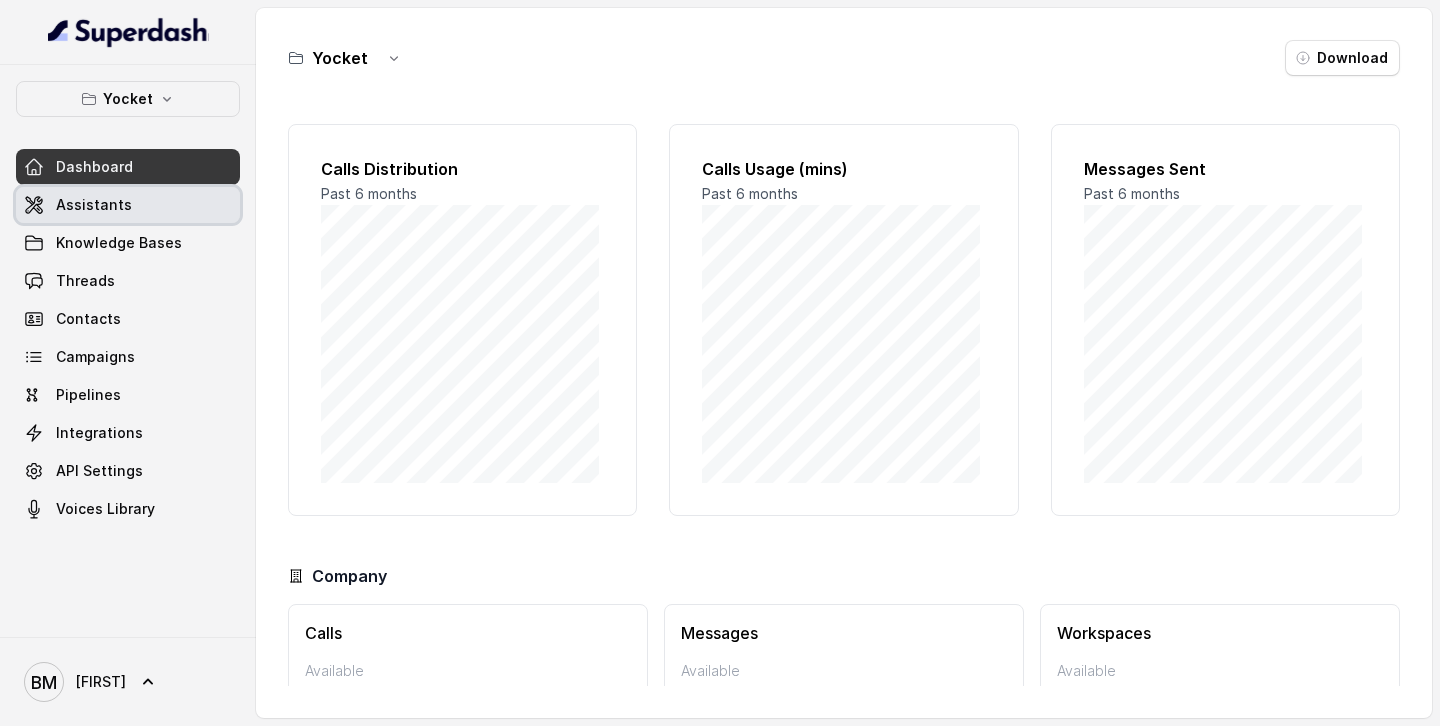 click on "Assistants" at bounding box center (94, 205) 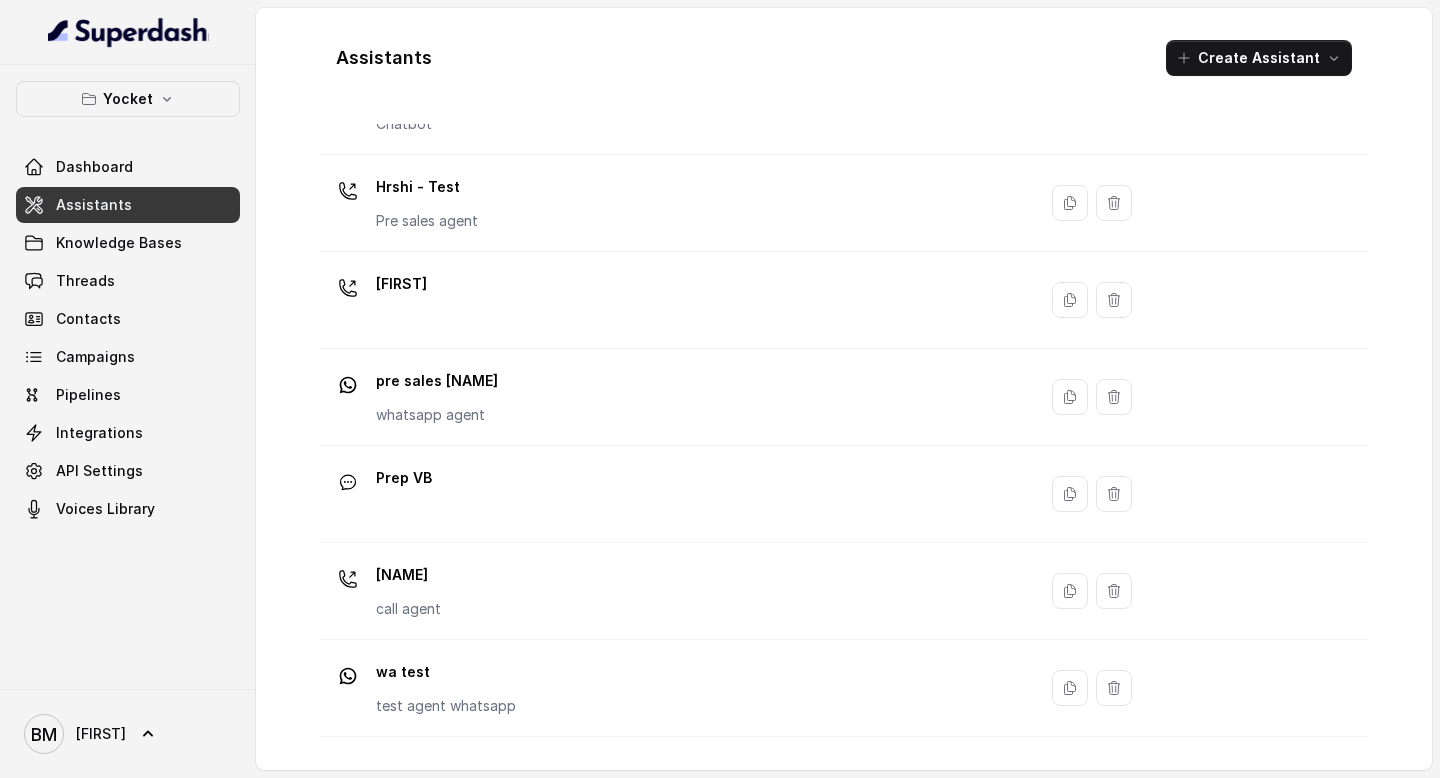 scroll, scrollTop: 0, scrollLeft: 0, axis: both 